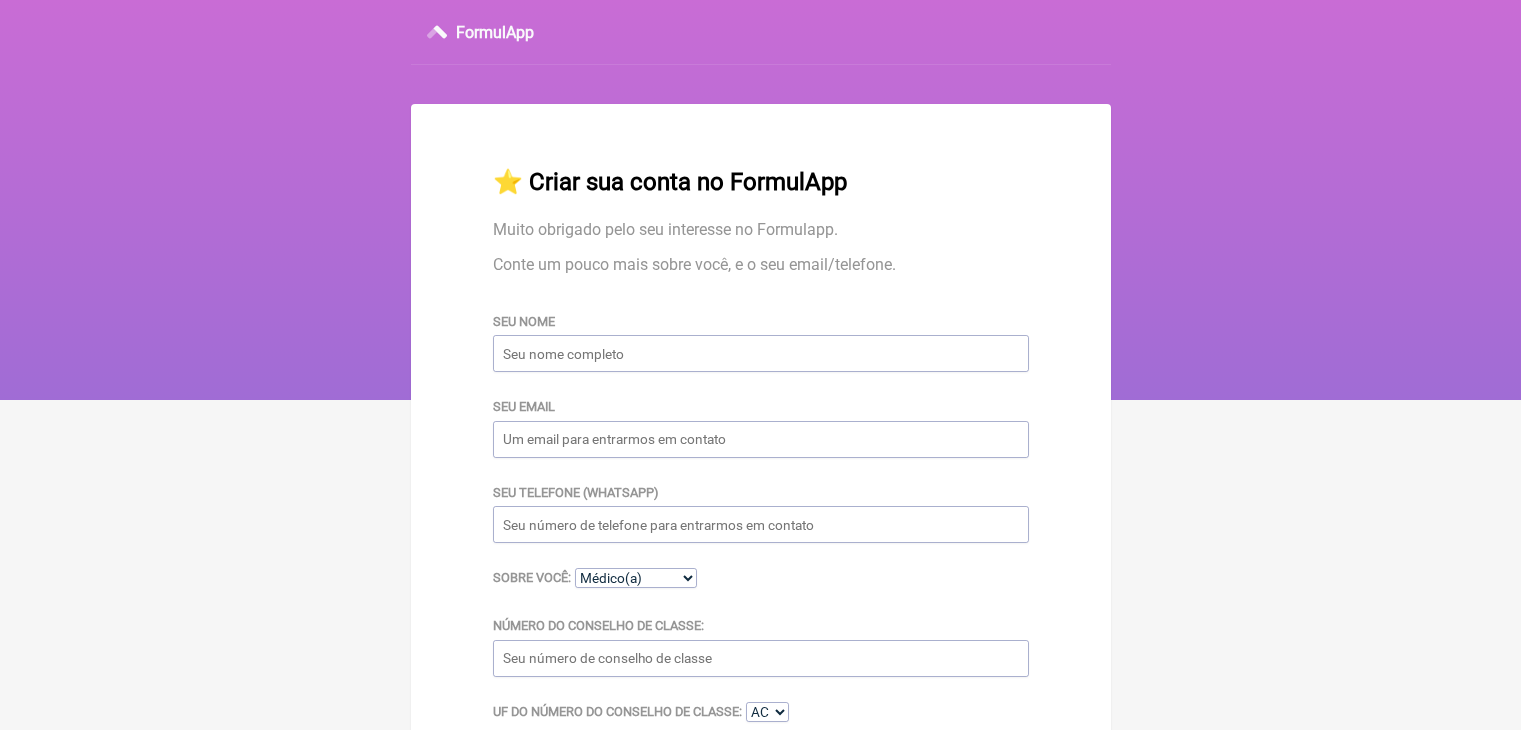 scroll, scrollTop: 0, scrollLeft: 0, axis: both 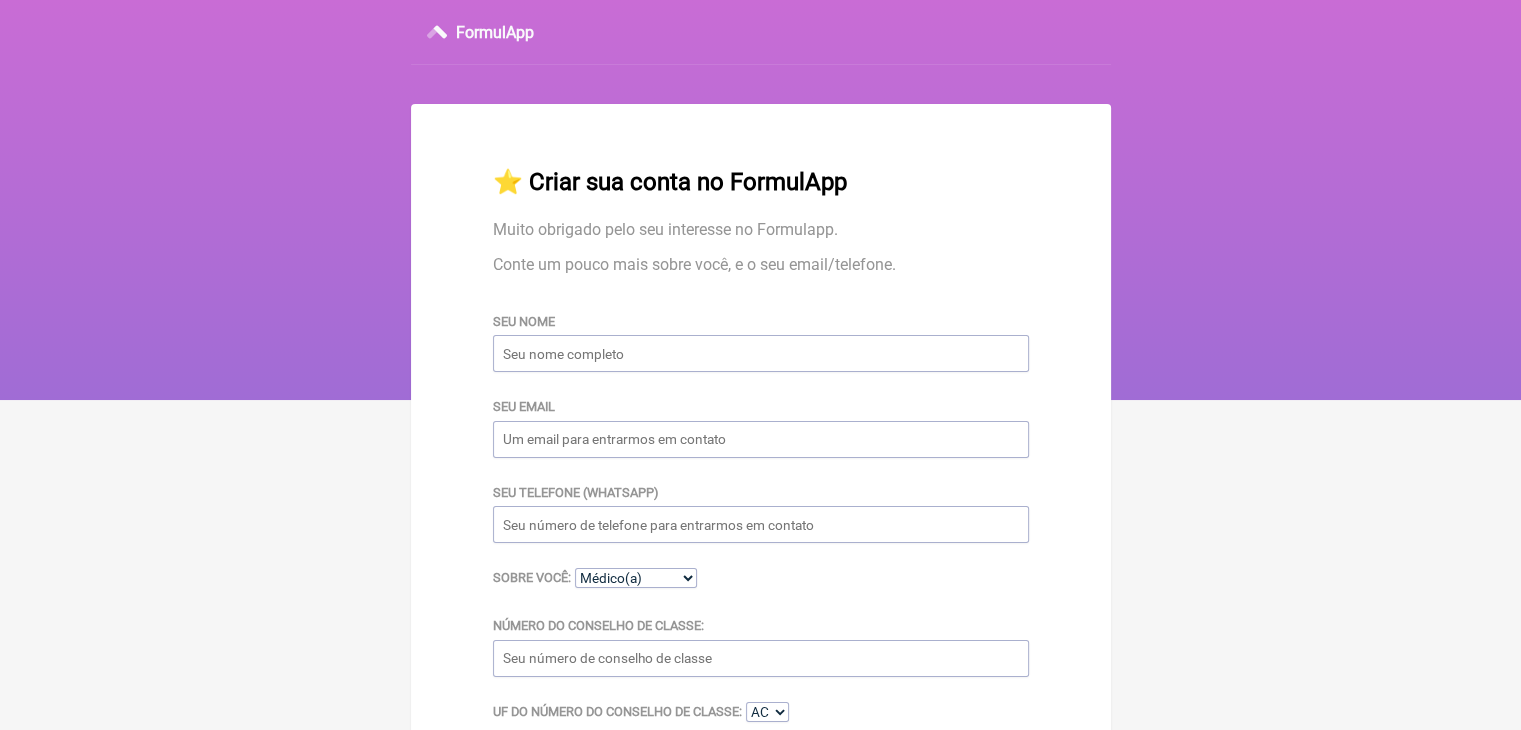 drag, startPoint x: 647, startPoint y: 357, endPoint x: 634, endPoint y: 375, distance: 22.203604 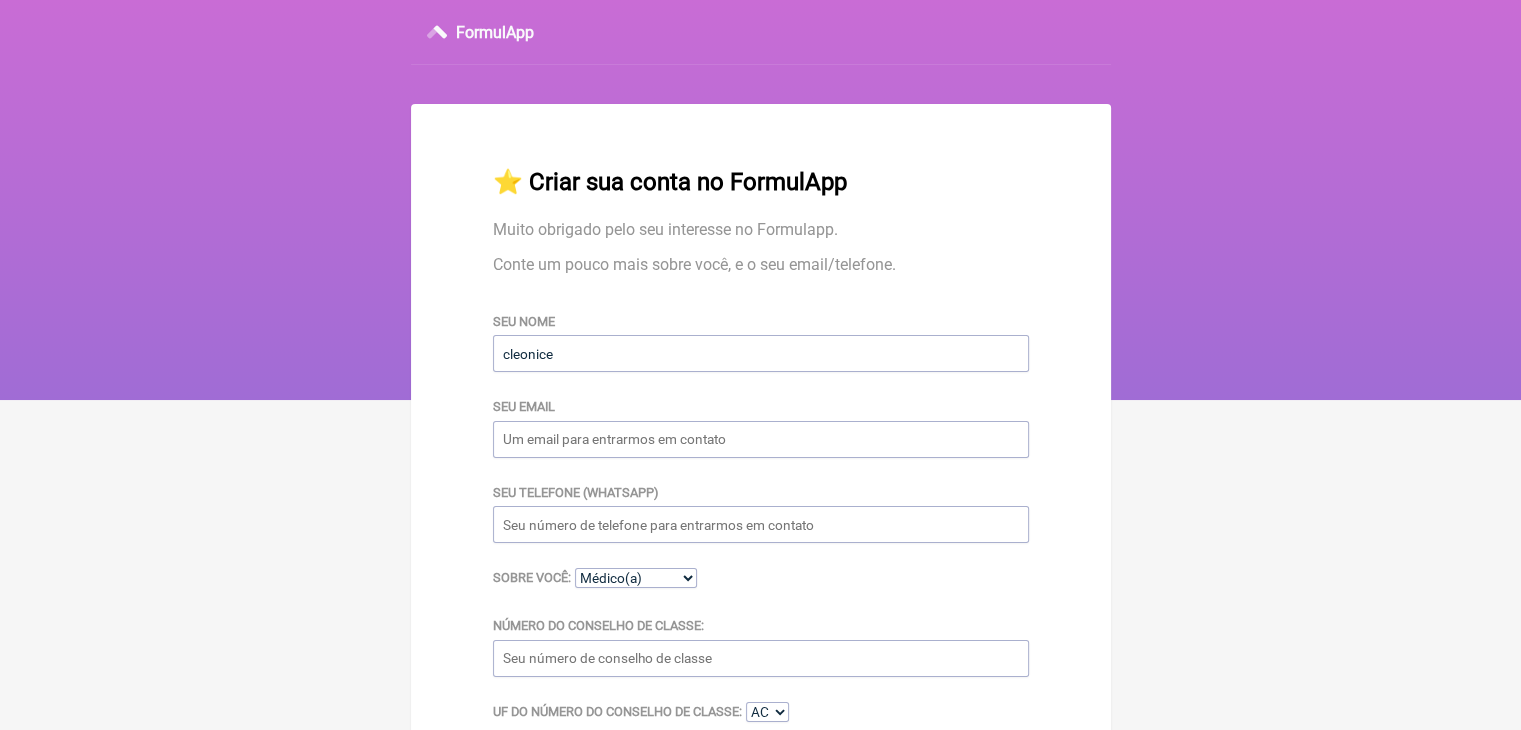 type on "cleonice" 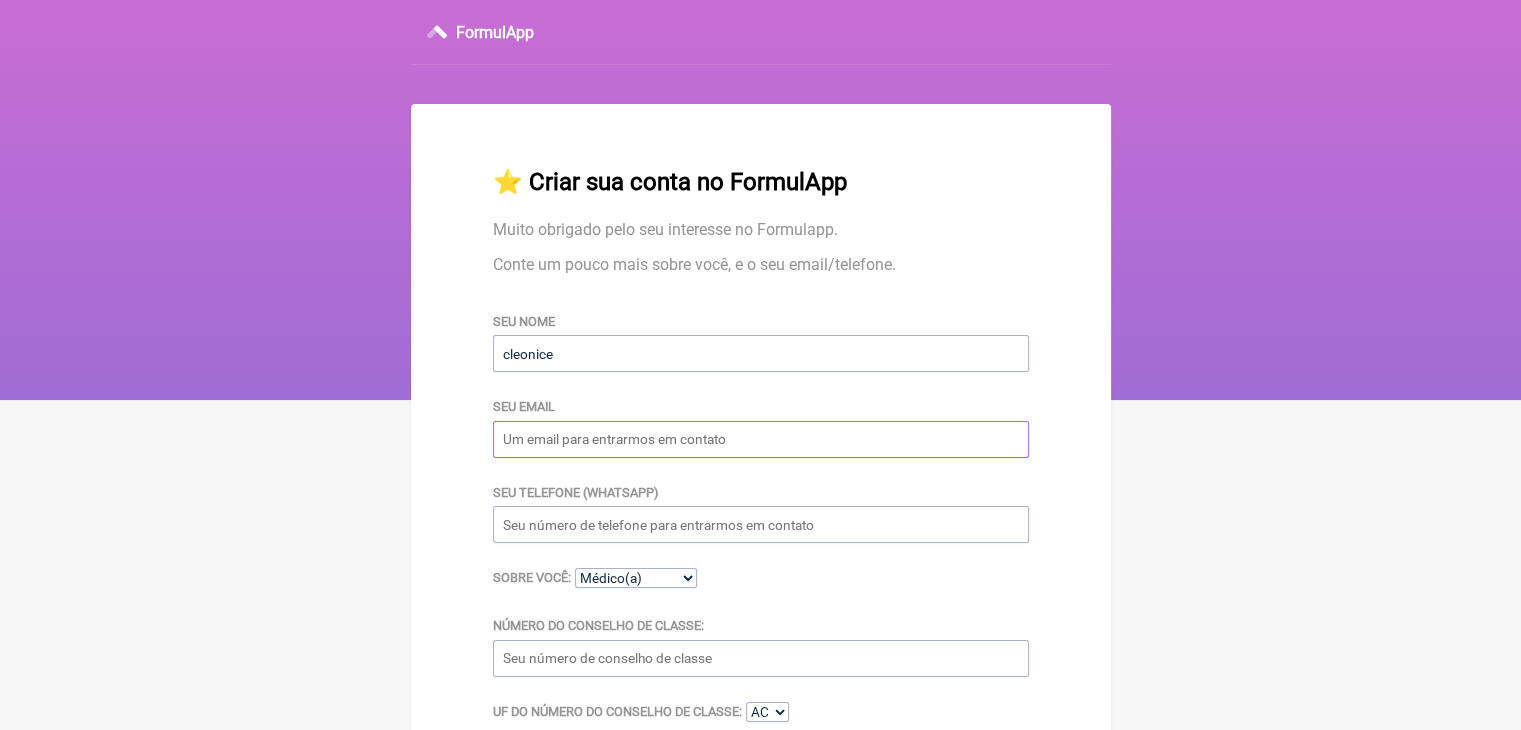 click on "Seu email" at bounding box center [761, 439] 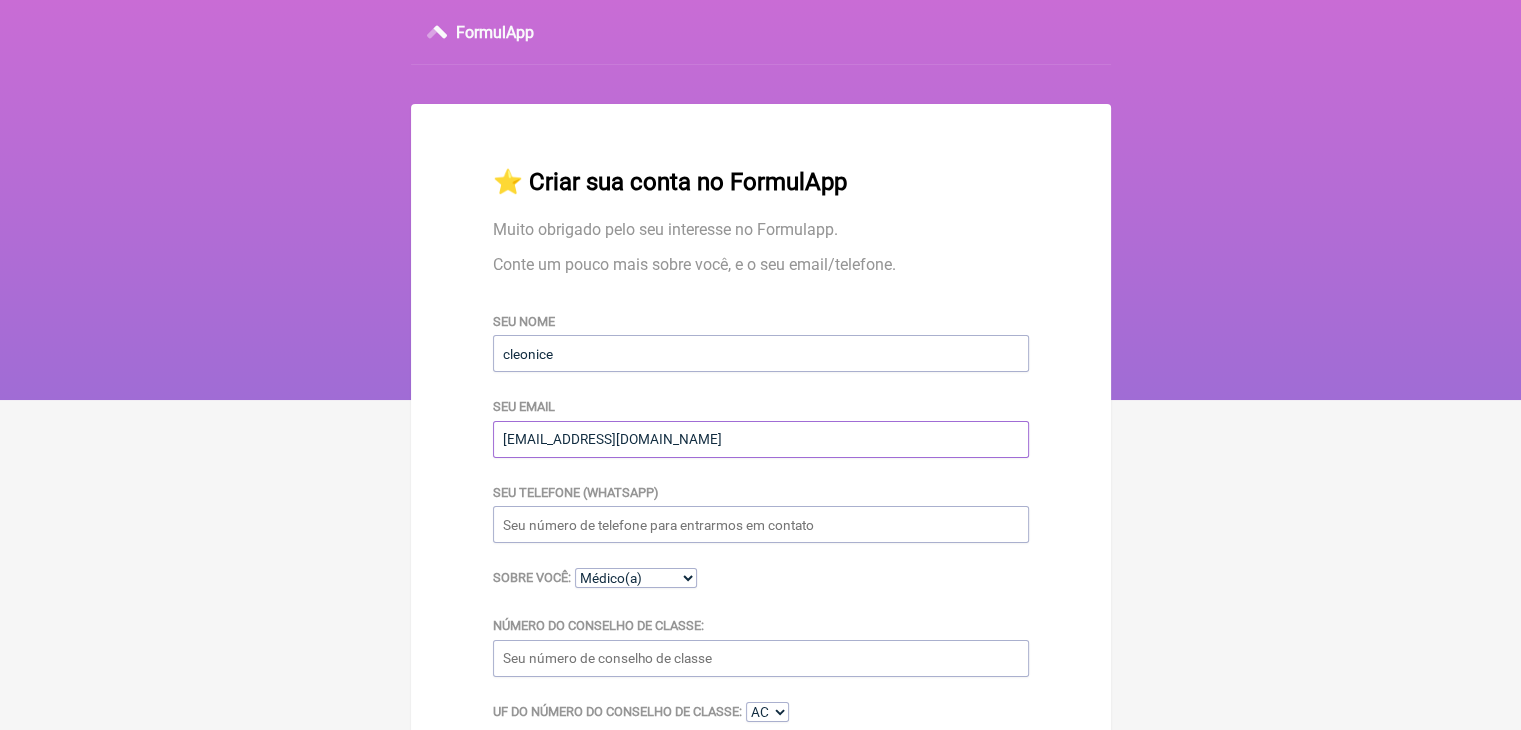 type on "cleonice.gerencia@medicarte.com.br" 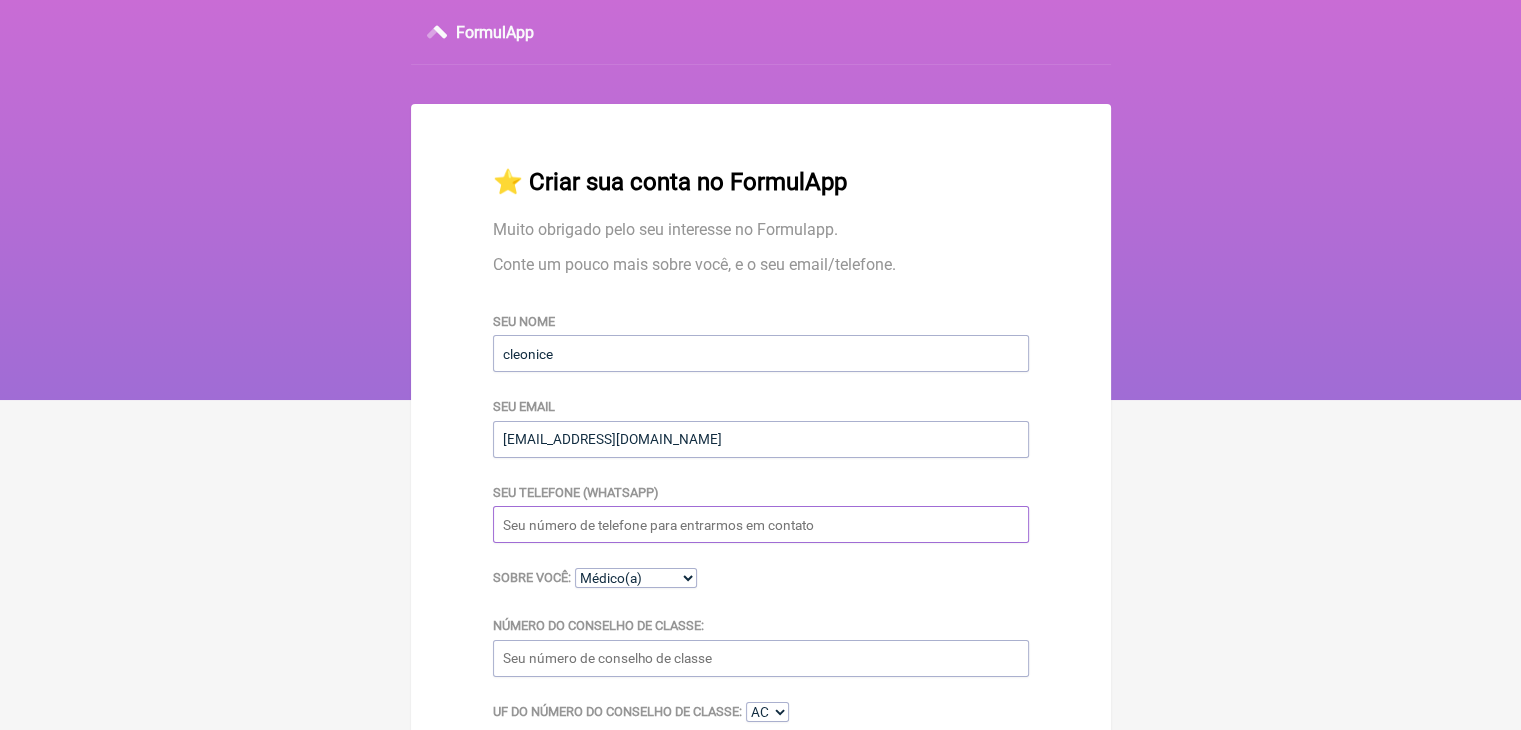click on "Seu telefone (WhatsApp)" at bounding box center [761, 524] 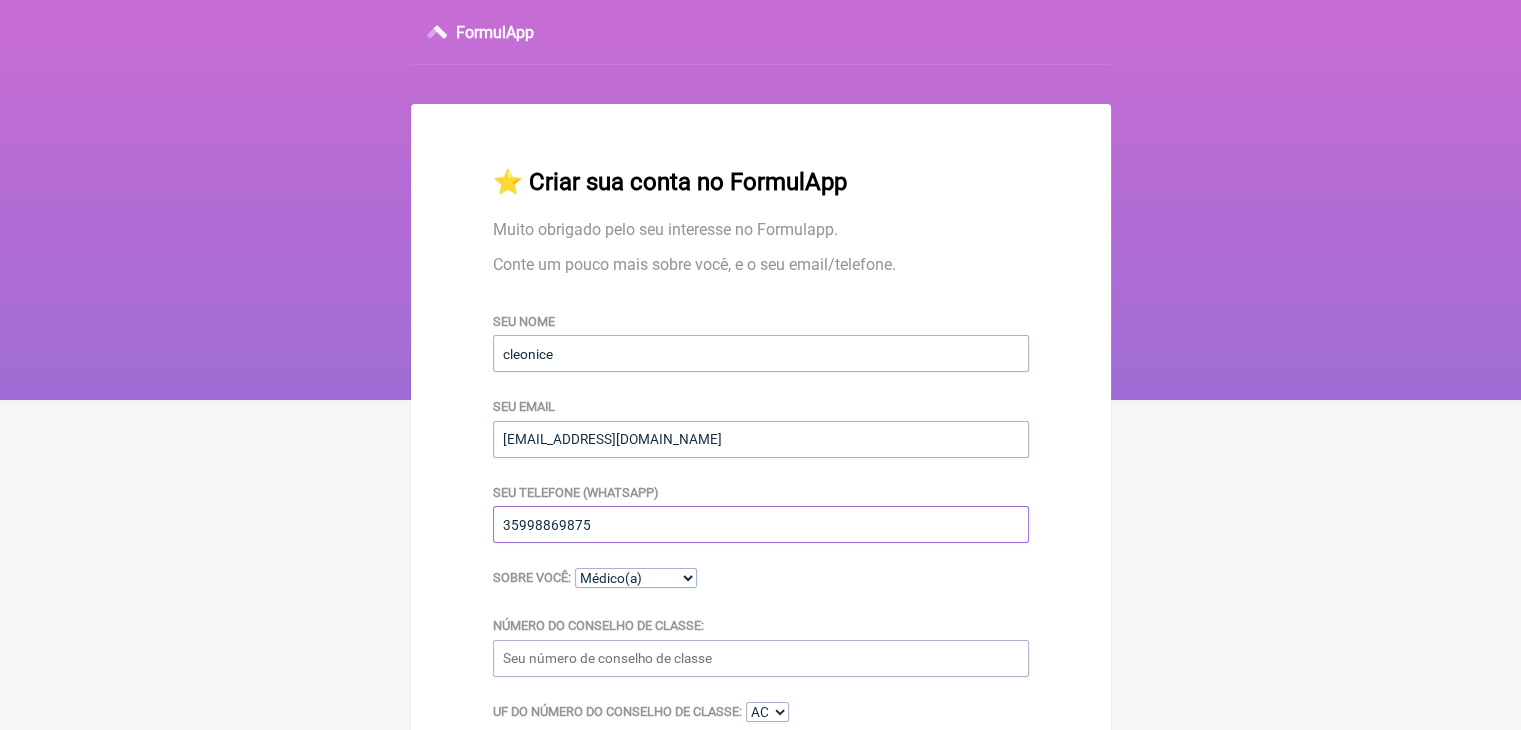 type on "35998869875" 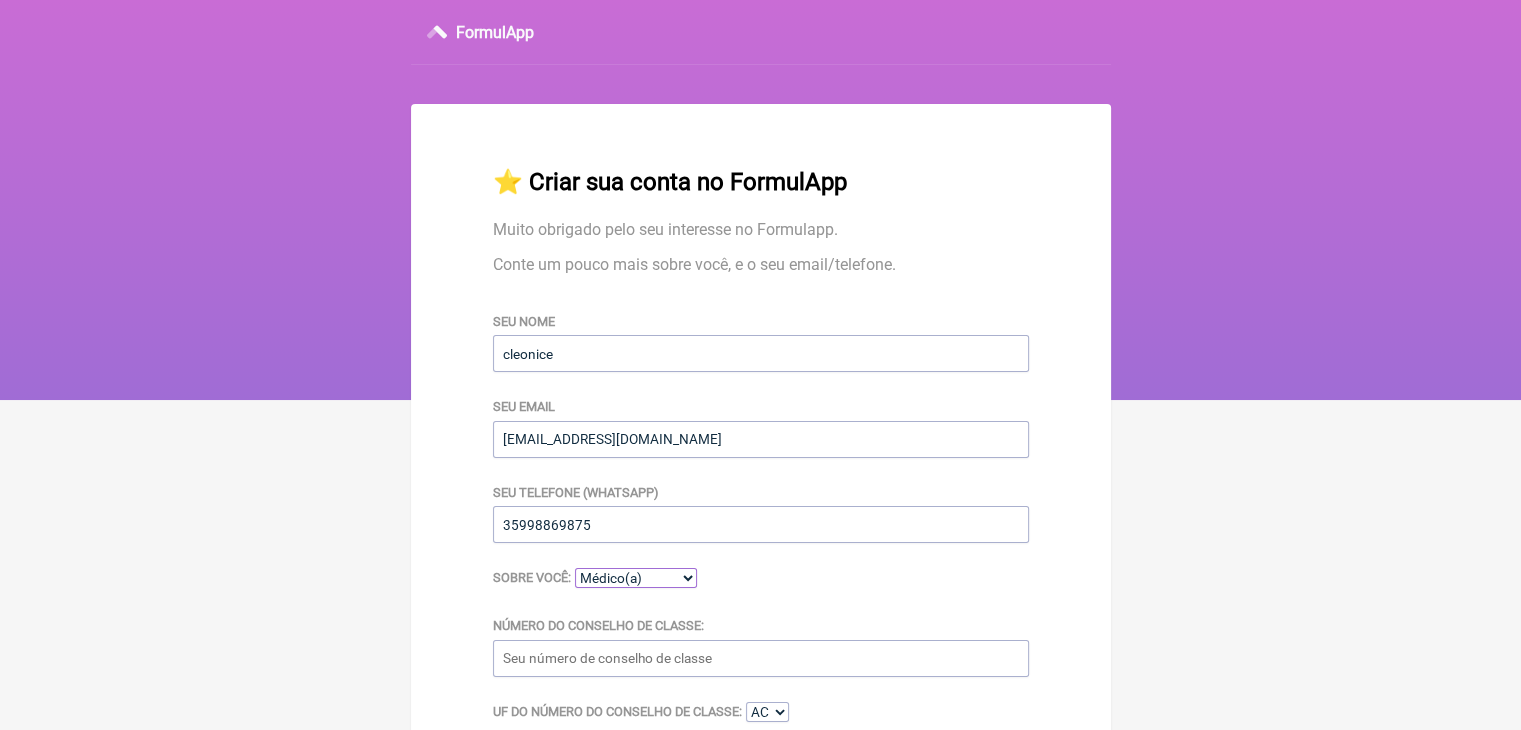 click on "Médico(a)
Nutricionista
Farmaceutico(a)
Biomédica(o)
Fisioterapeuta
Enfermeira(o)" at bounding box center [636, 578] 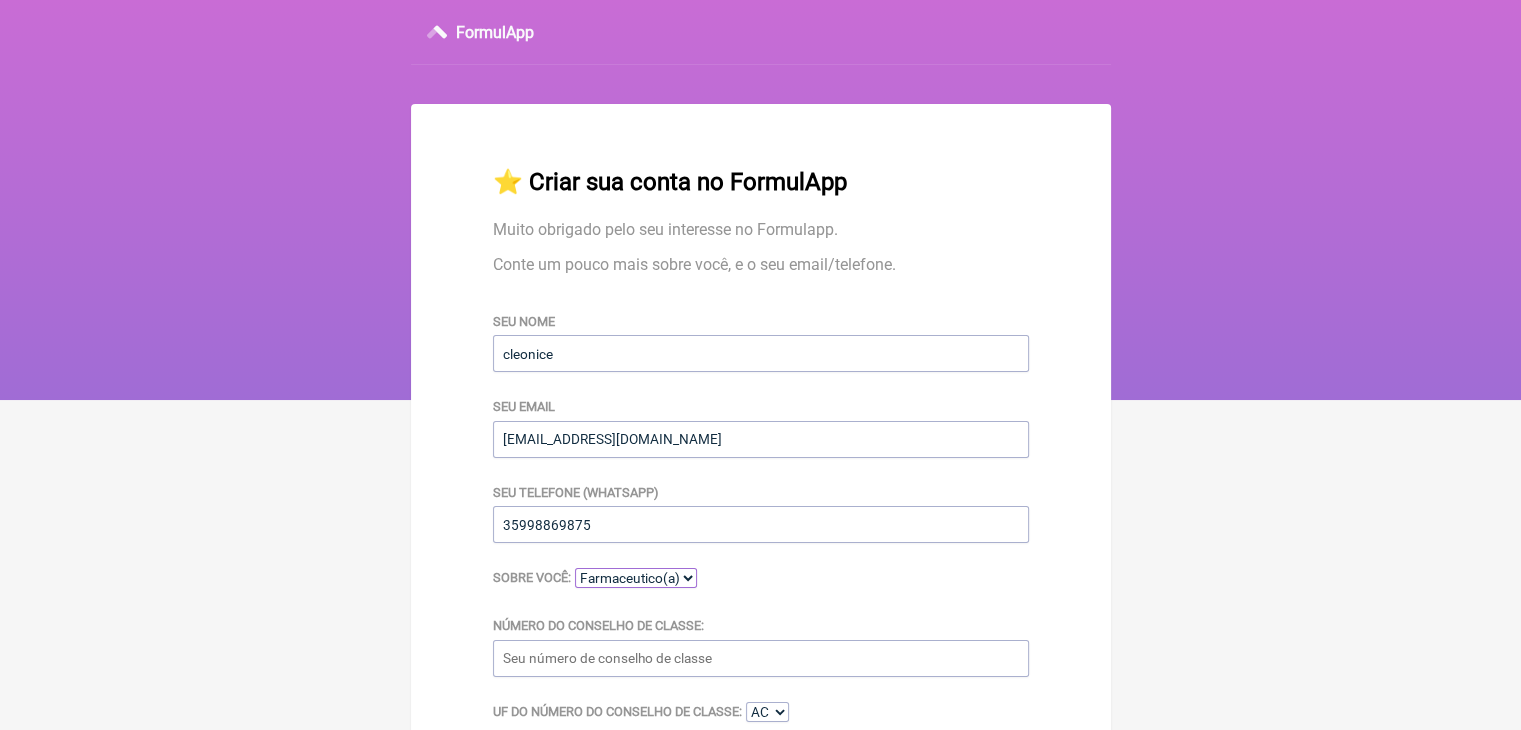 click on "Médico(a)
Nutricionista
Farmaceutico(a)
Biomédica(o)
Fisioterapeuta
Enfermeira(o)" at bounding box center [636, 578] 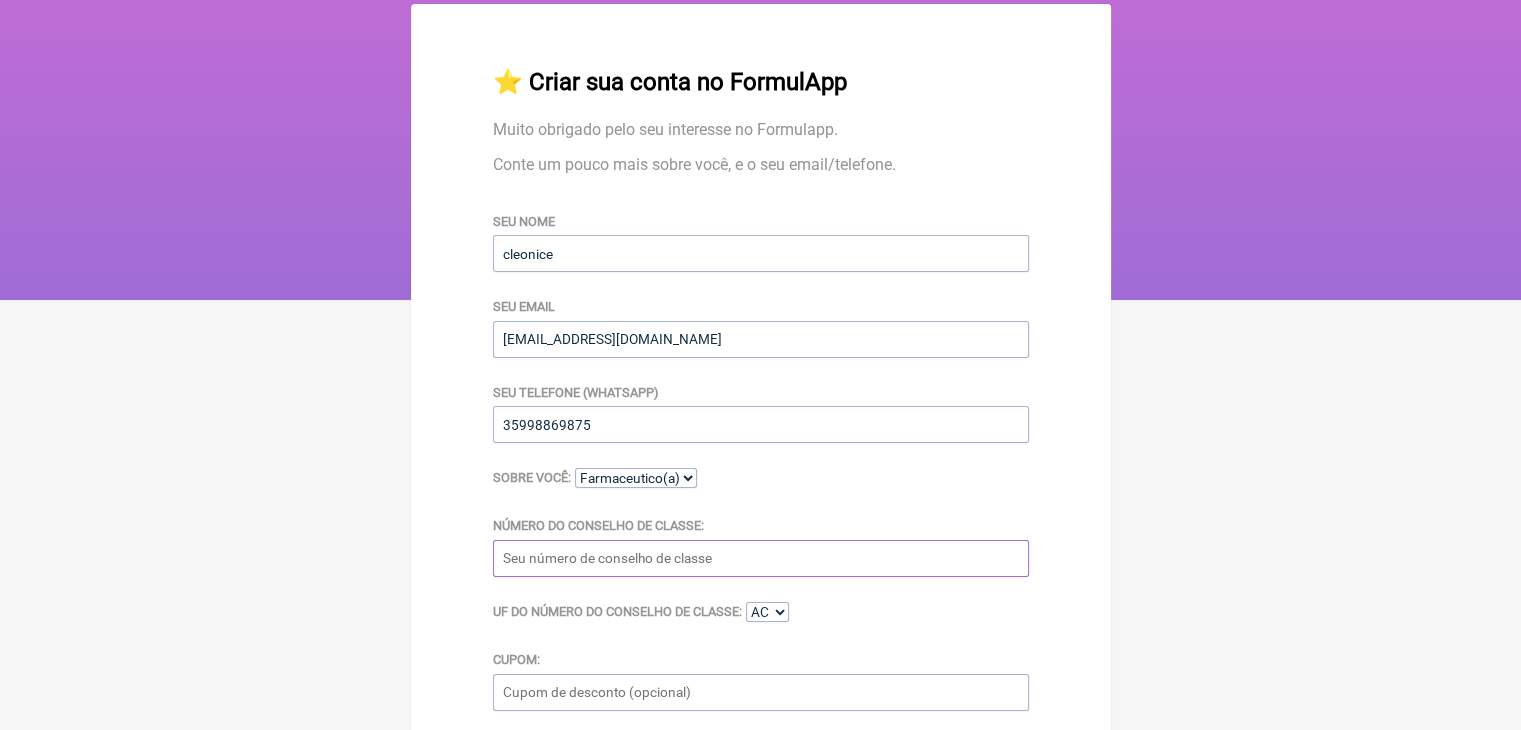 click on "Número do Conselho de Classe:" at bounding box center (761, 558) 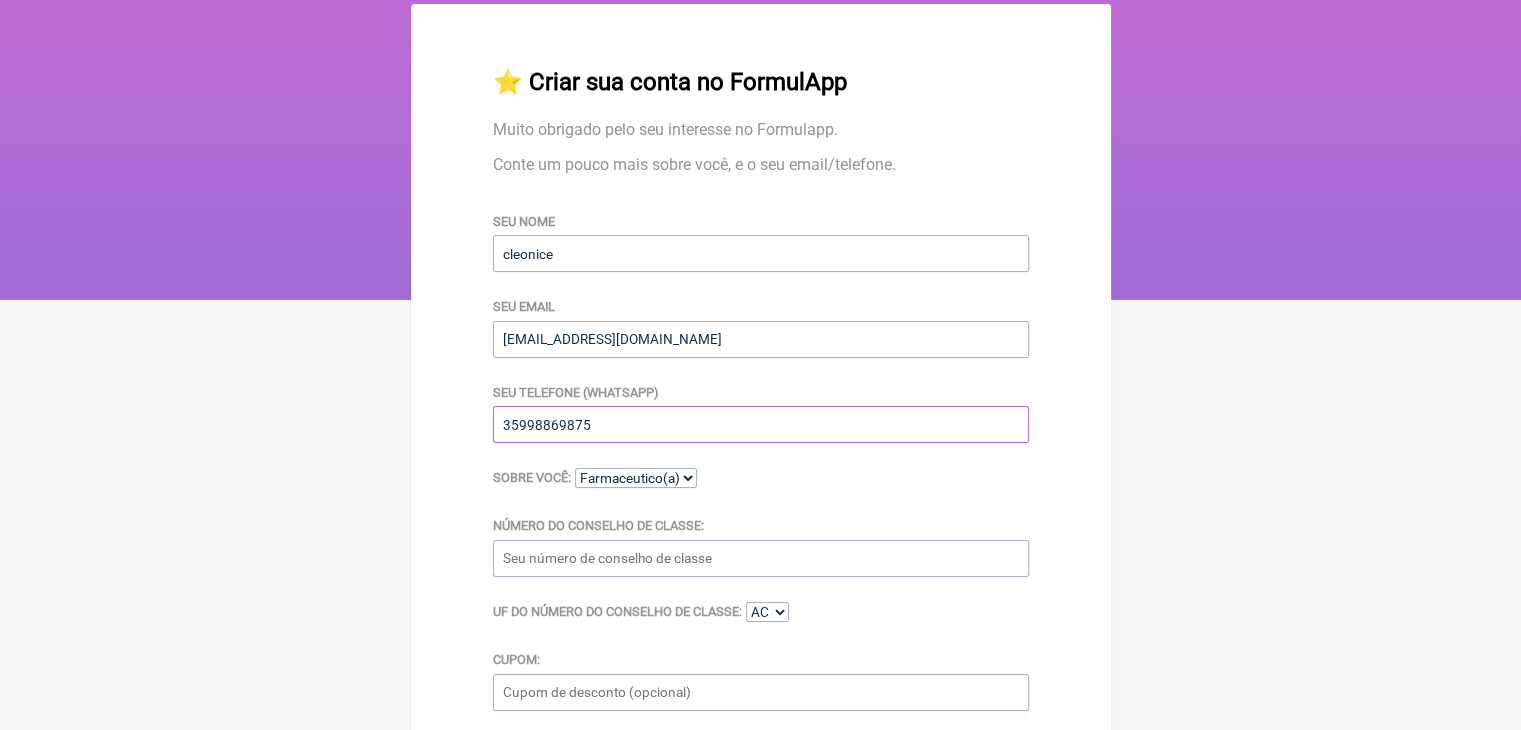 drag, startPoint x: 574, startPoint y: 421, endPoint x: 398, endPoint y: 425, distance: 176.04546 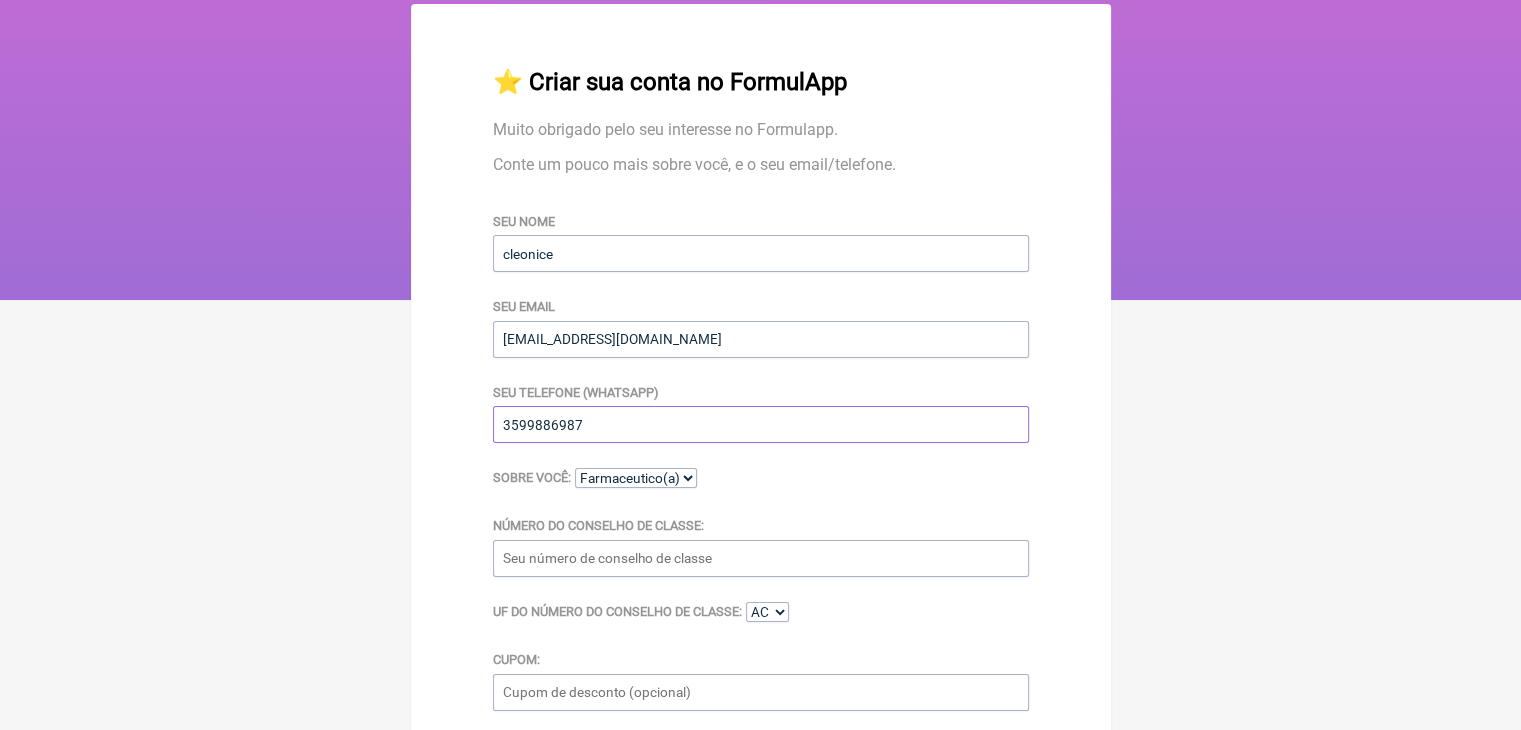type on "35998869875" 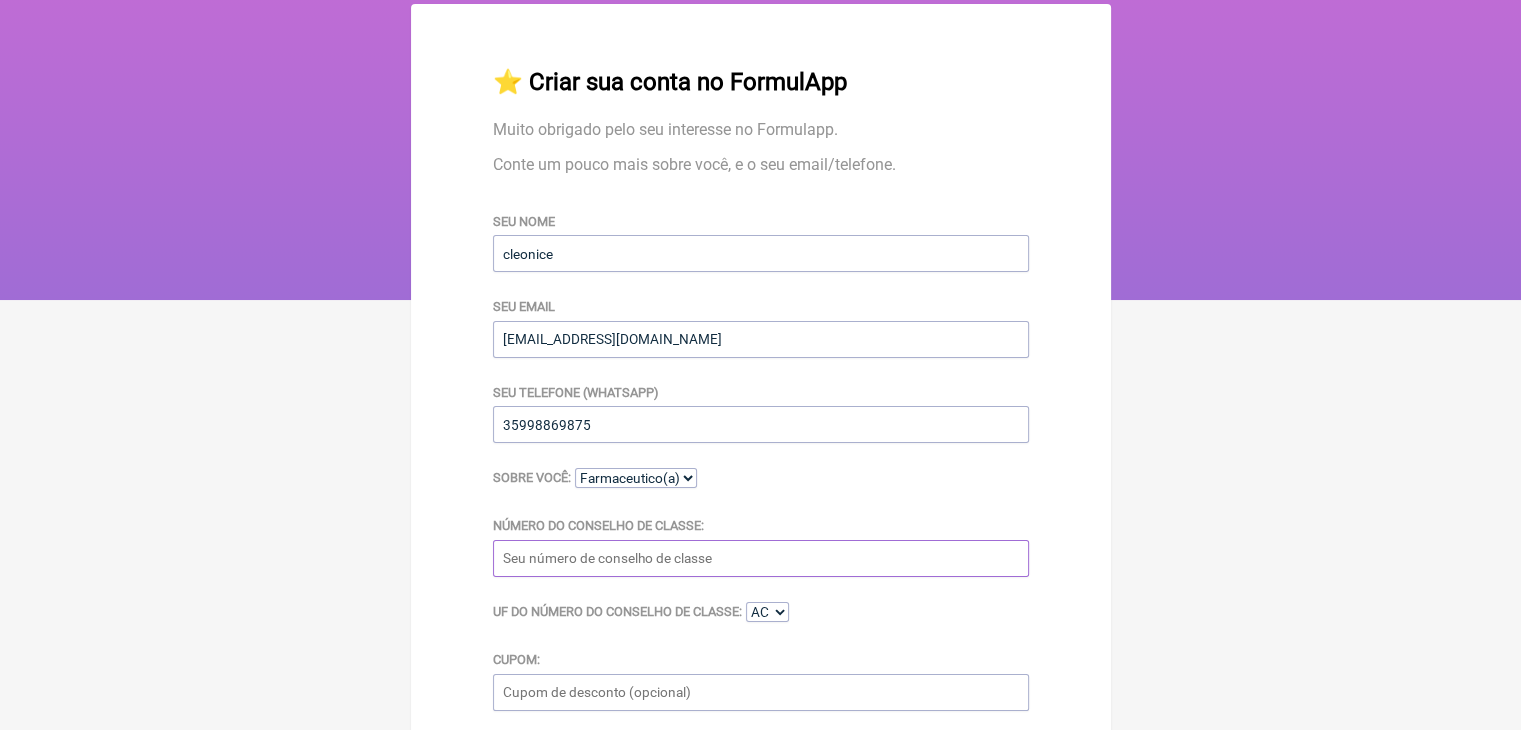click on "Número do Conselho de Classe:" at bounding box center (761, 558) 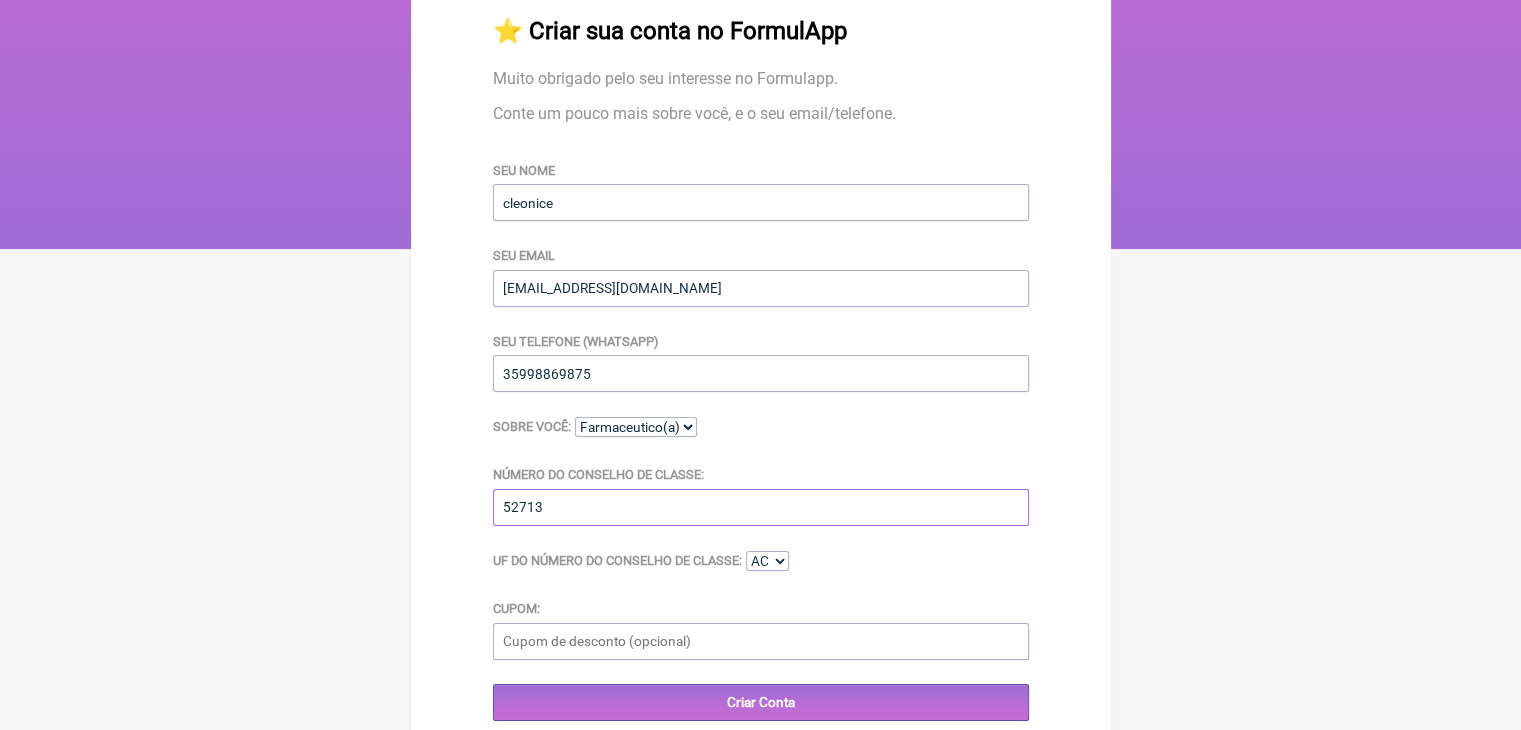 scroll, scrollTop: 200, scrollLeft: 0, axis: vertical 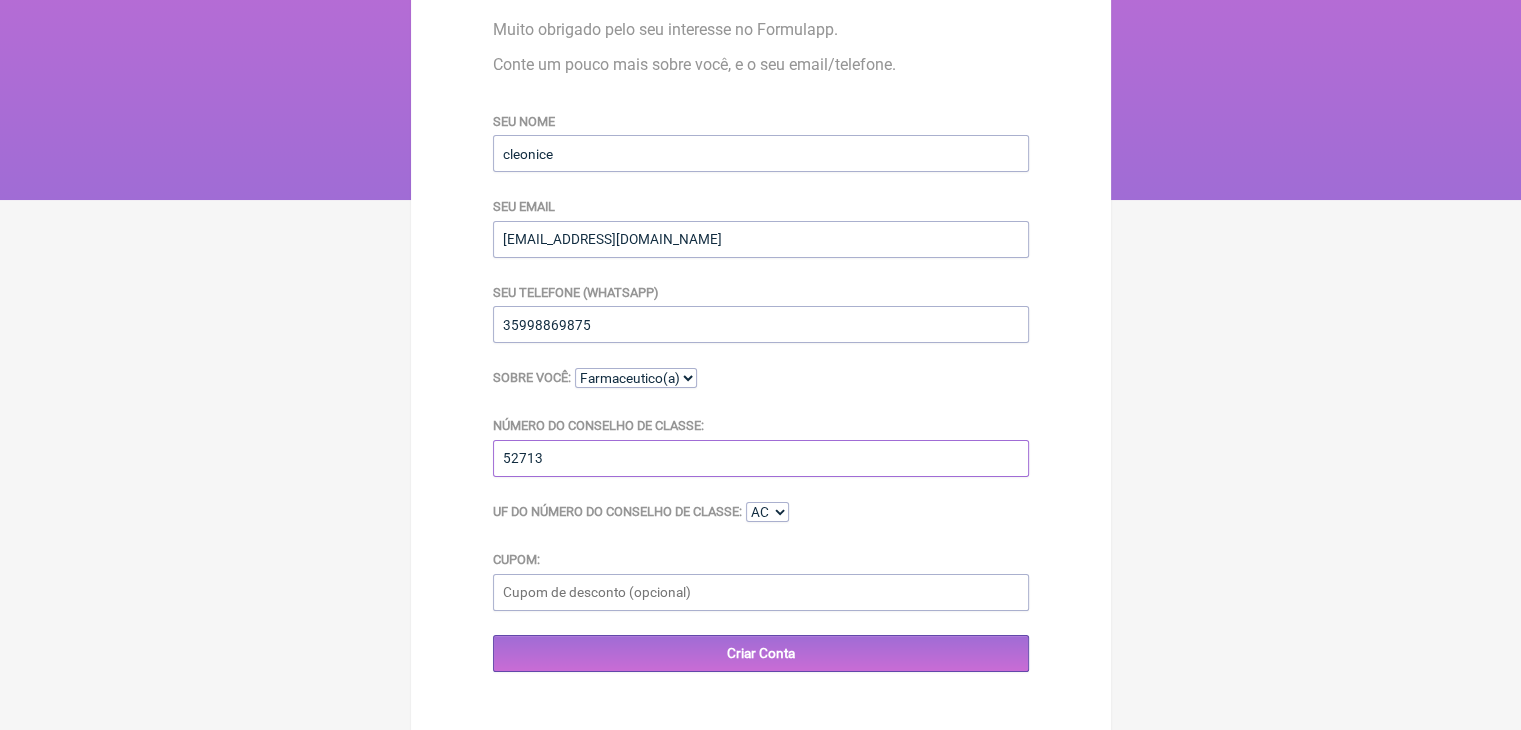 type on "52713" 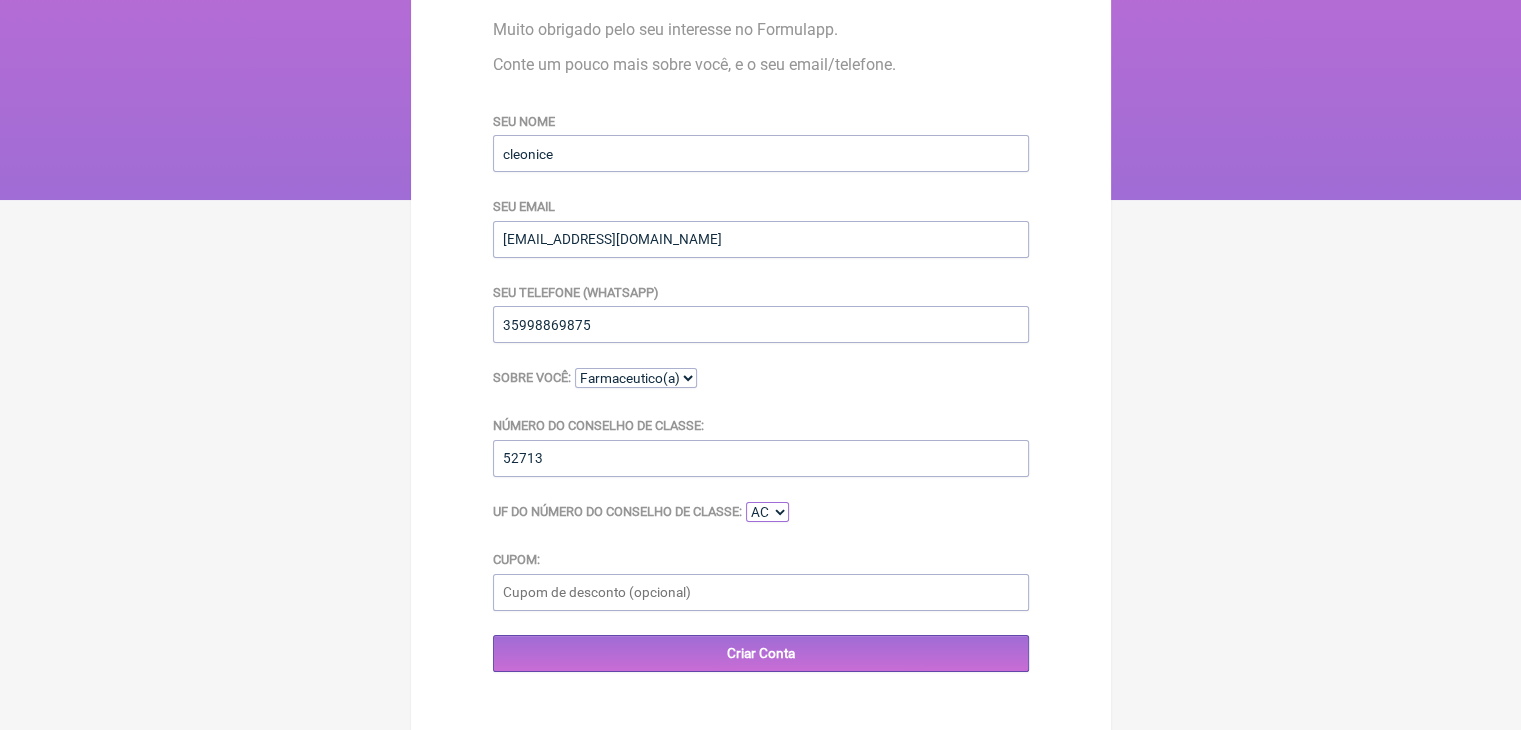 click on "AC
AL
AP
AM
BA
CE
DF
ES
GO
MA
MT
MS
MG
PA
PB
PR
PE
PI
RJ
RN
RS
RO
RR
SC
SP
SE
TO" at bounding box center (767, 512) 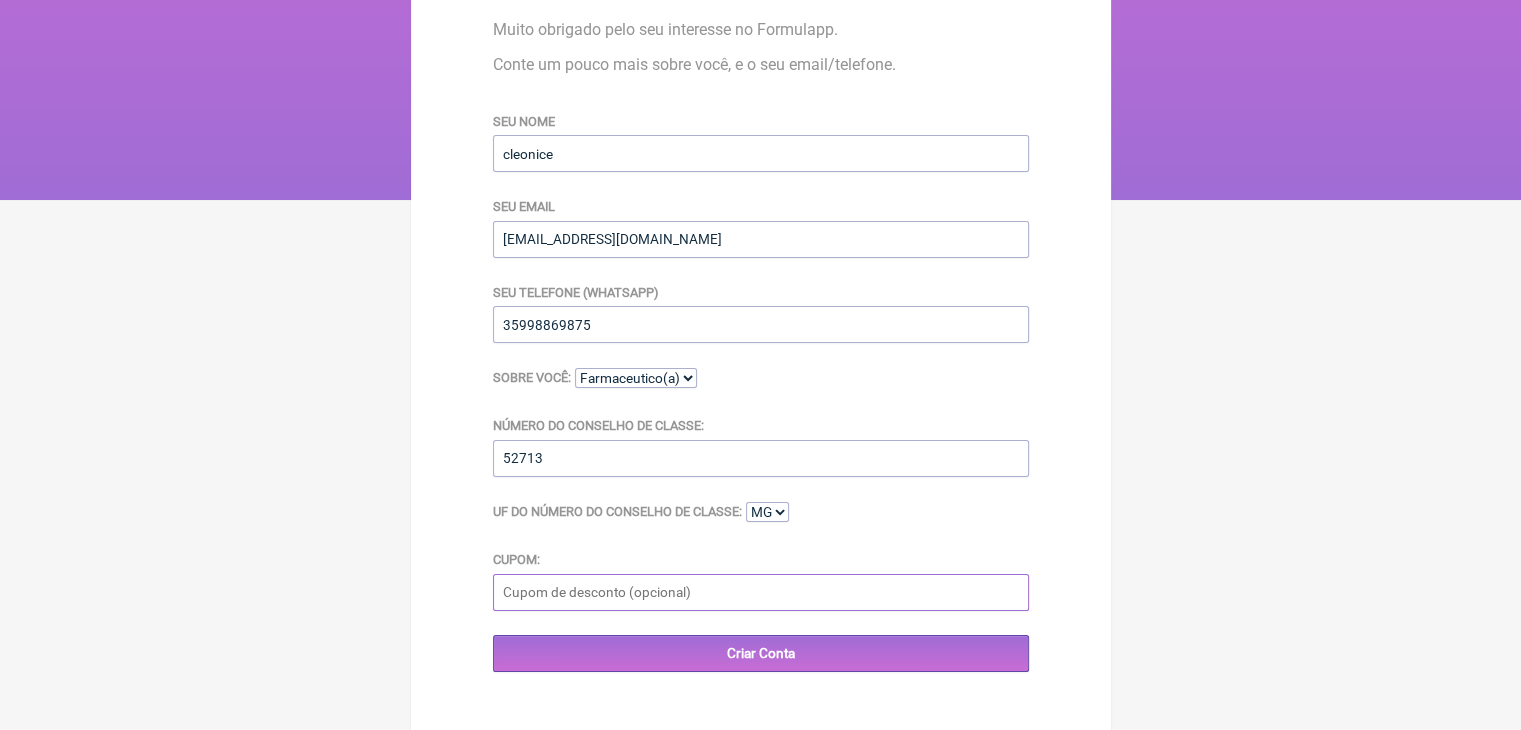 click on "Cupom:" at bounding box center (761, 592) 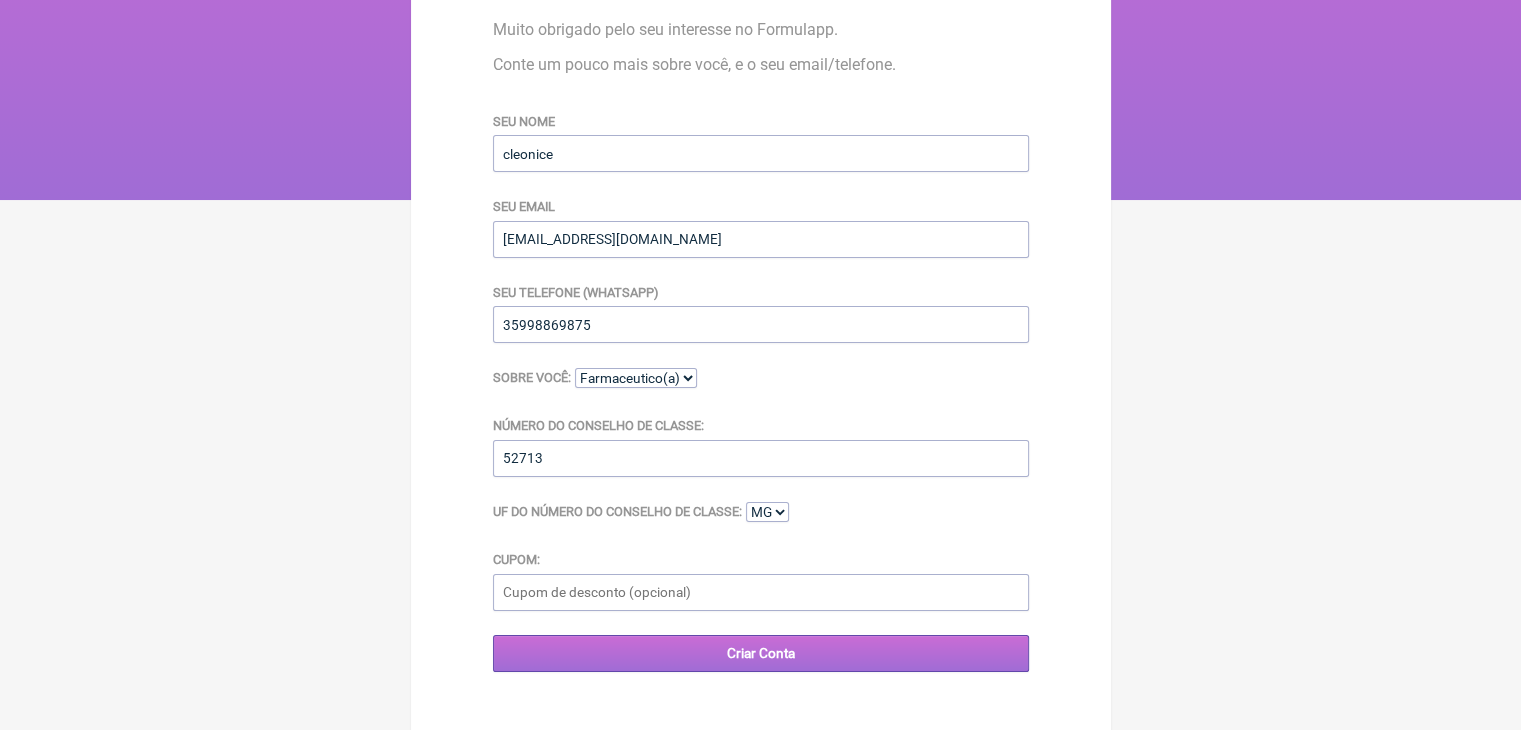 click on "Criar Conta" at bounding box center (761, 653) 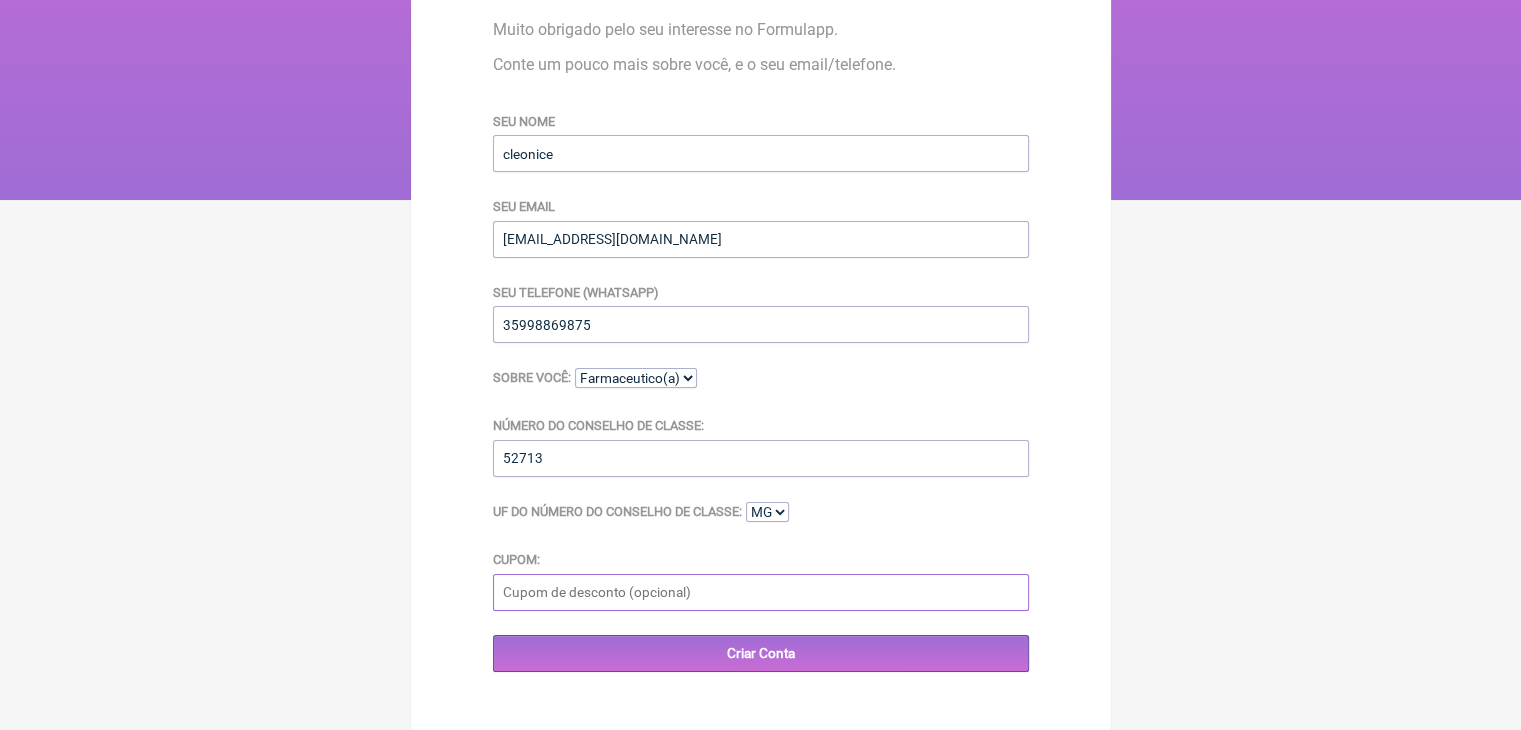 click on "Cupom:" at bounding box center [761, 592] 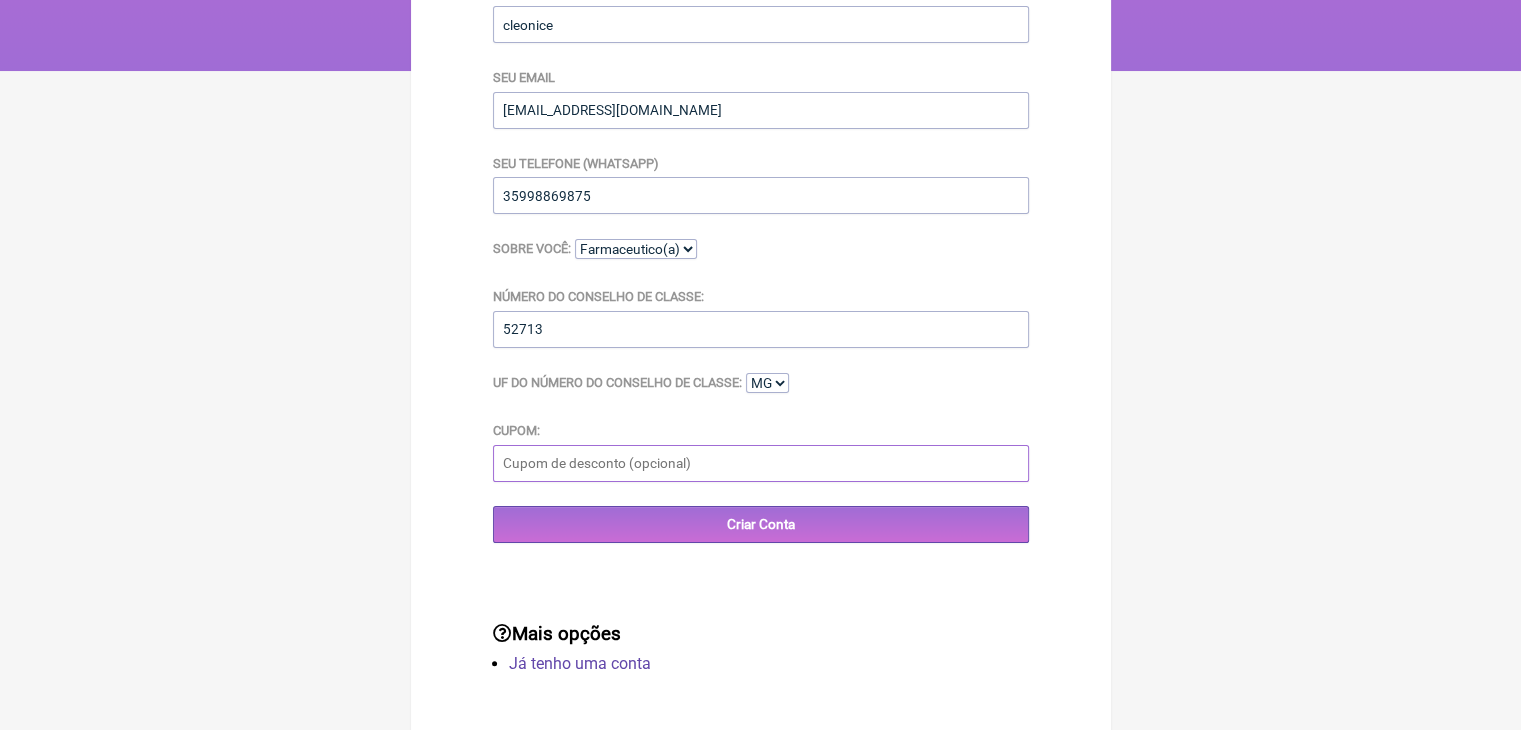 scroll, scrollTop: 348, scrollLeft: 0, axis: vertical 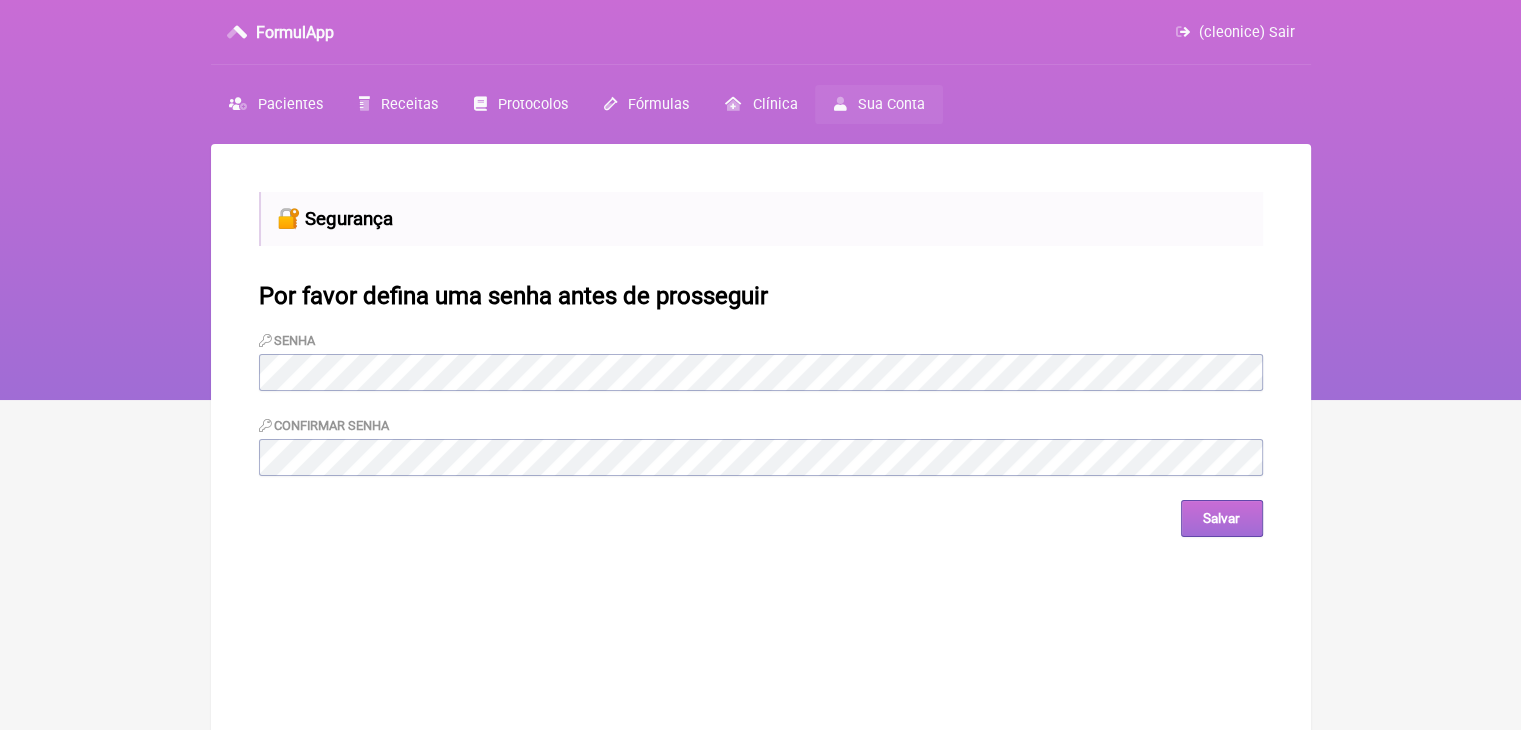 click on "Salvar" at bounding box center (1222, 518) 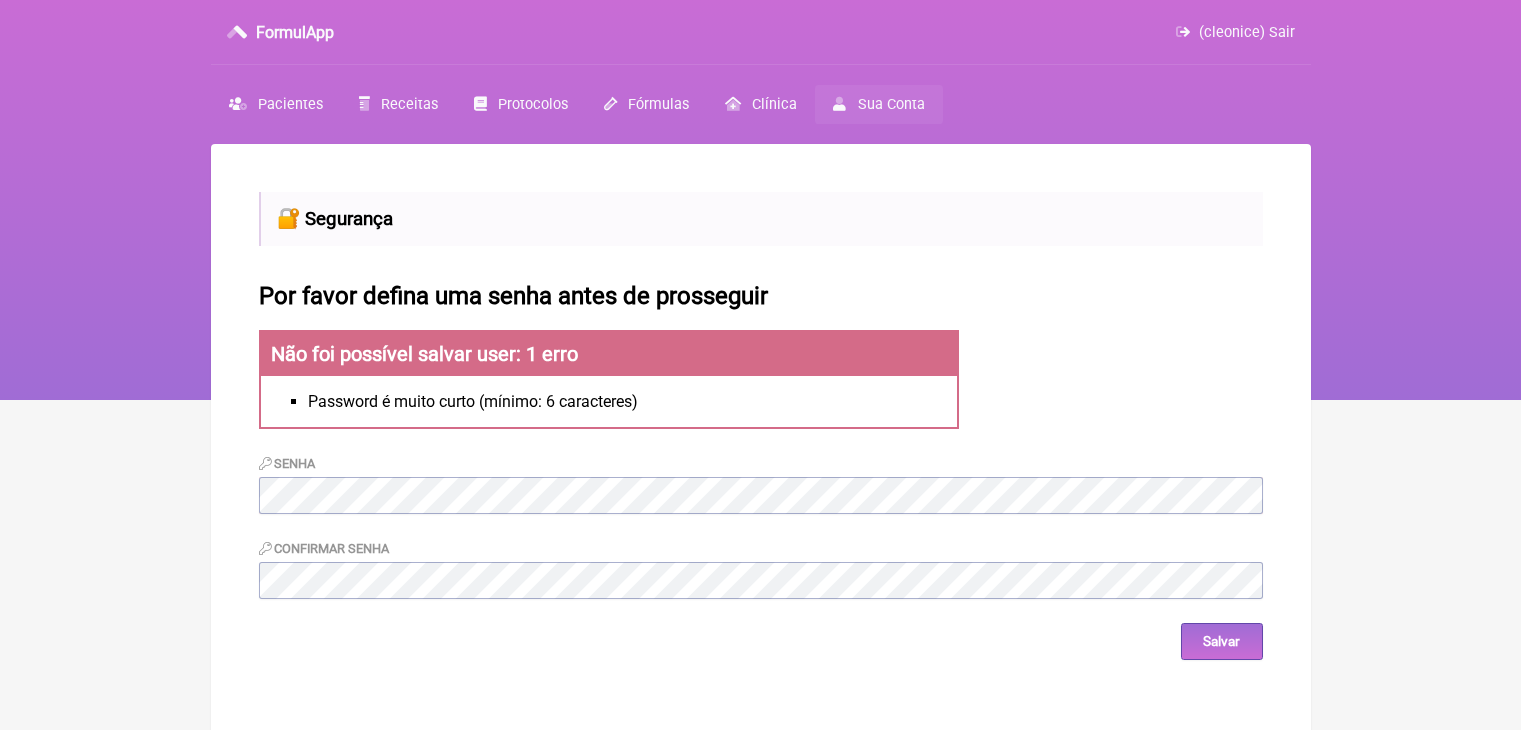 scroll, scrollTop: 0, scrollLeft: 0, axis: both 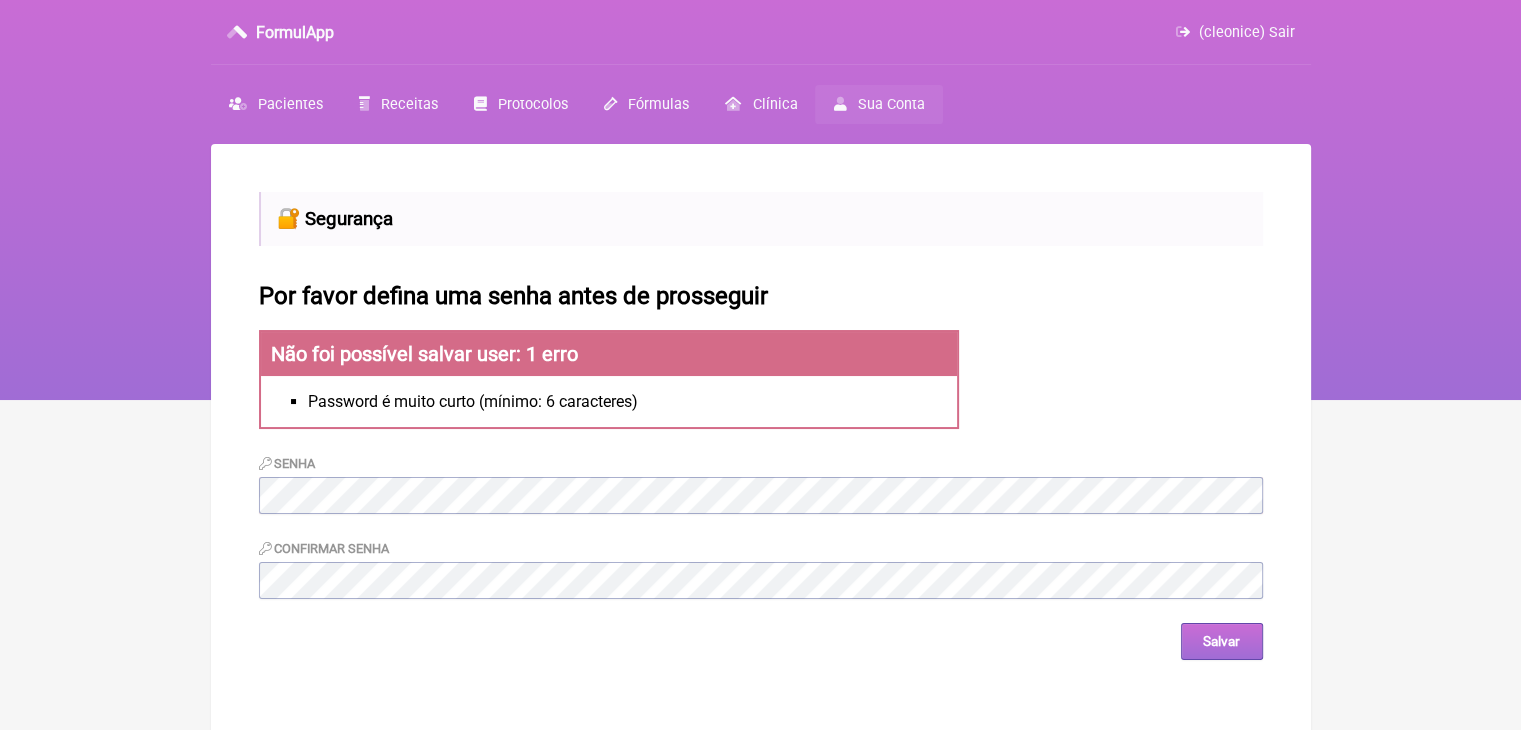 click on "Salvar" at bounding box center (1222, 641) 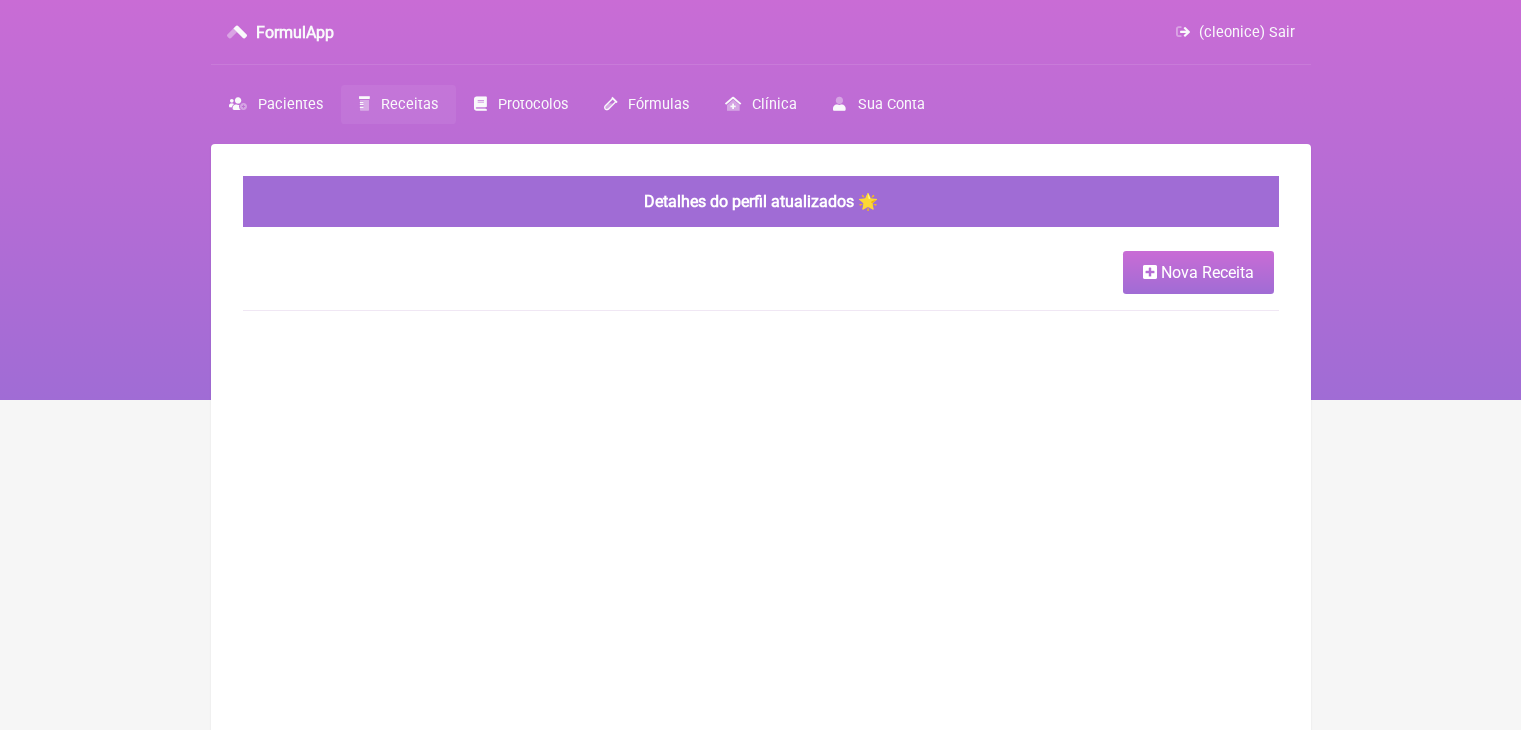 scroll, scrollTop: 0, scrollLeft: 0, axis: both 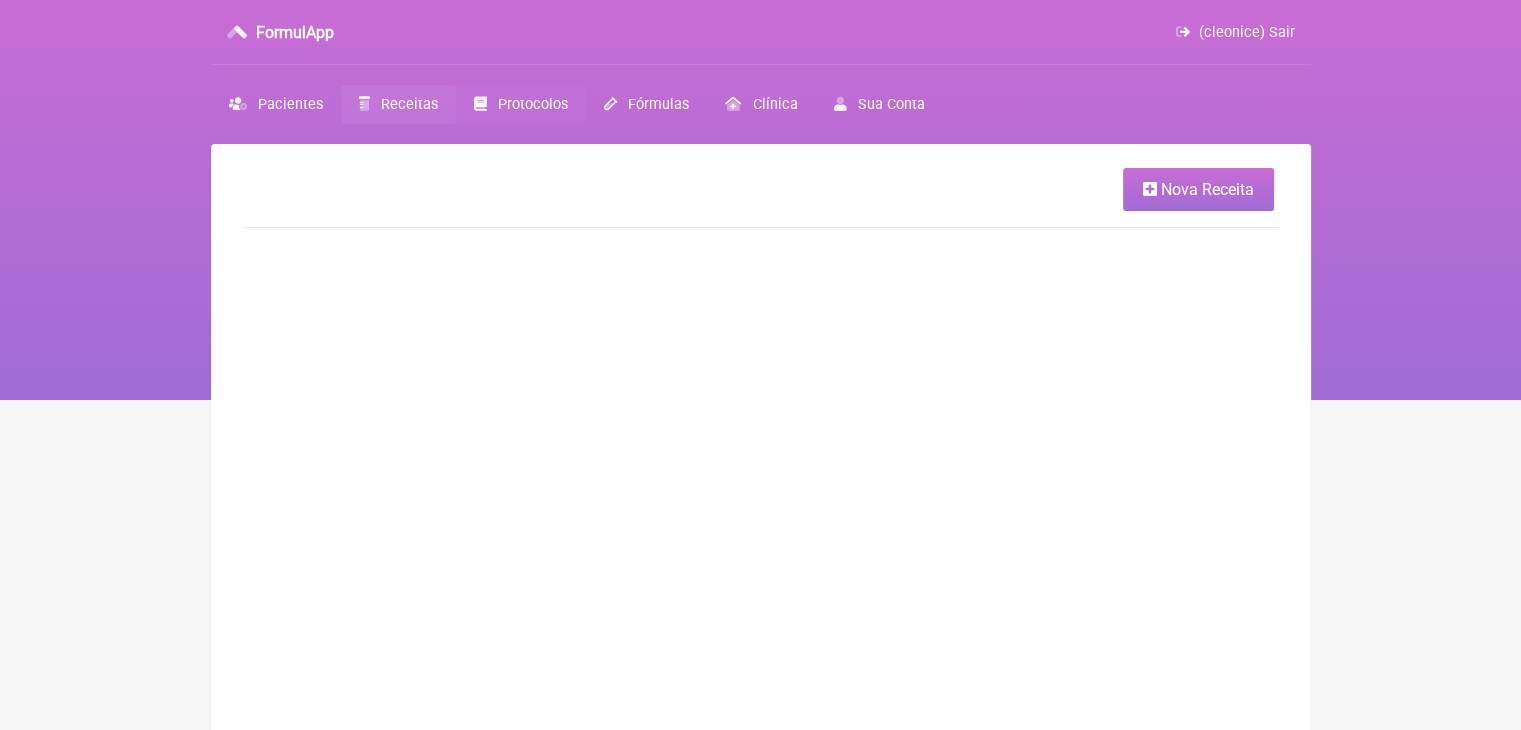 click on "Protocolos" at bounding box center [533, 104] 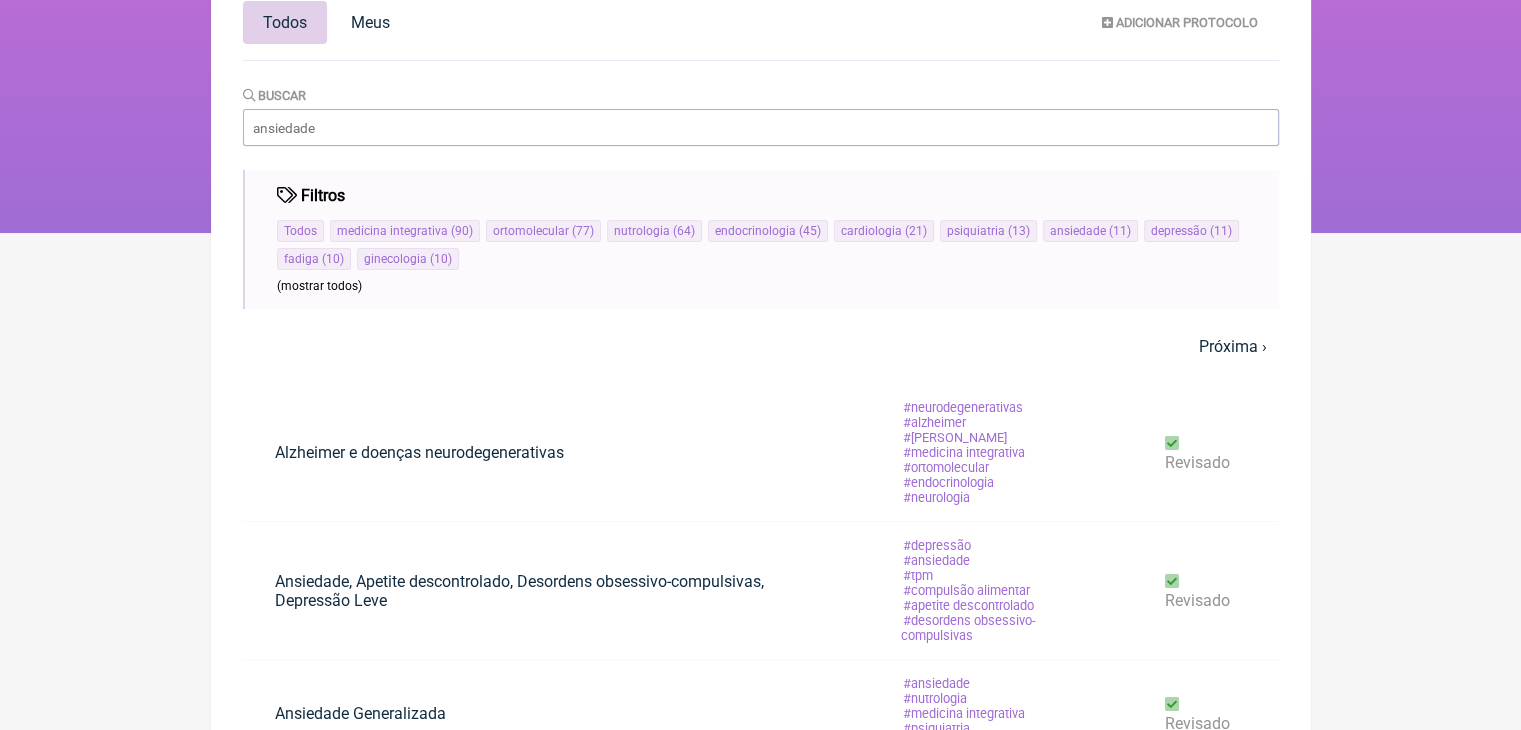 scroll, scrollTop: 200, scrollLeft: 0, axis: vertical 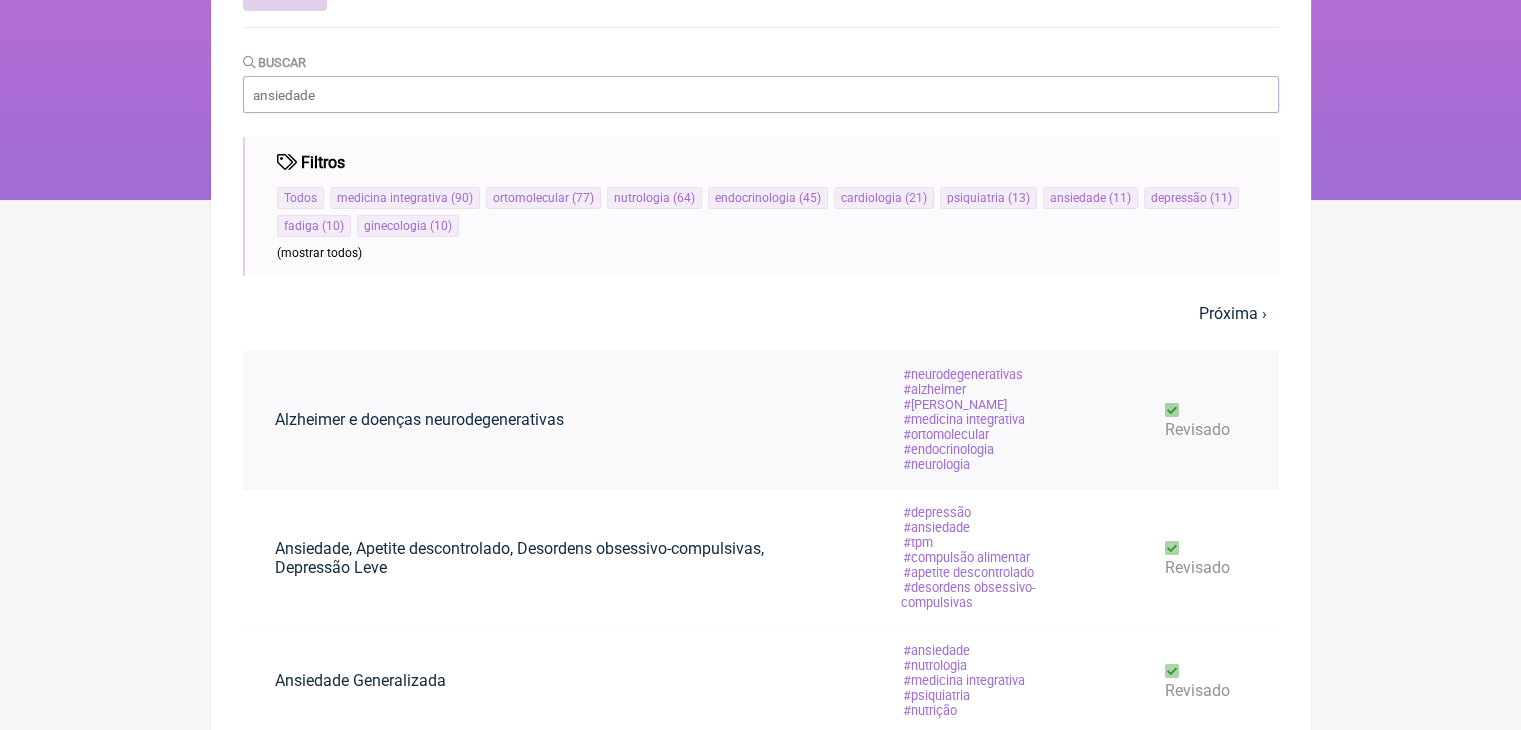 click on "Alzheimer e doenças neurodegenerativas" at bounding box center [419, 419] 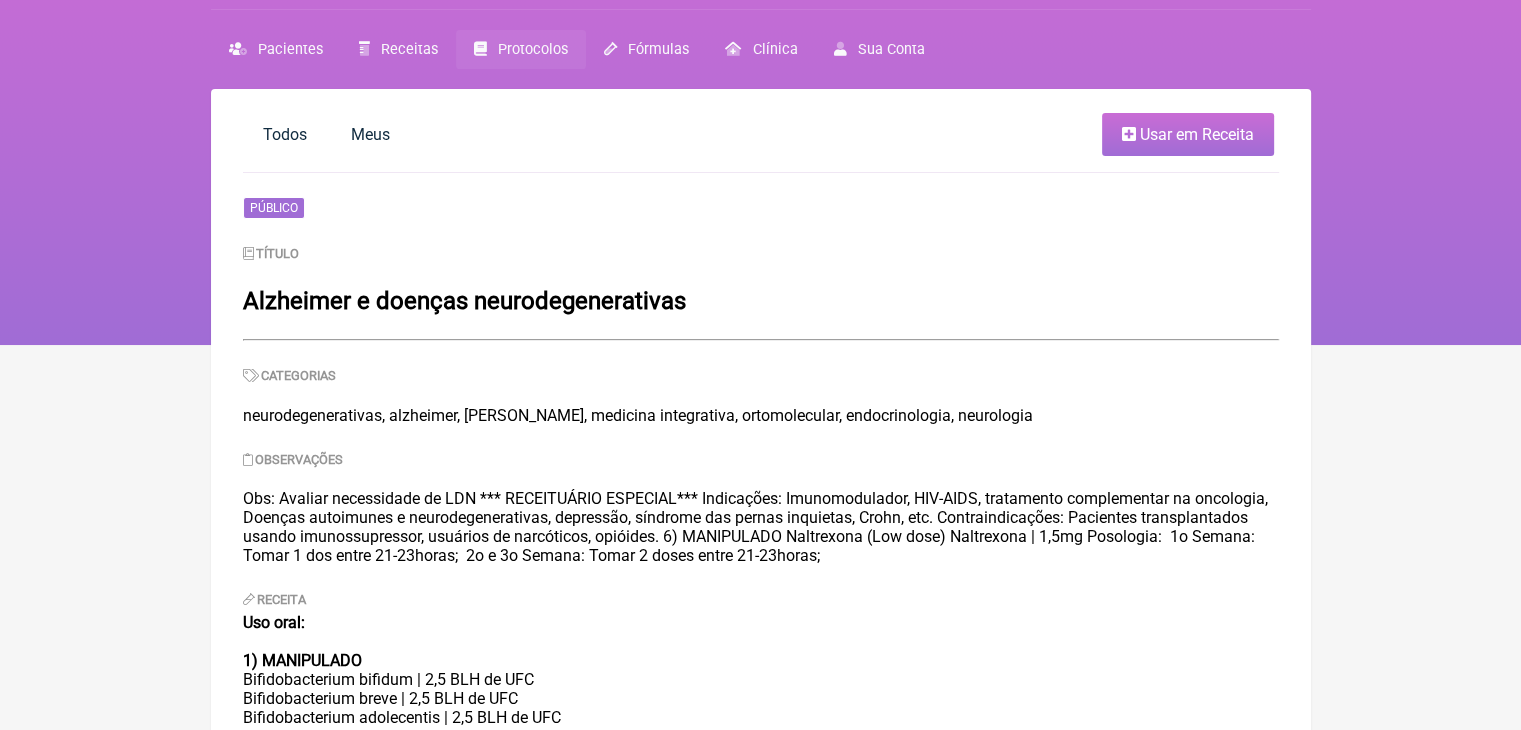 scroll, scrollTop: 0, scrollLeft: 0, axis: both 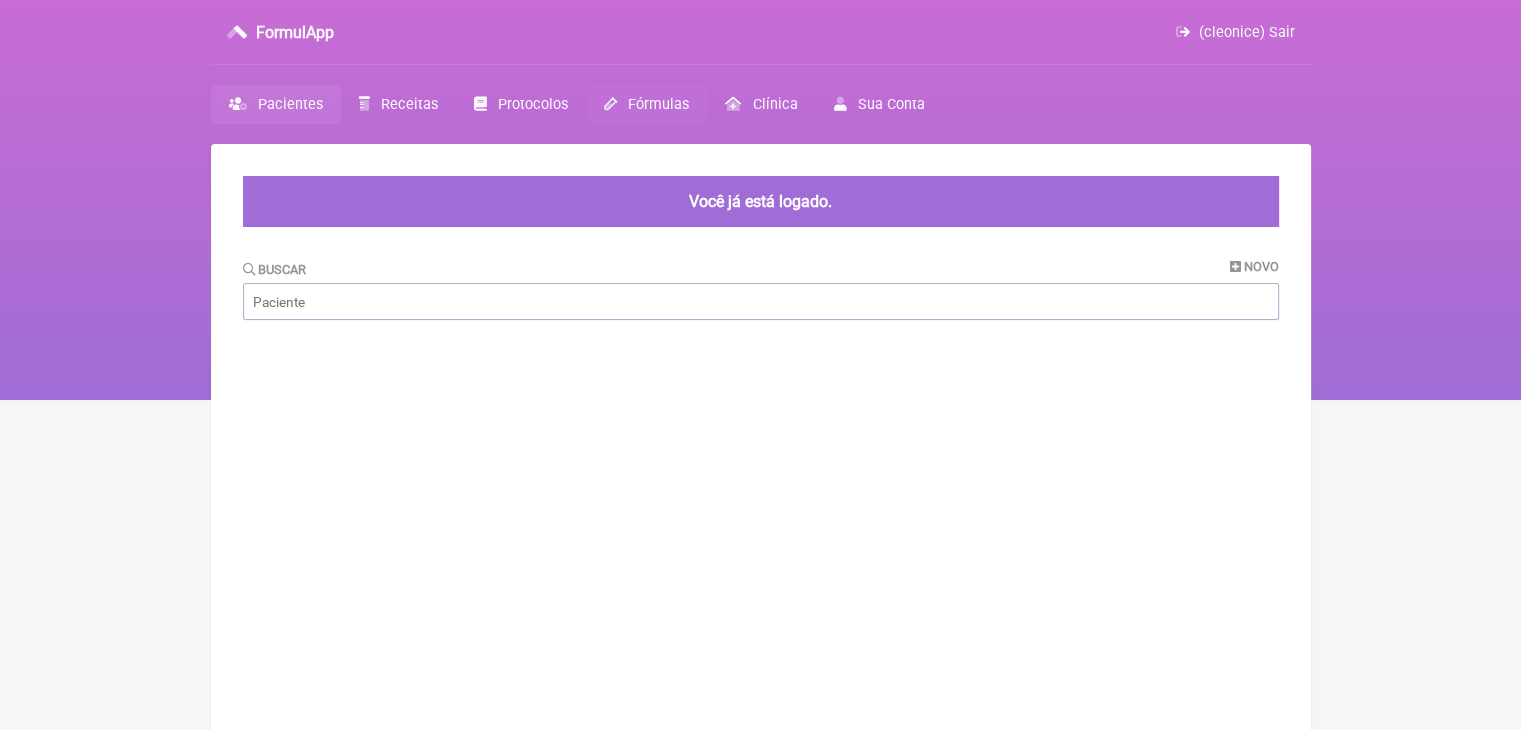 click on "Fórmulas" at bounding box center [658, 104] 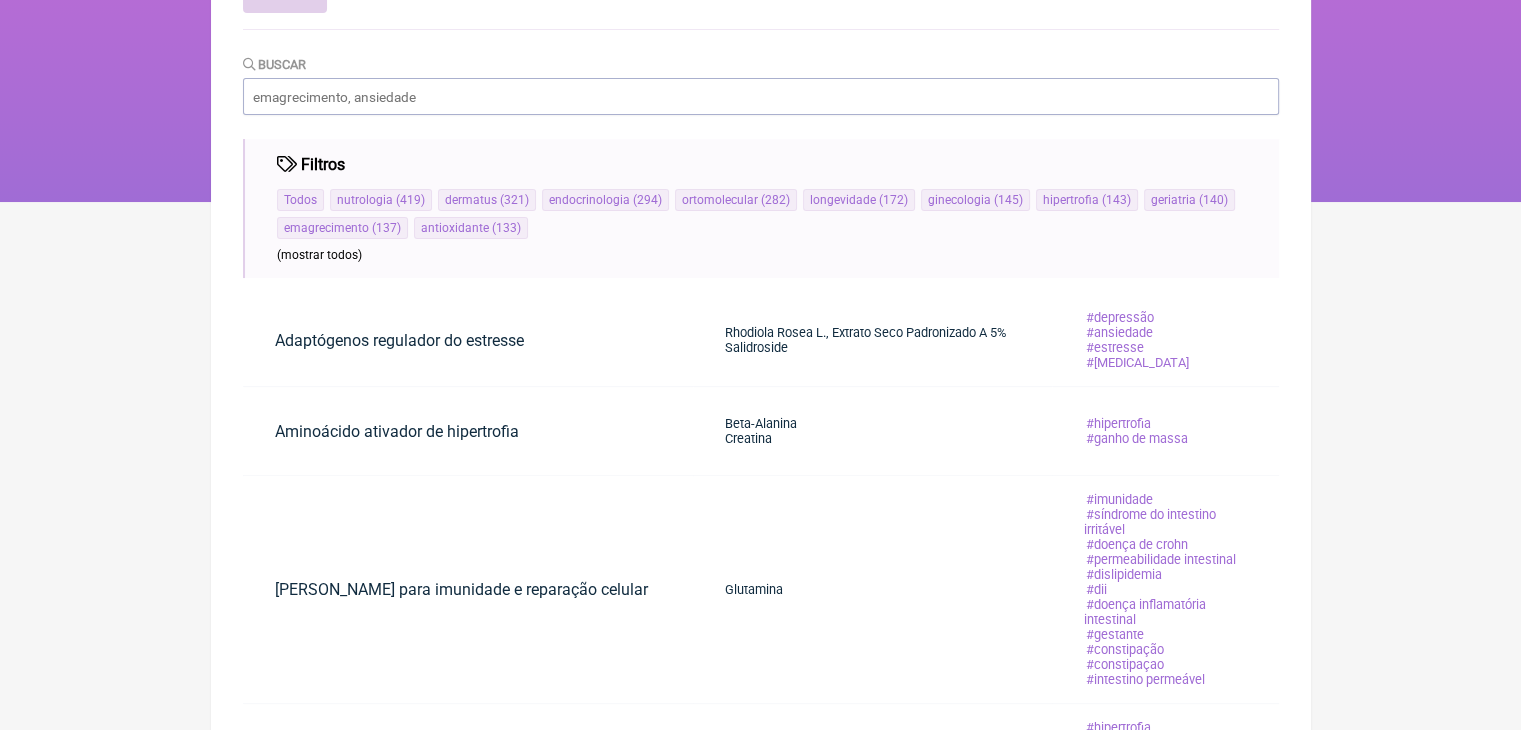 scroll, scrollTop: 200, scrollLeft: 0, axis: vertical 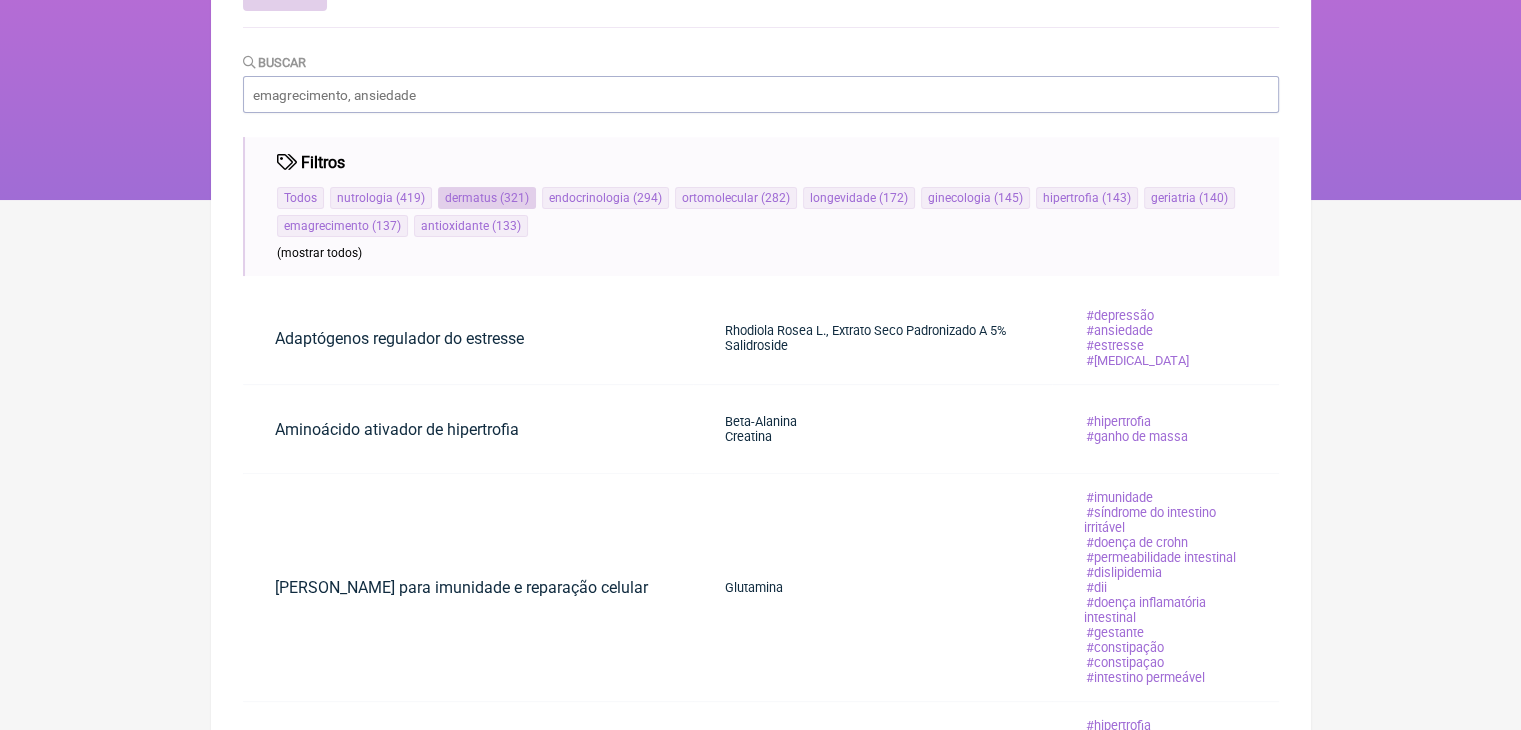 click on "dermatus" at bounding box center (471, 198) 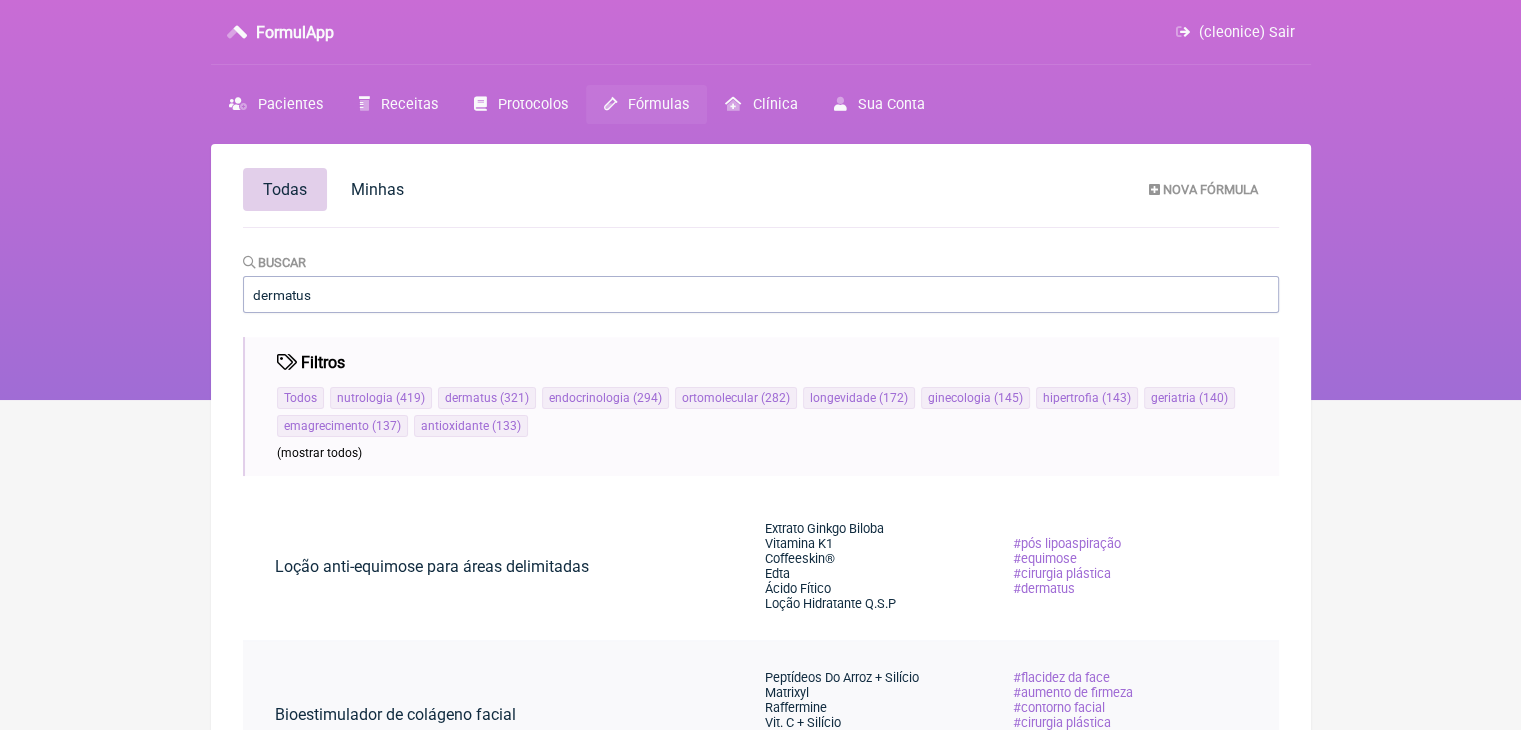 scroll, scrollTop: 0, scrollLeft: 0, axis: both 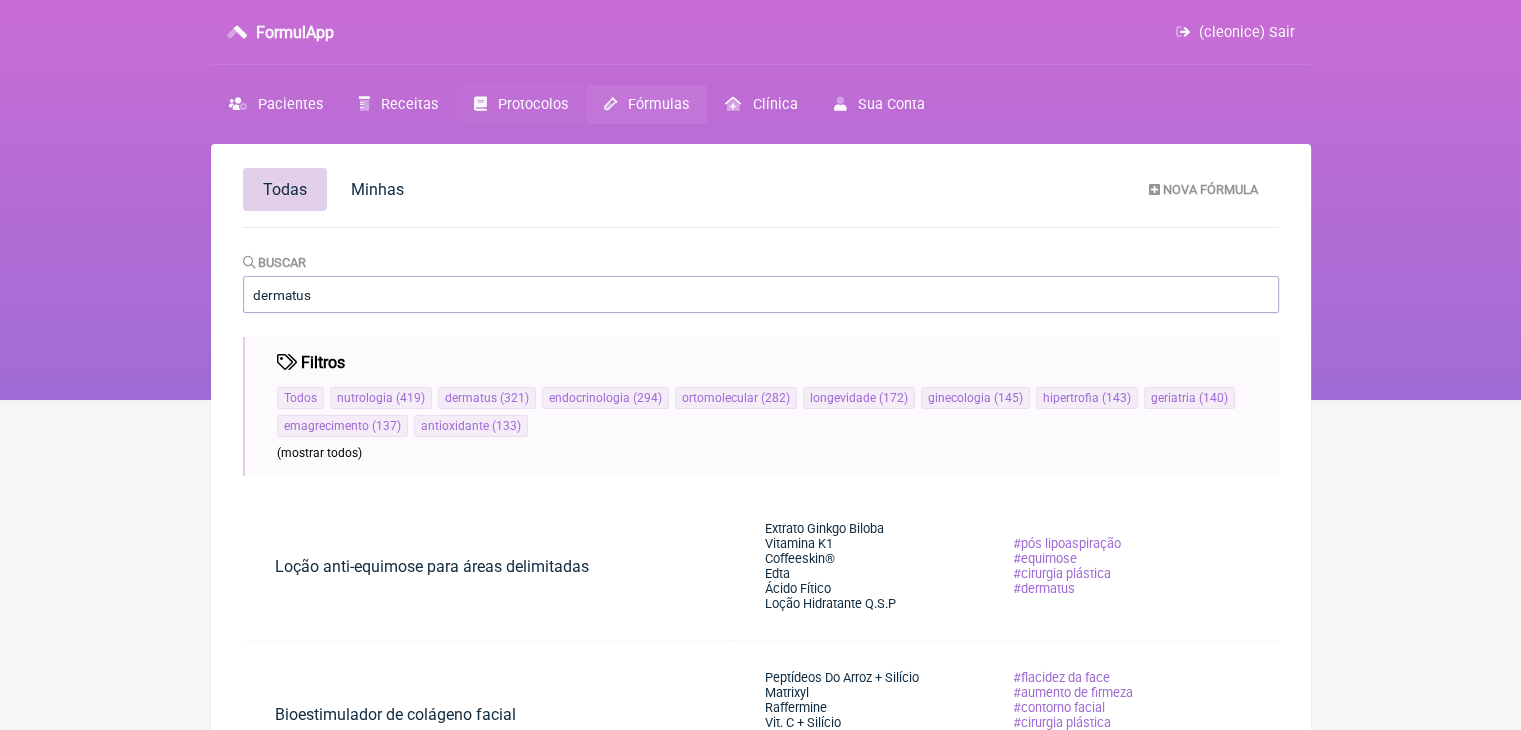 click on "Protocolos" at bounding box center (533, 104) 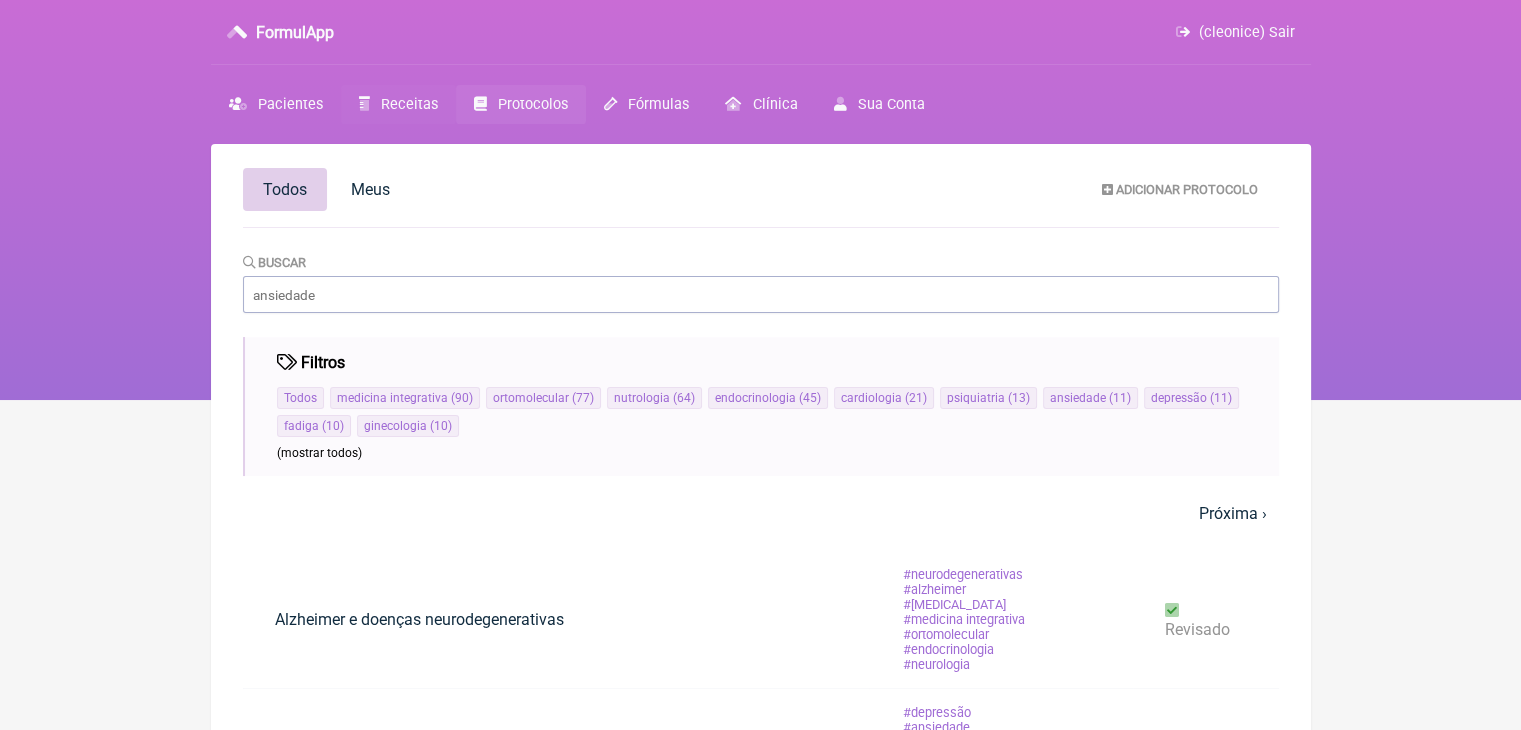 click on "Receitas" at bounding box center [409, 104] 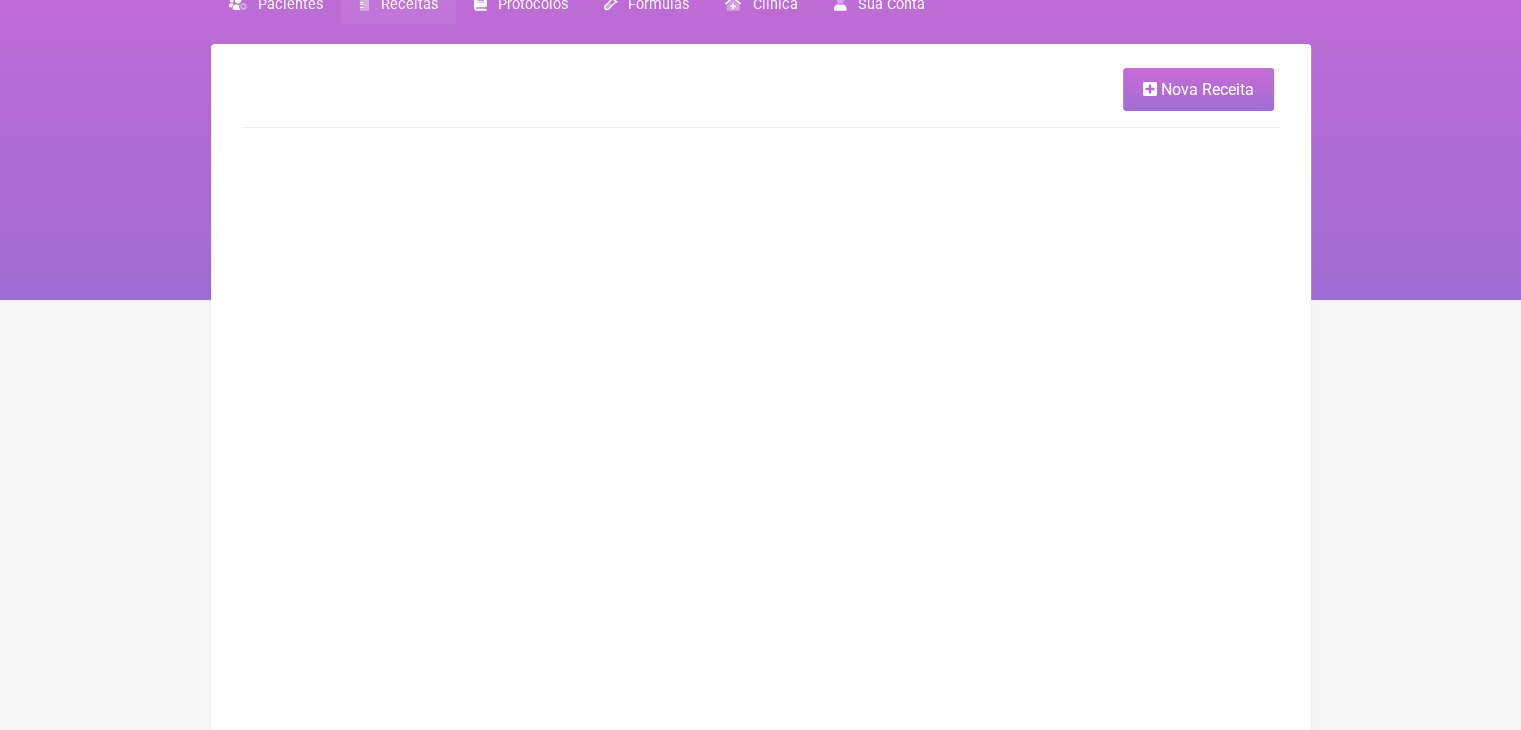 scroll, scrollTop: 44, scrollLeft: 0, axis: vertical 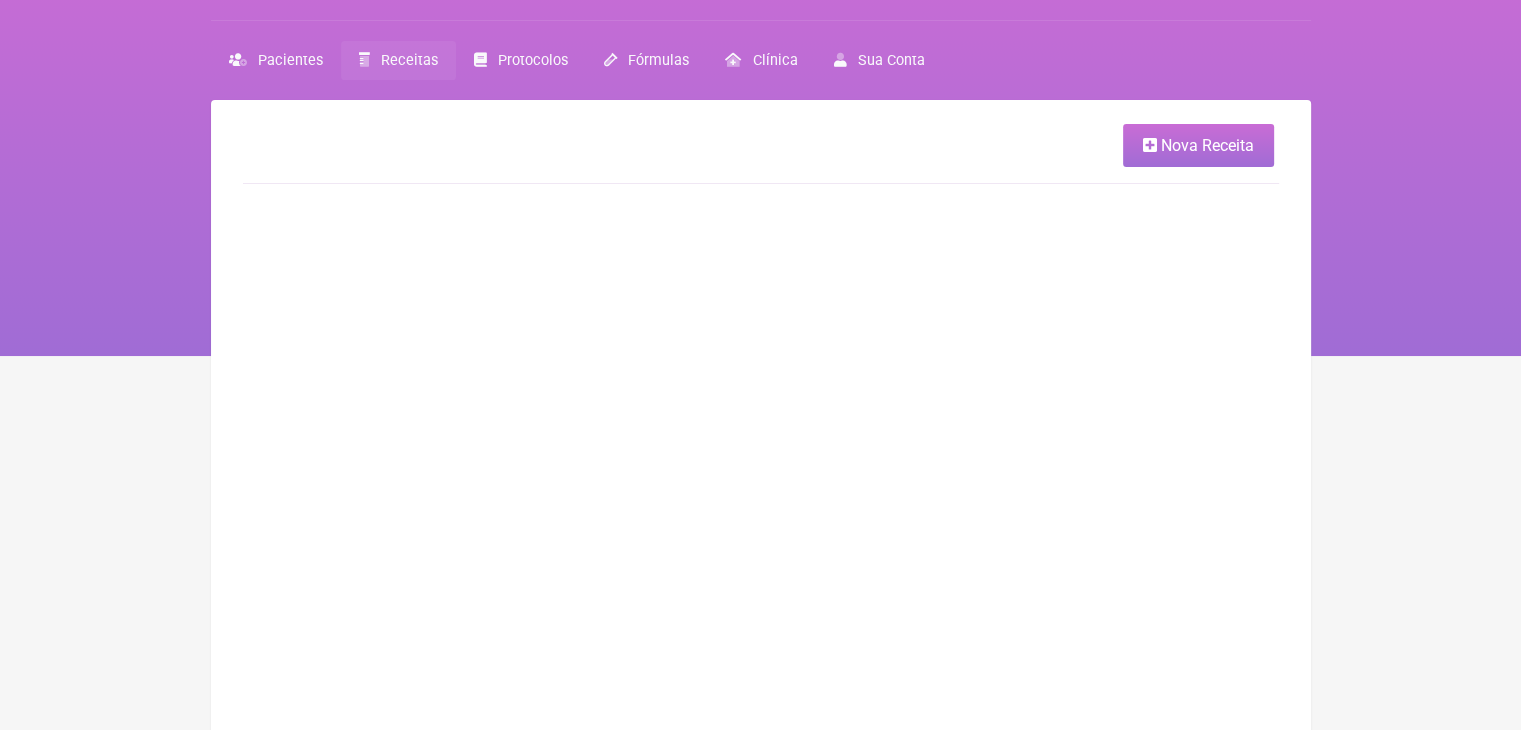 click on "Nova Receita" at bounding box center (1207, 145) 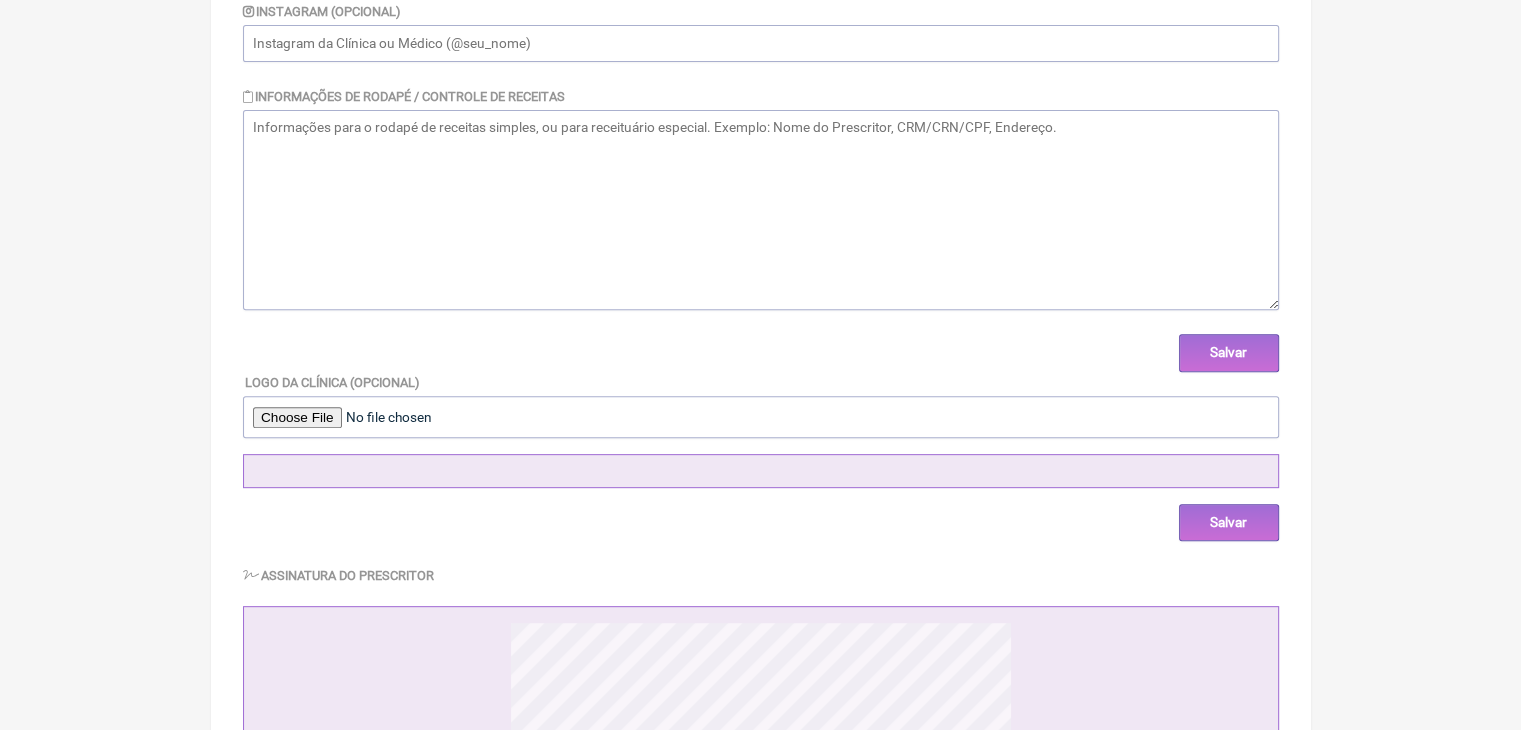 scroll, scrollTop: 716, scrollLeft: 0, axis: vertical 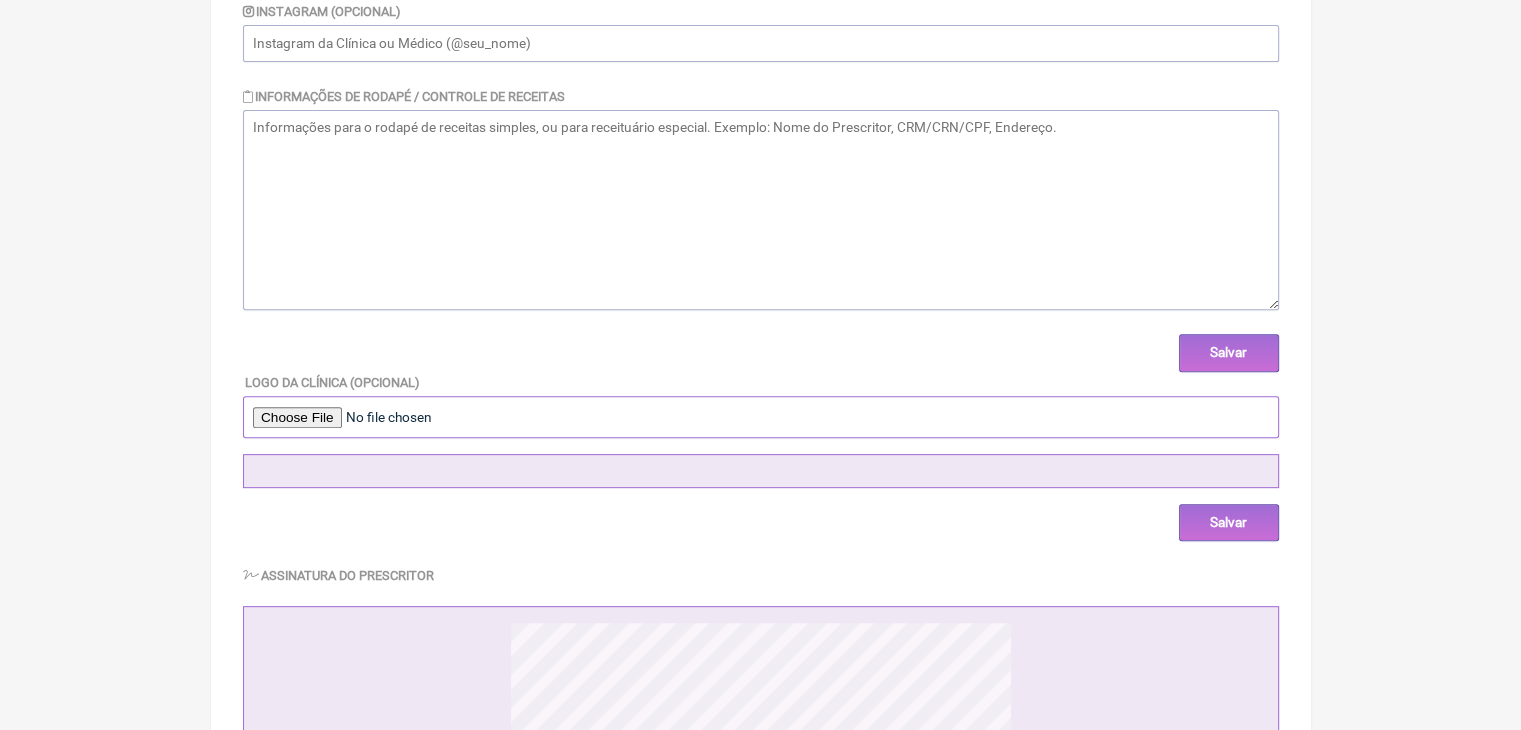 click at bounding box center (761, 417) 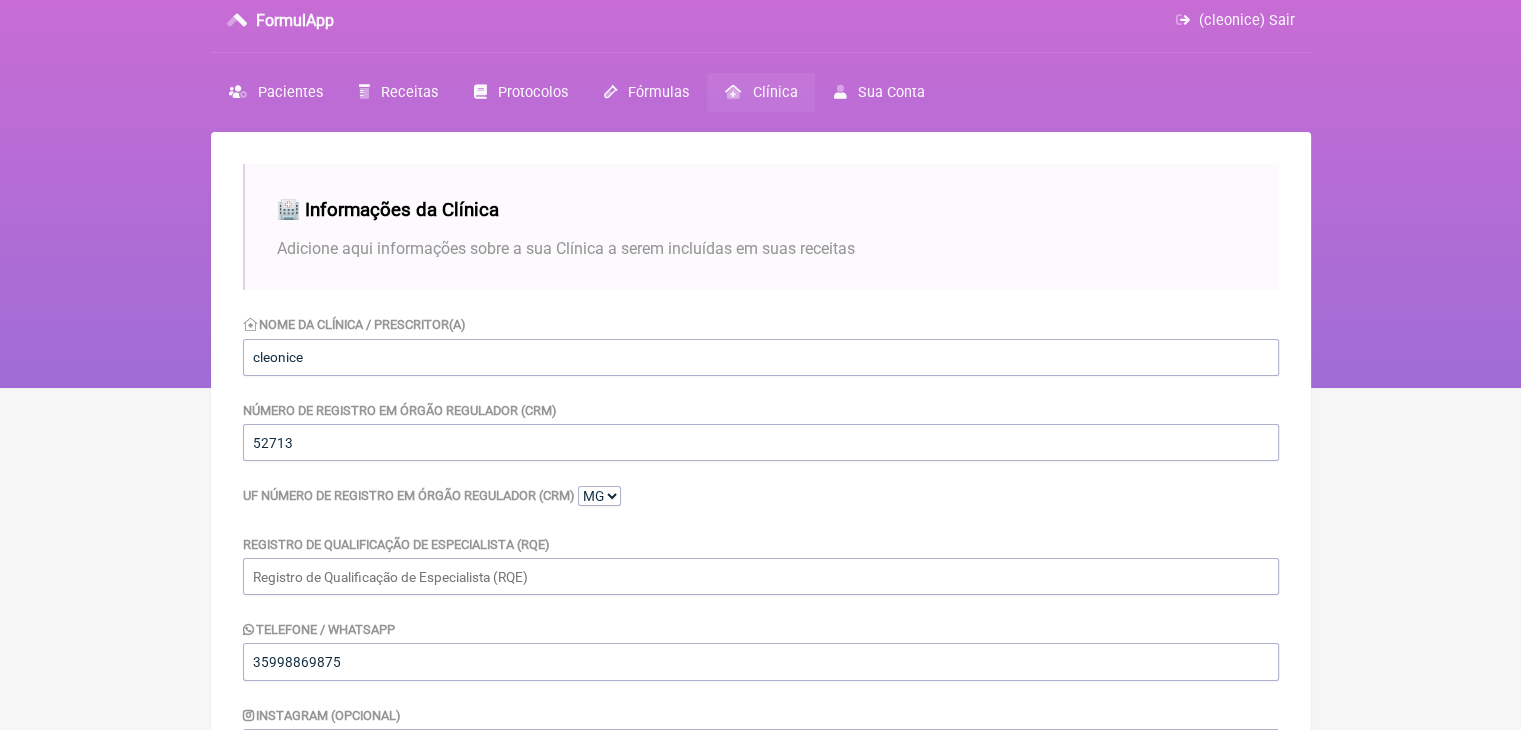 scroll, scrollTop: 0, scrollLeft: 0, axis: both 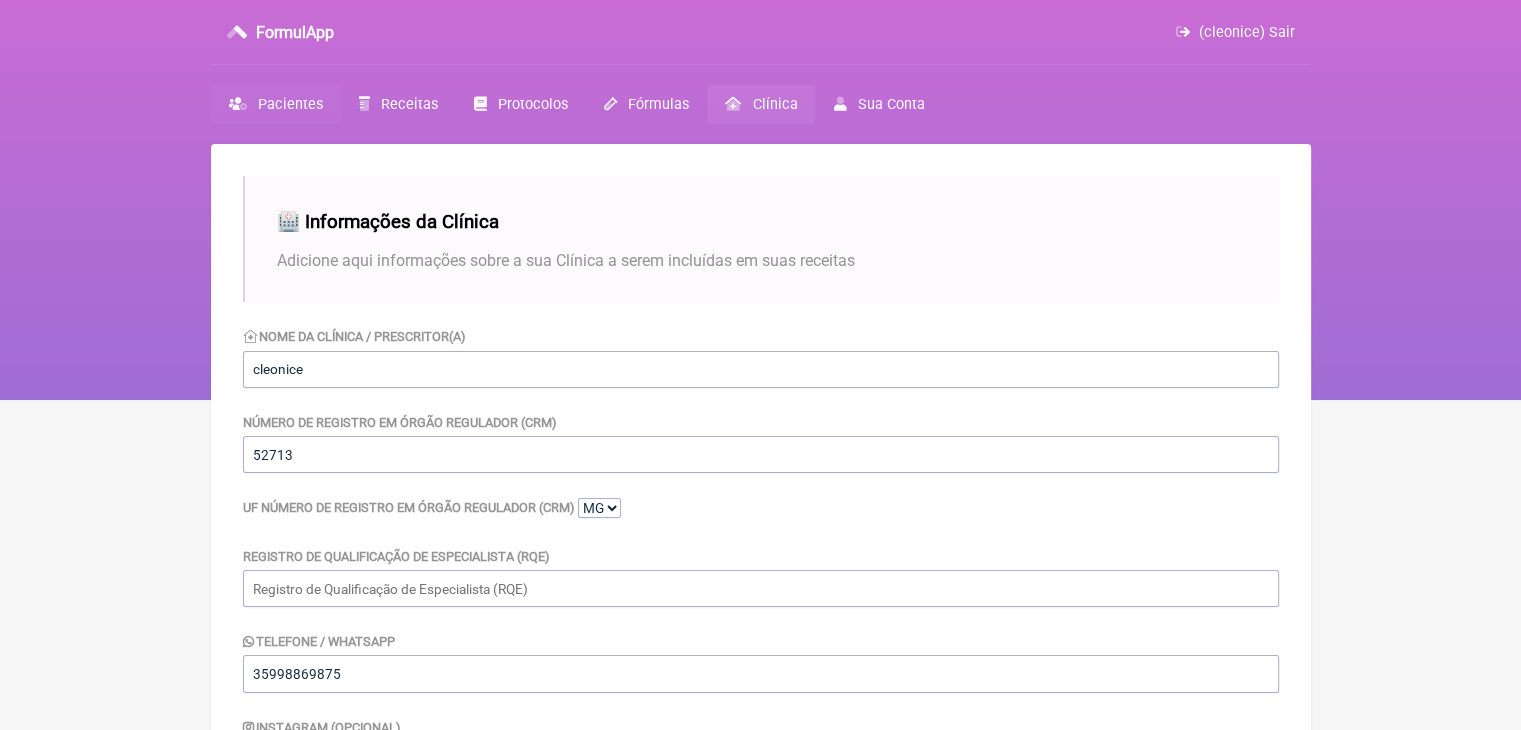 click on "Pacientes" at bounding box center [276, 104] 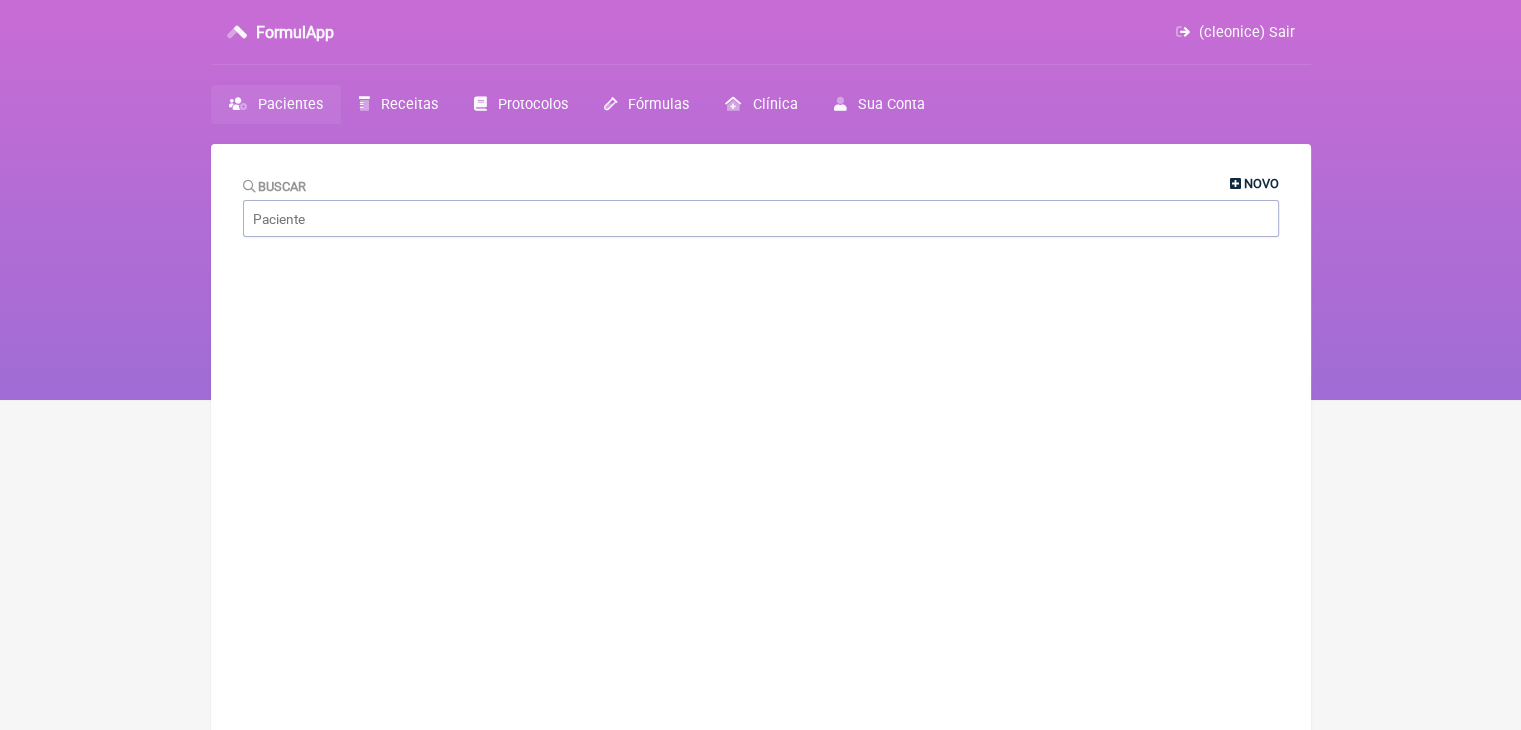 click on "Novo" at bounding box center [1261, 183] 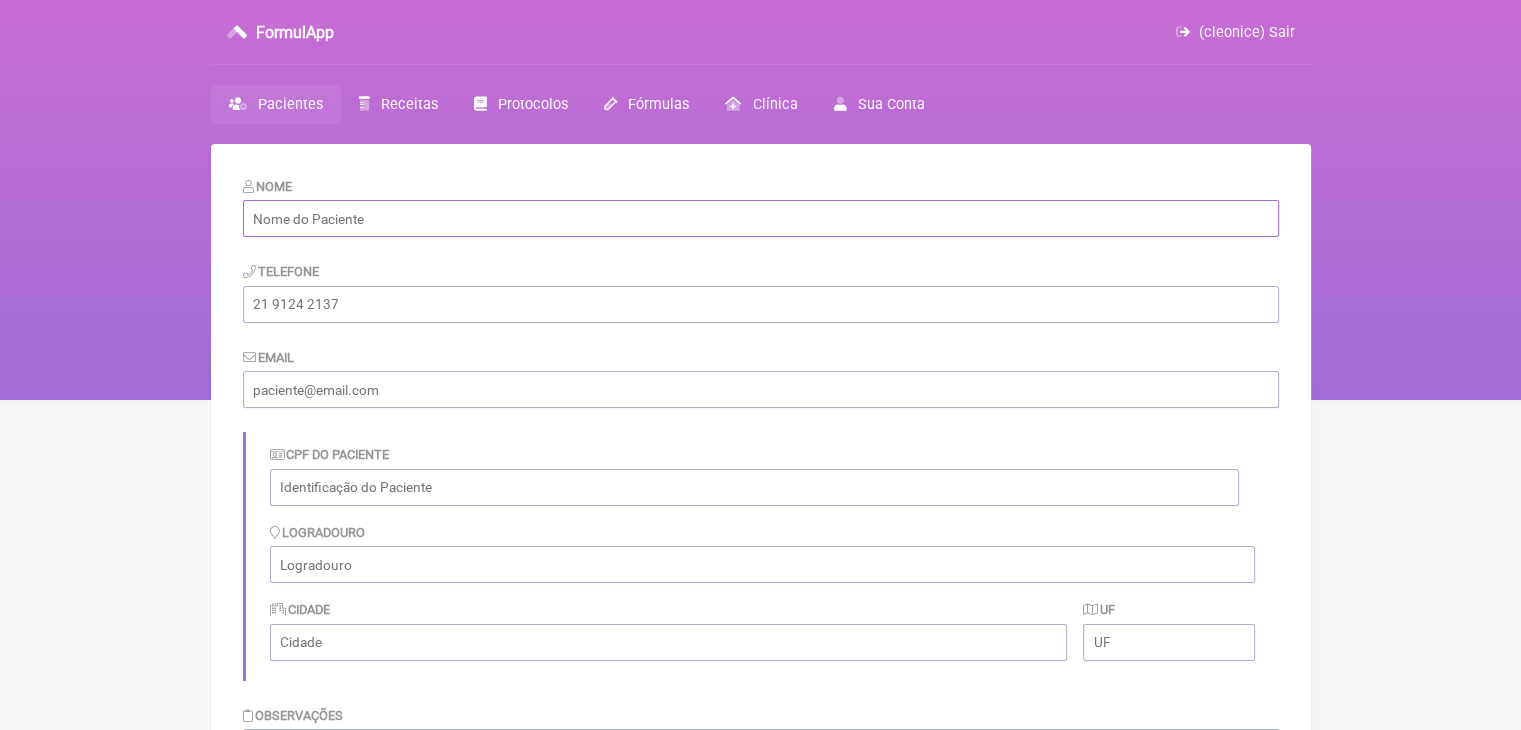 click at bounding box center [761, 218] 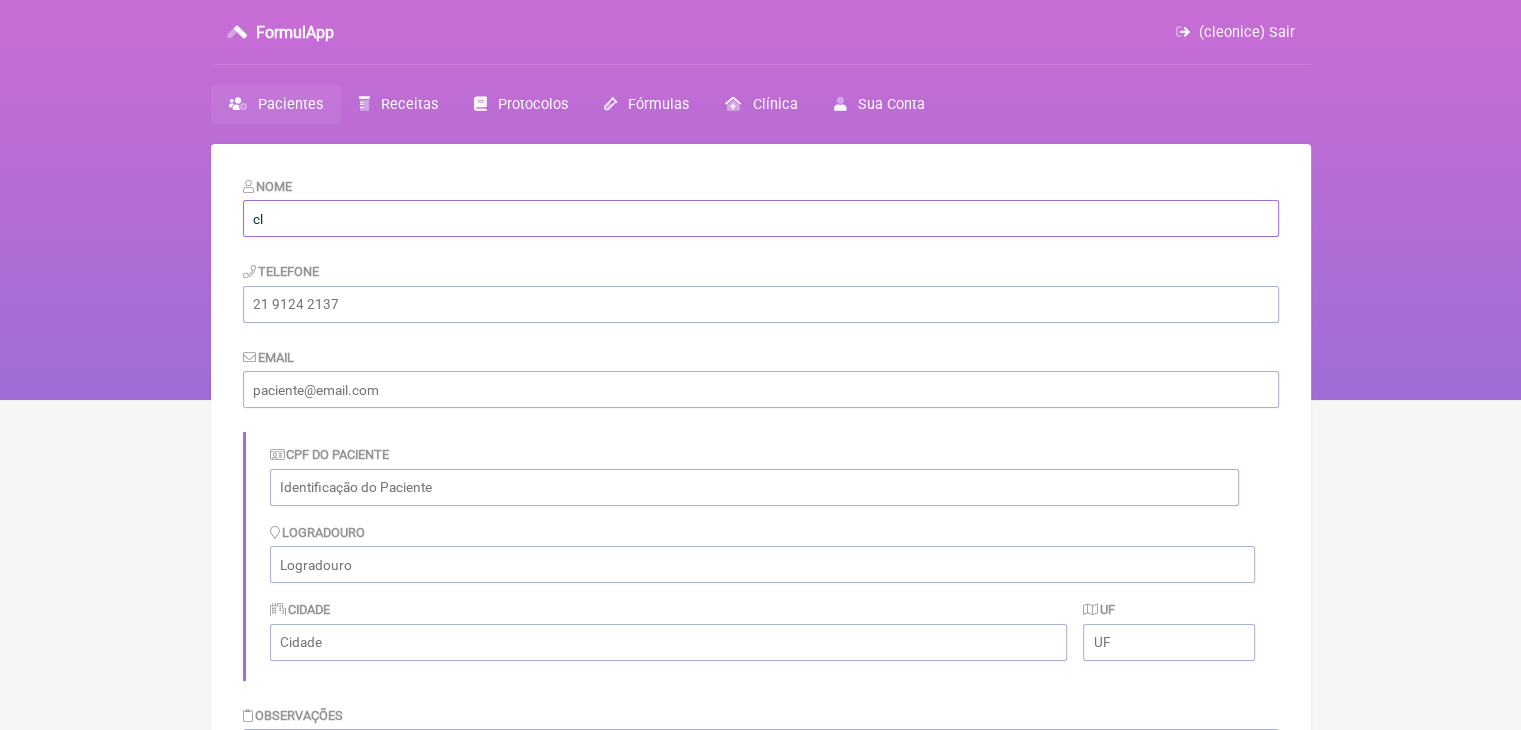 type on "c" 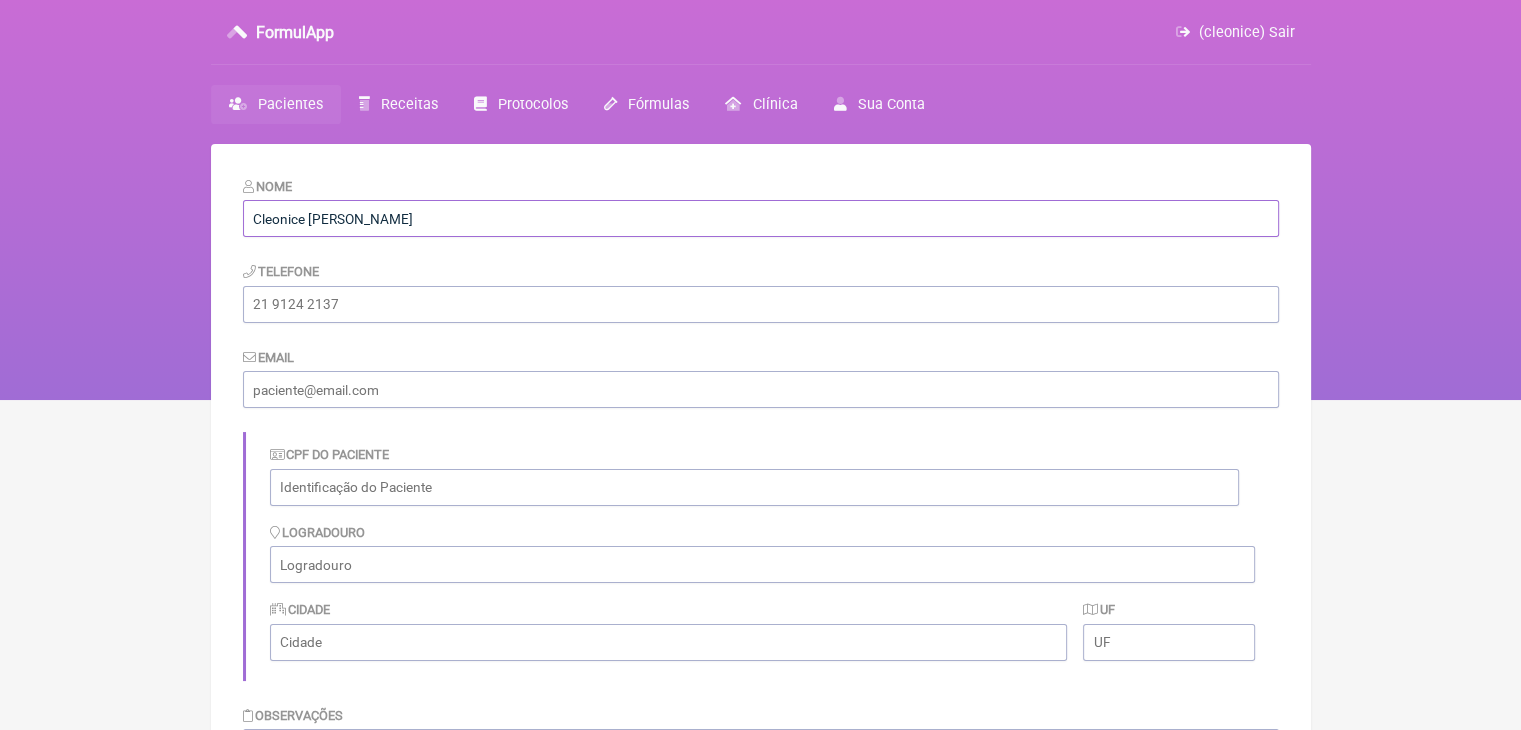 type on "Cleonice Cristina Pereira" 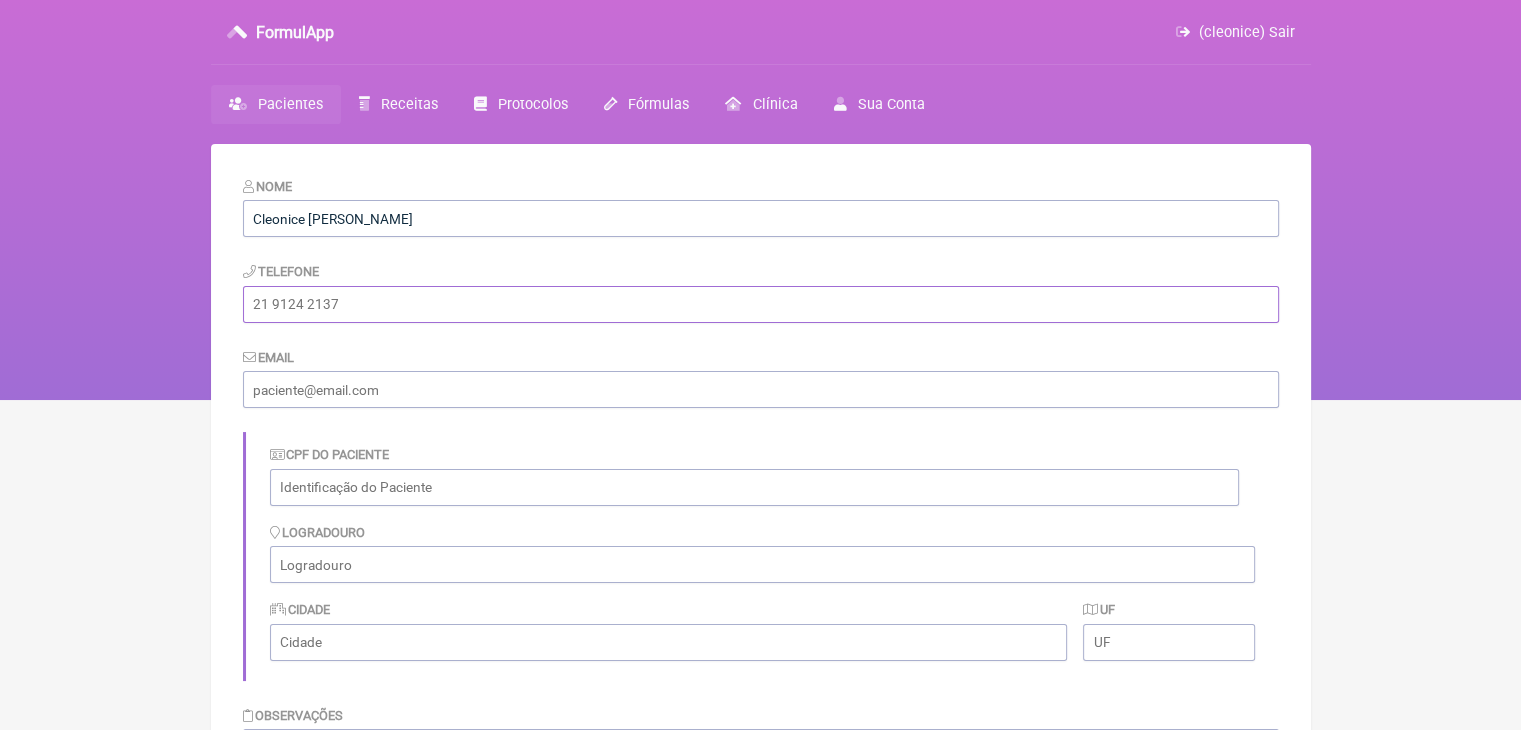 drag, startPoint x: 356, startPoint y: 303, endPoint x: 70, endPoint y: 312, distance: 286.14157 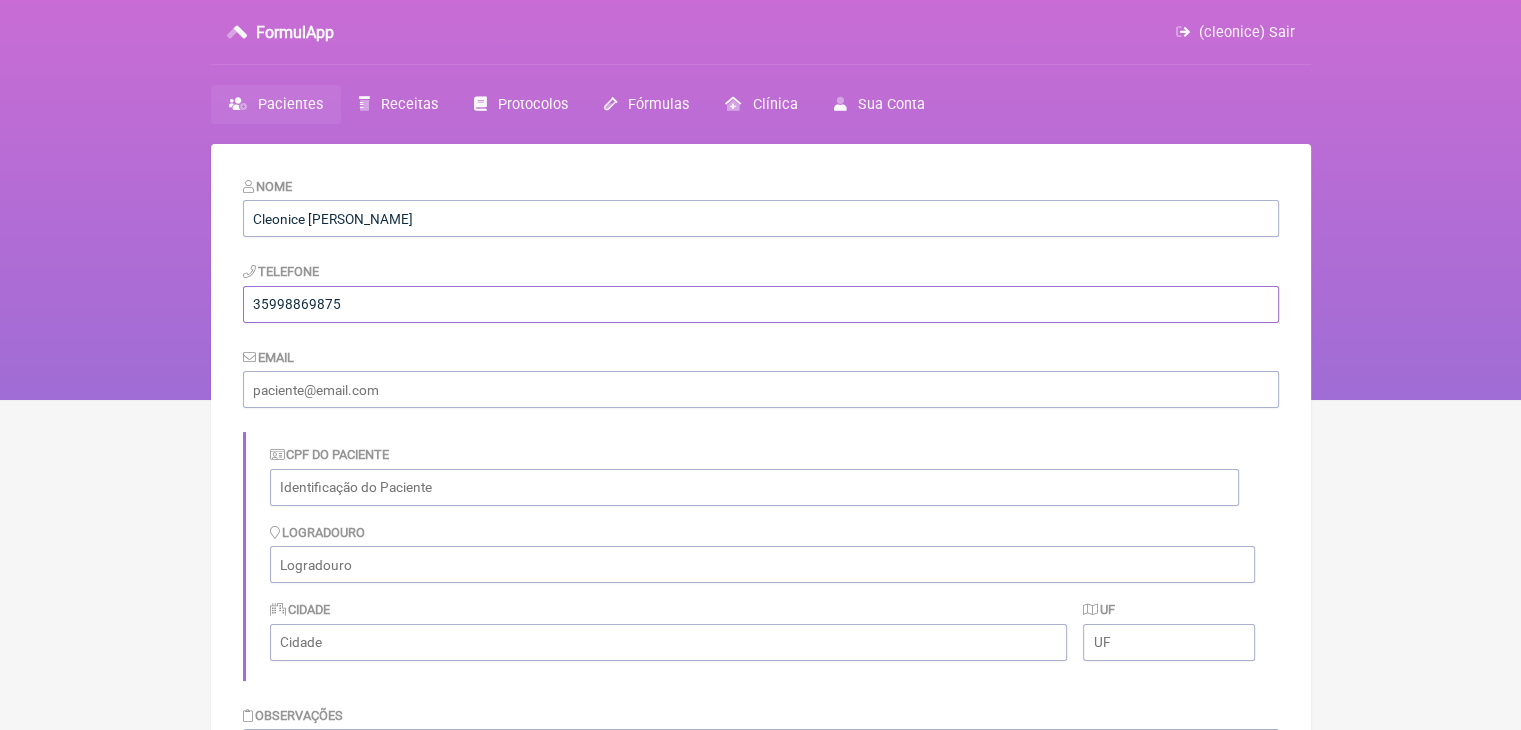 type on "35998869875" 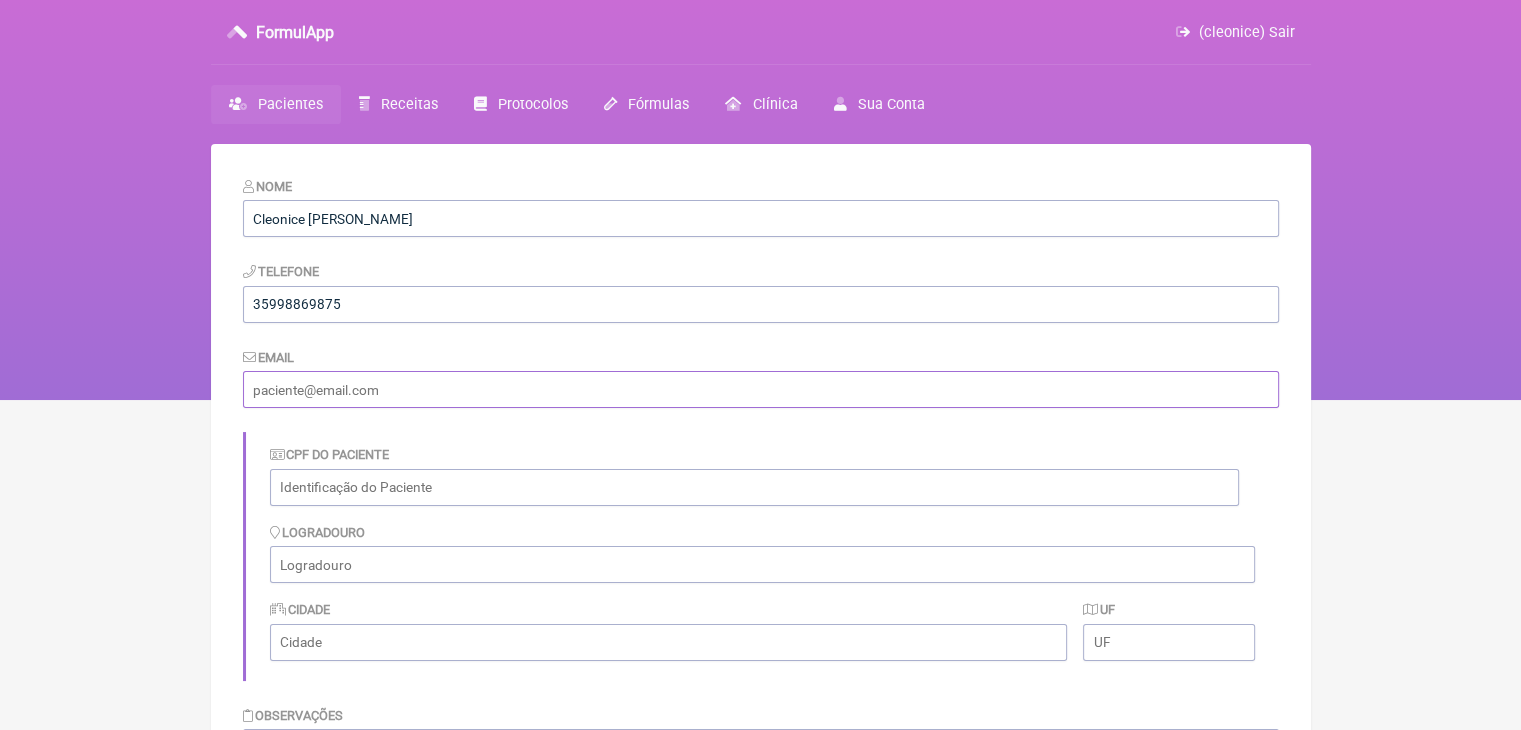 click at bounding box center (761, 389) 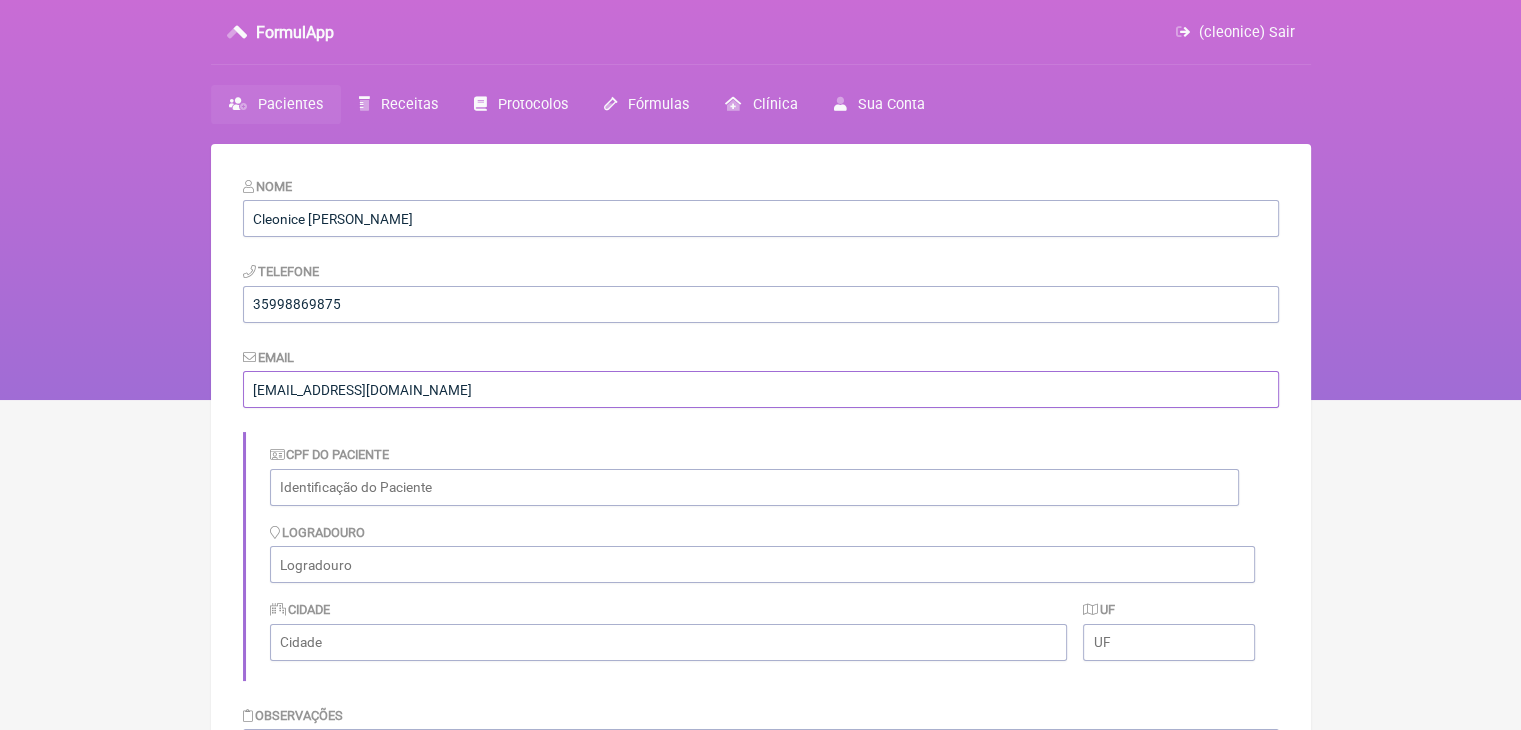 type on "cleonice.gerencia@medicarte.com.br" 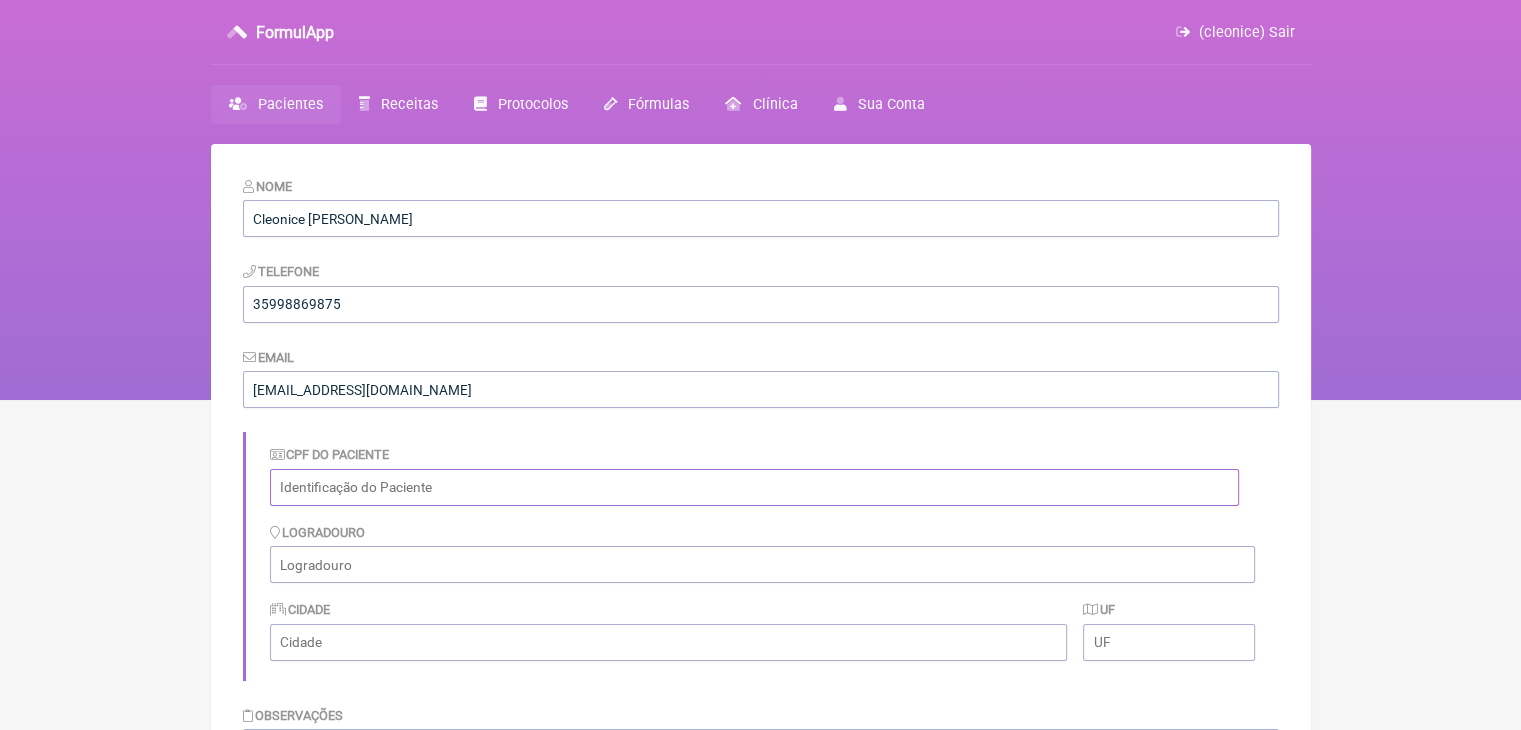click at bounding box center (754, 487) 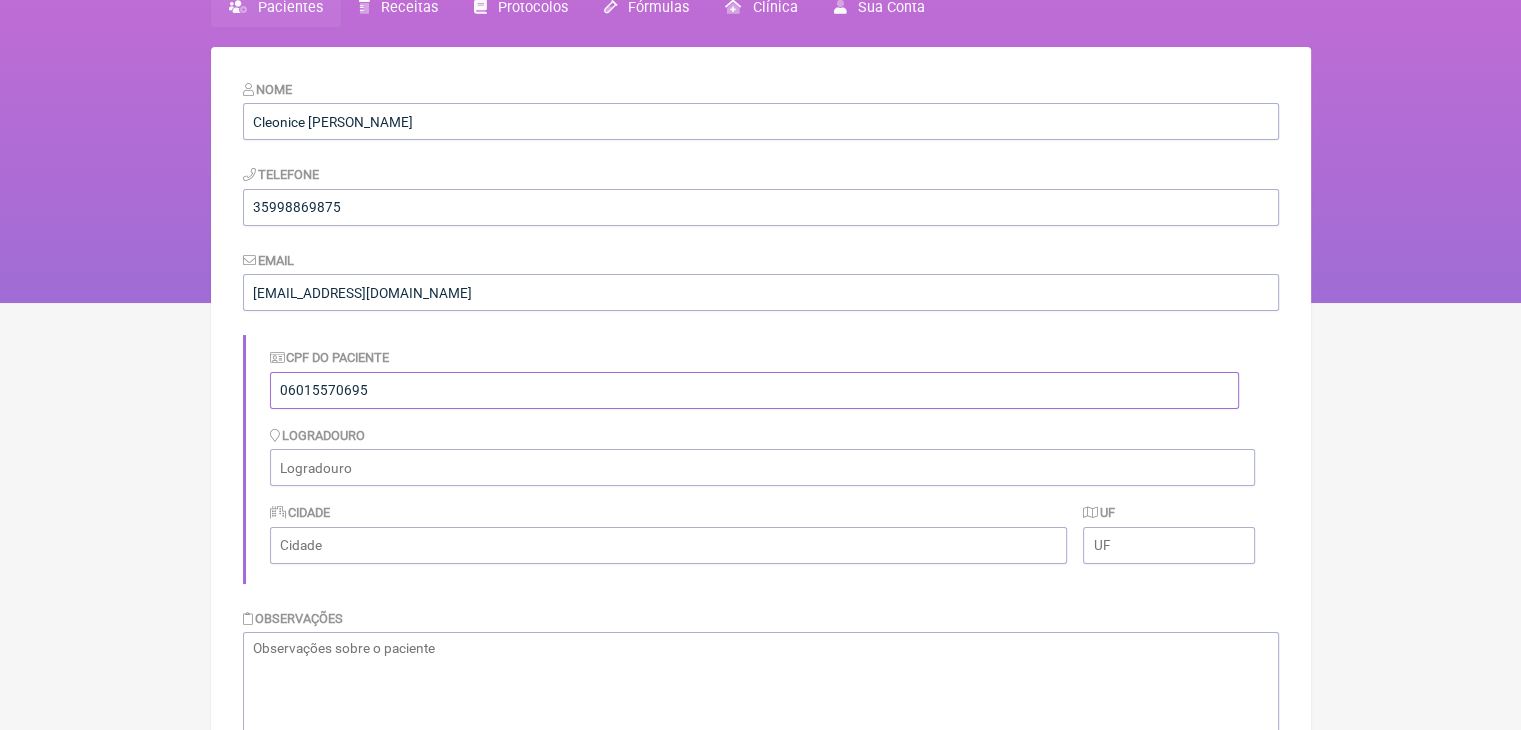 scroll, scrollTop: 100, scrollLeft: 0, axis: vertical 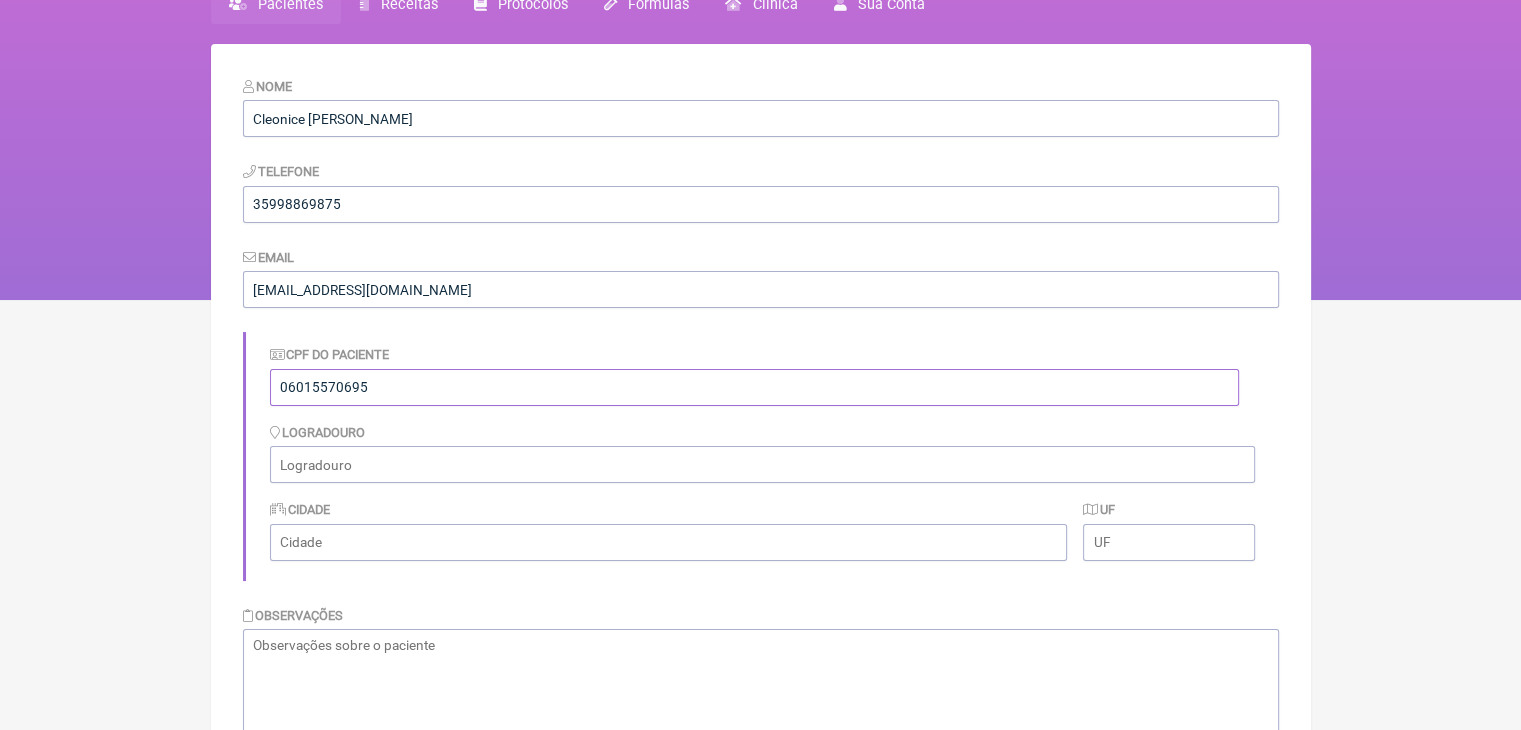 type on "06015570695" 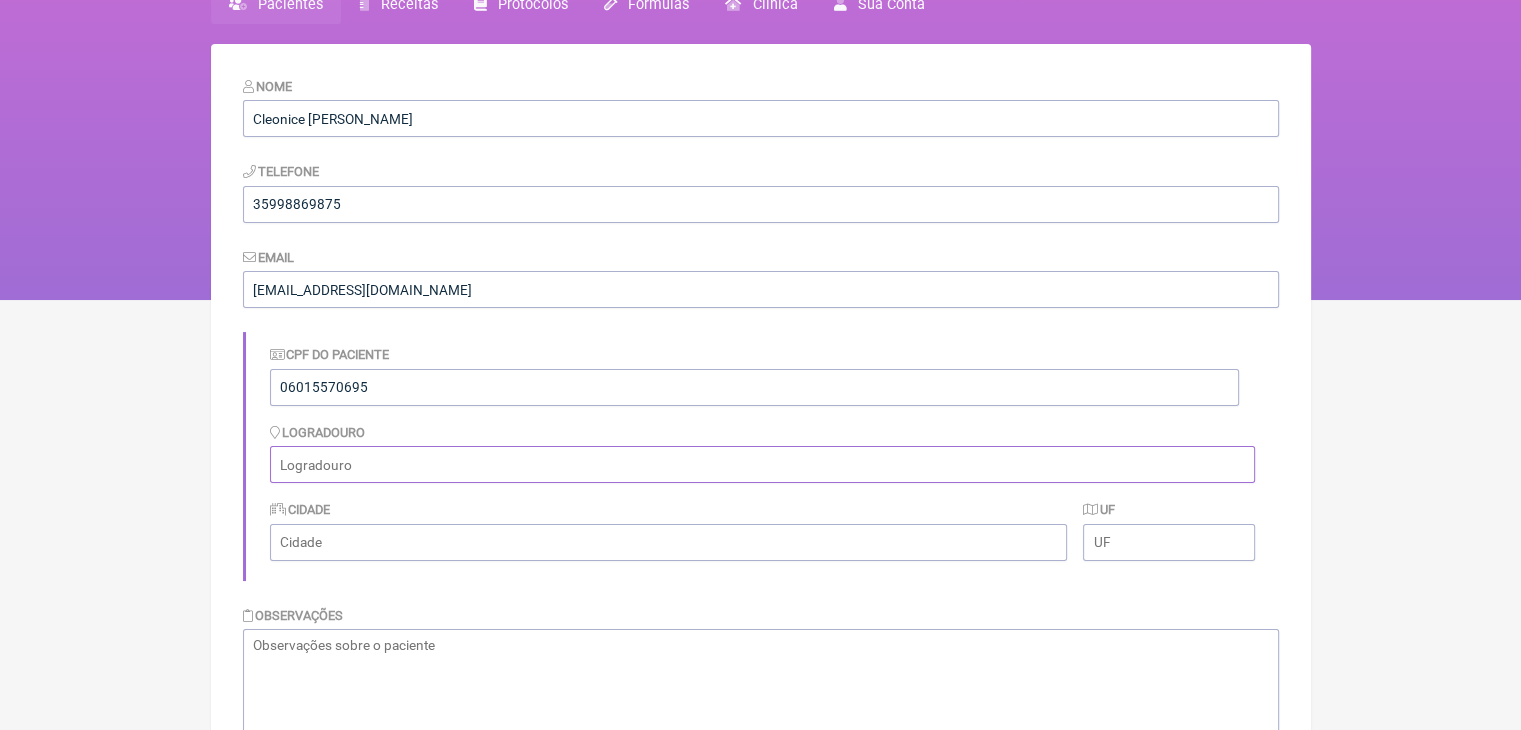 click at bounding box center (762, 464) 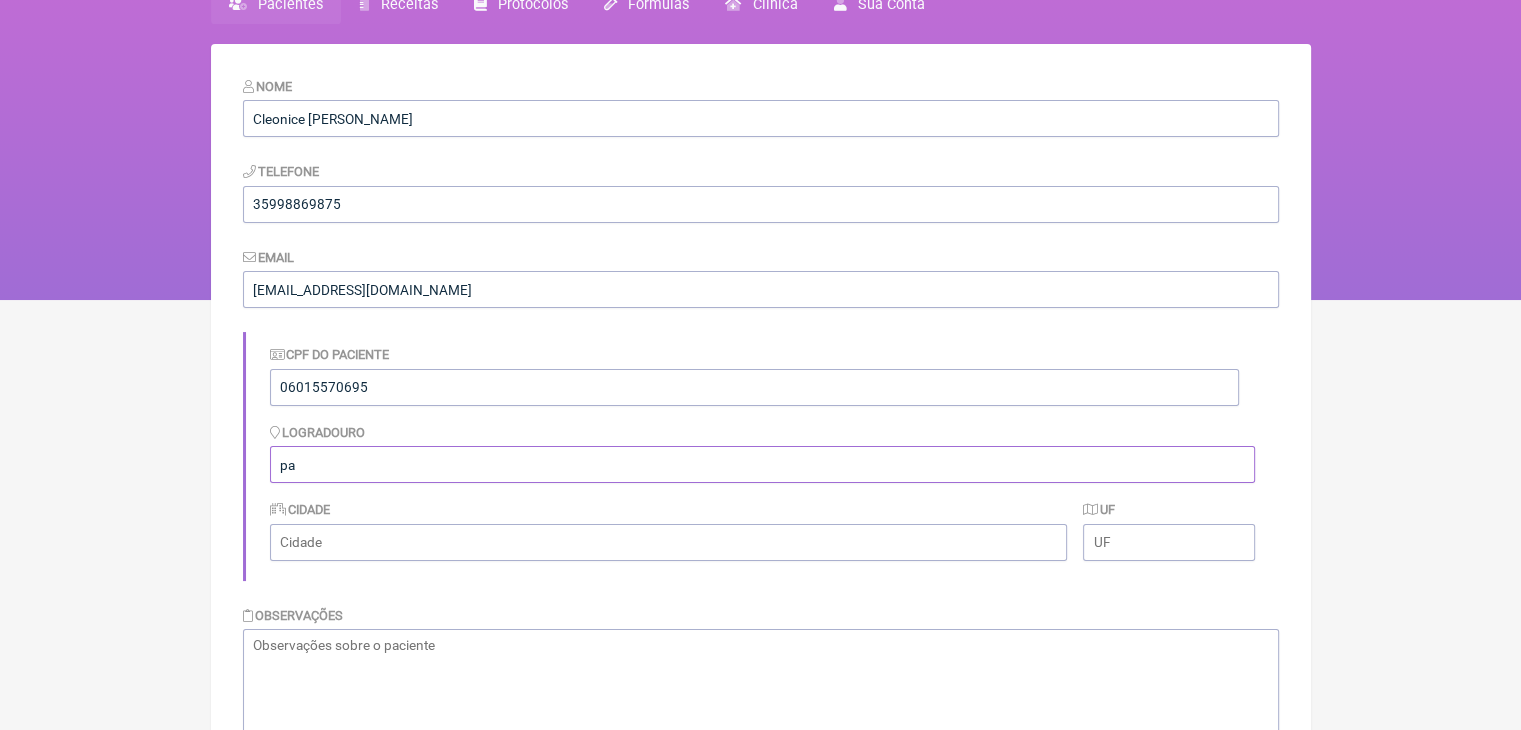 type on "p" 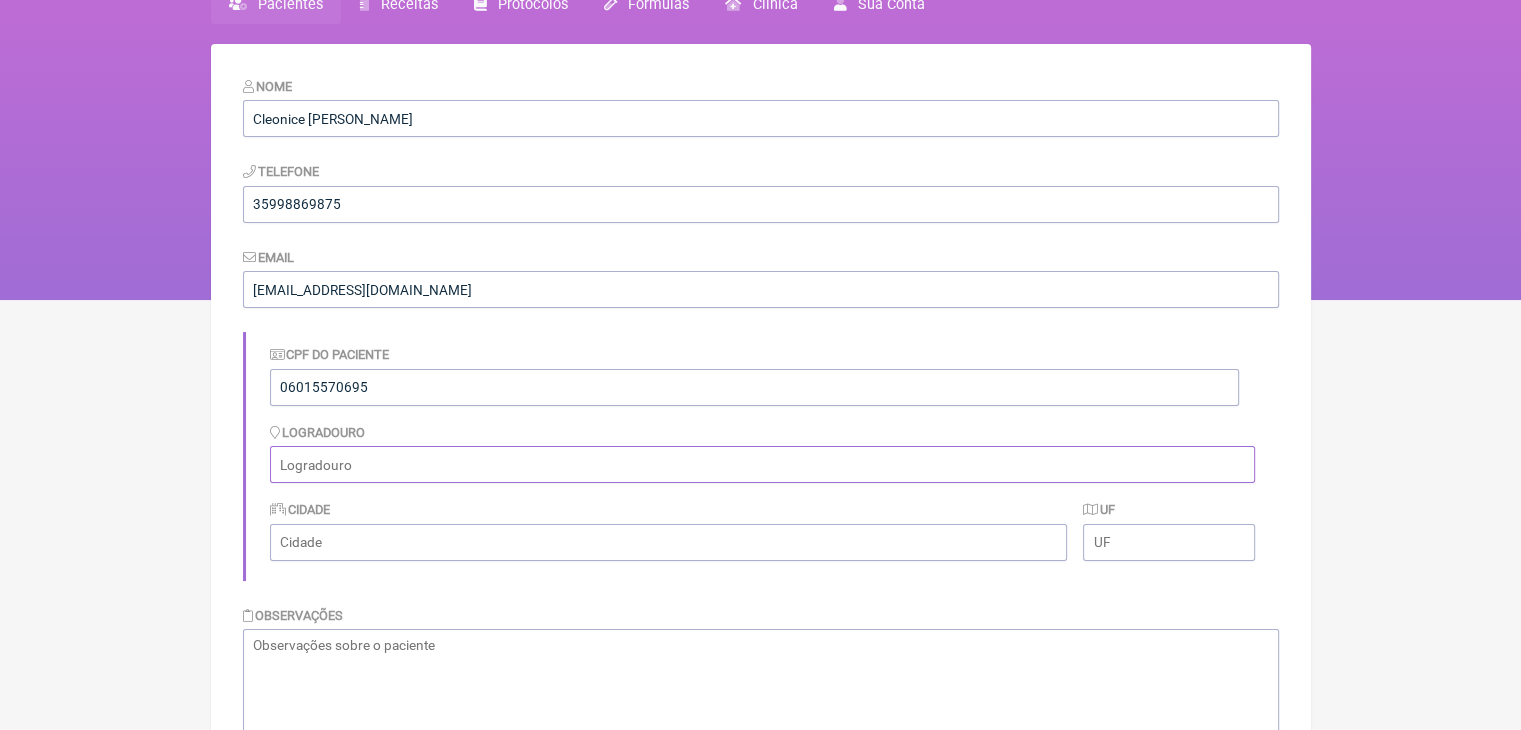 type on "P" 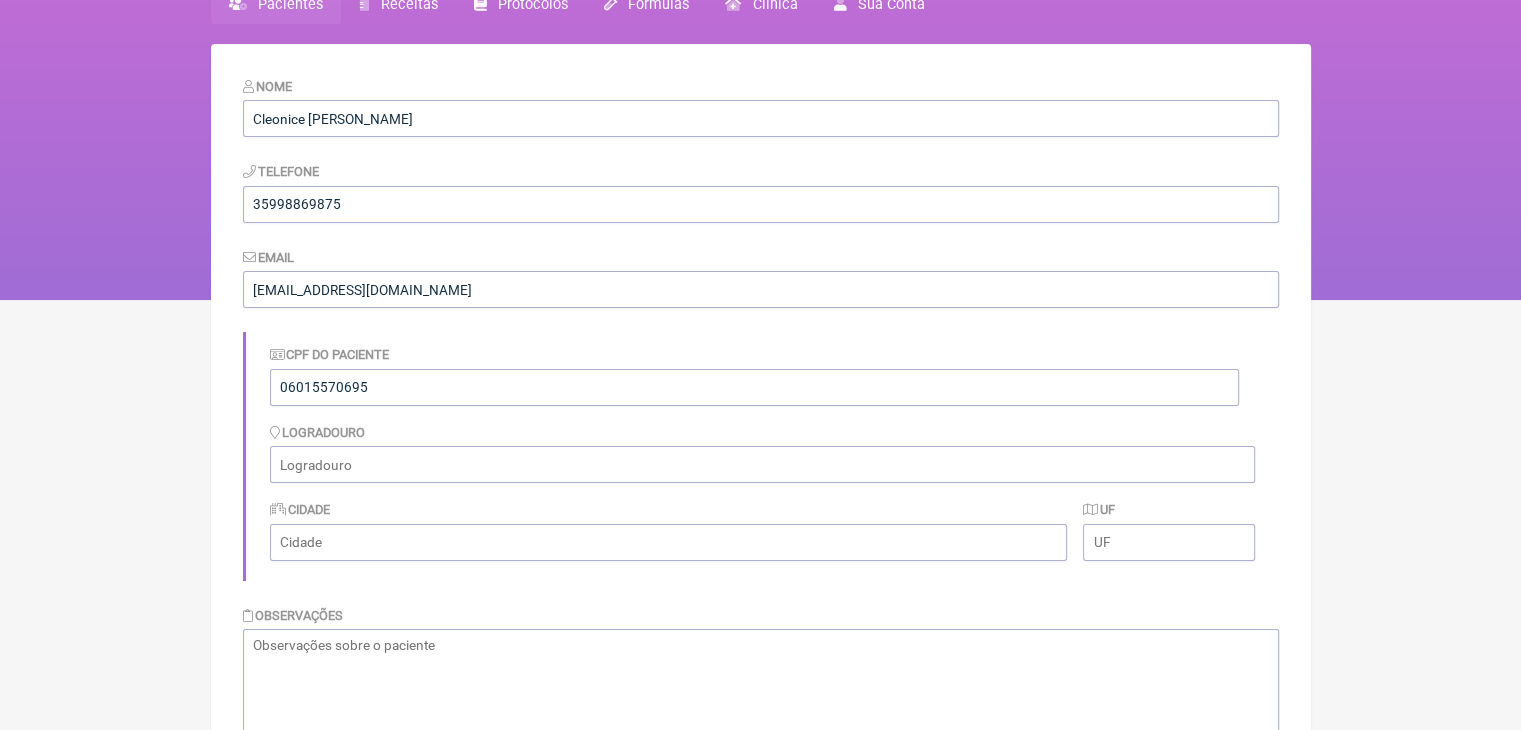 click on "CPF do Paciente
06015570695
Logradouro
Cidade
UF" at bounding box center [761, 456] 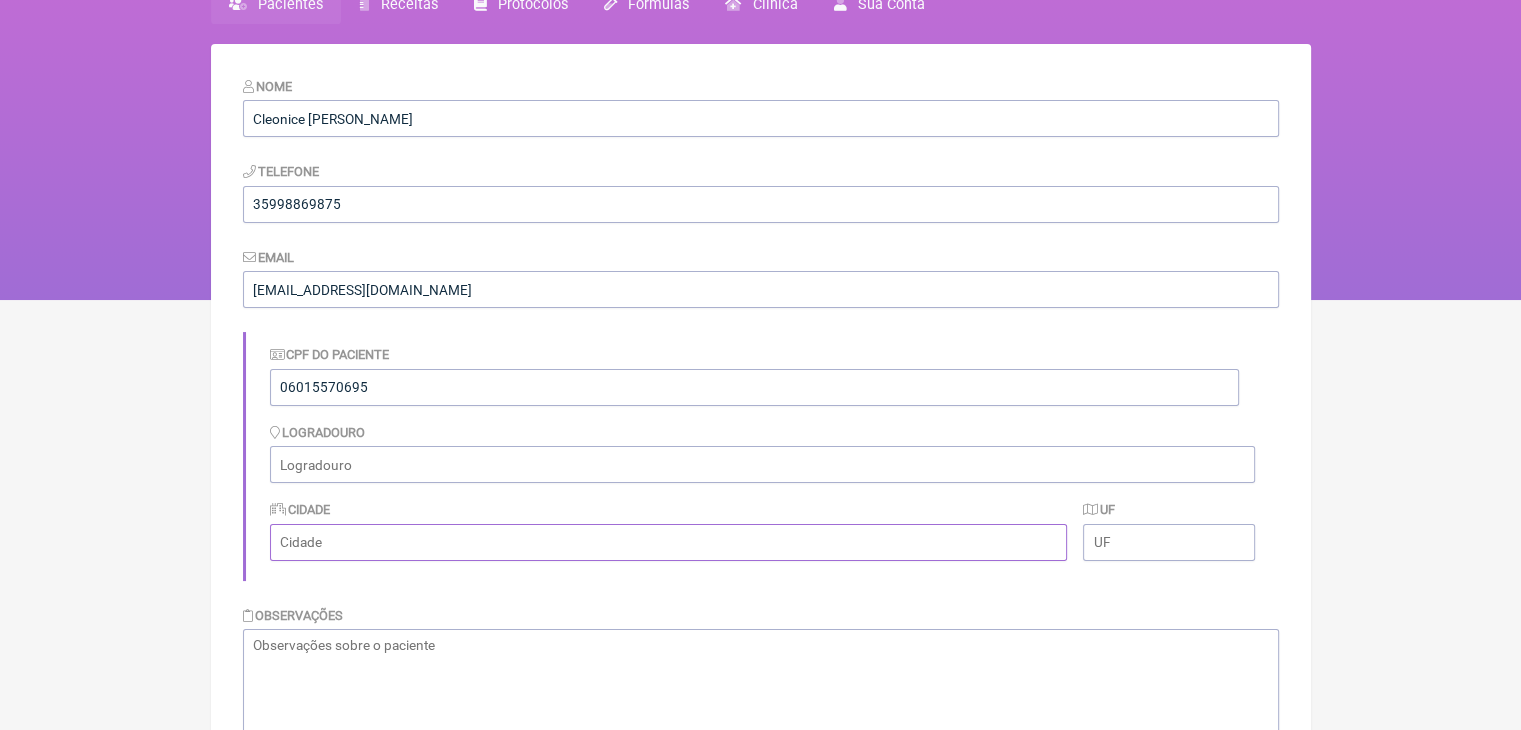 click at bounding box center [669, 542] 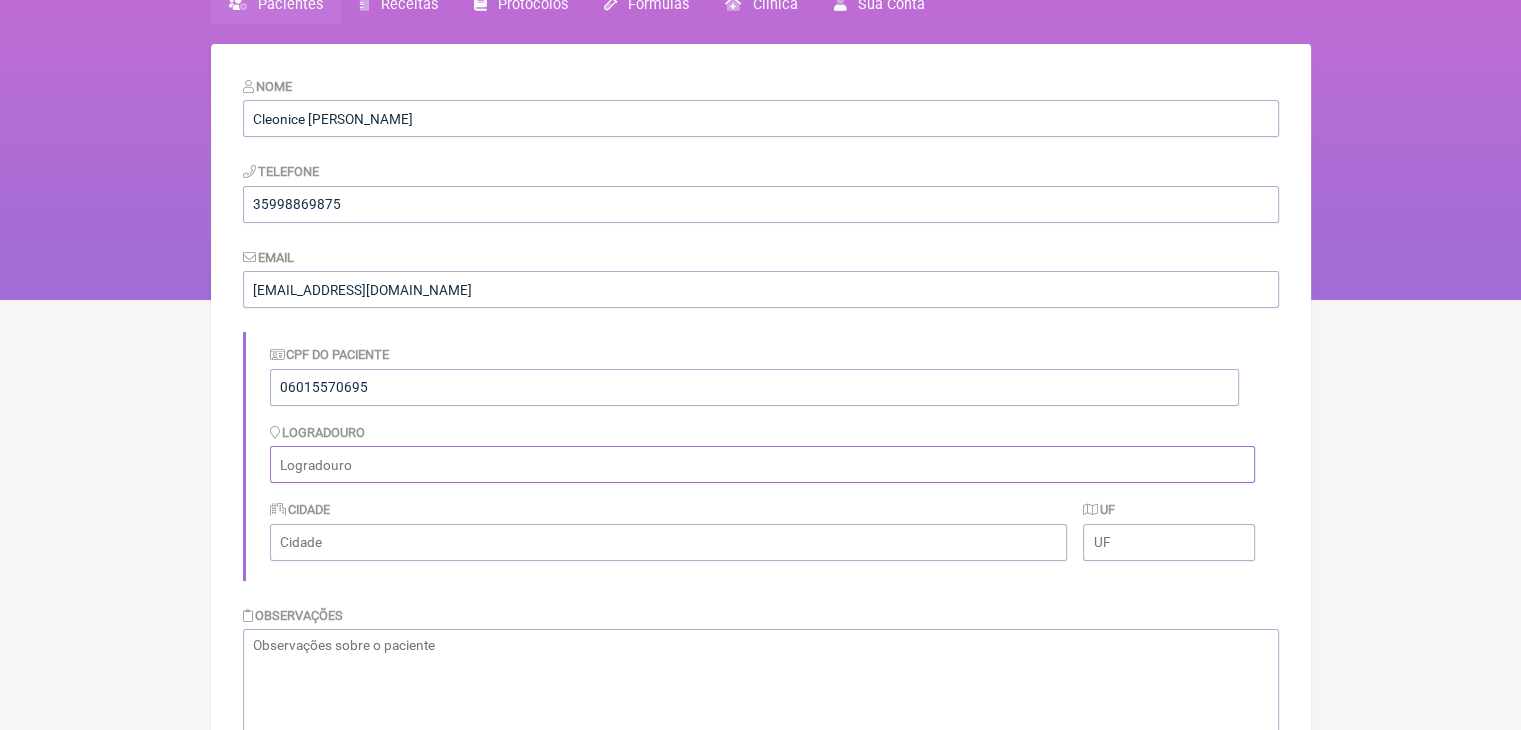 click at bounding box center (762, 464) 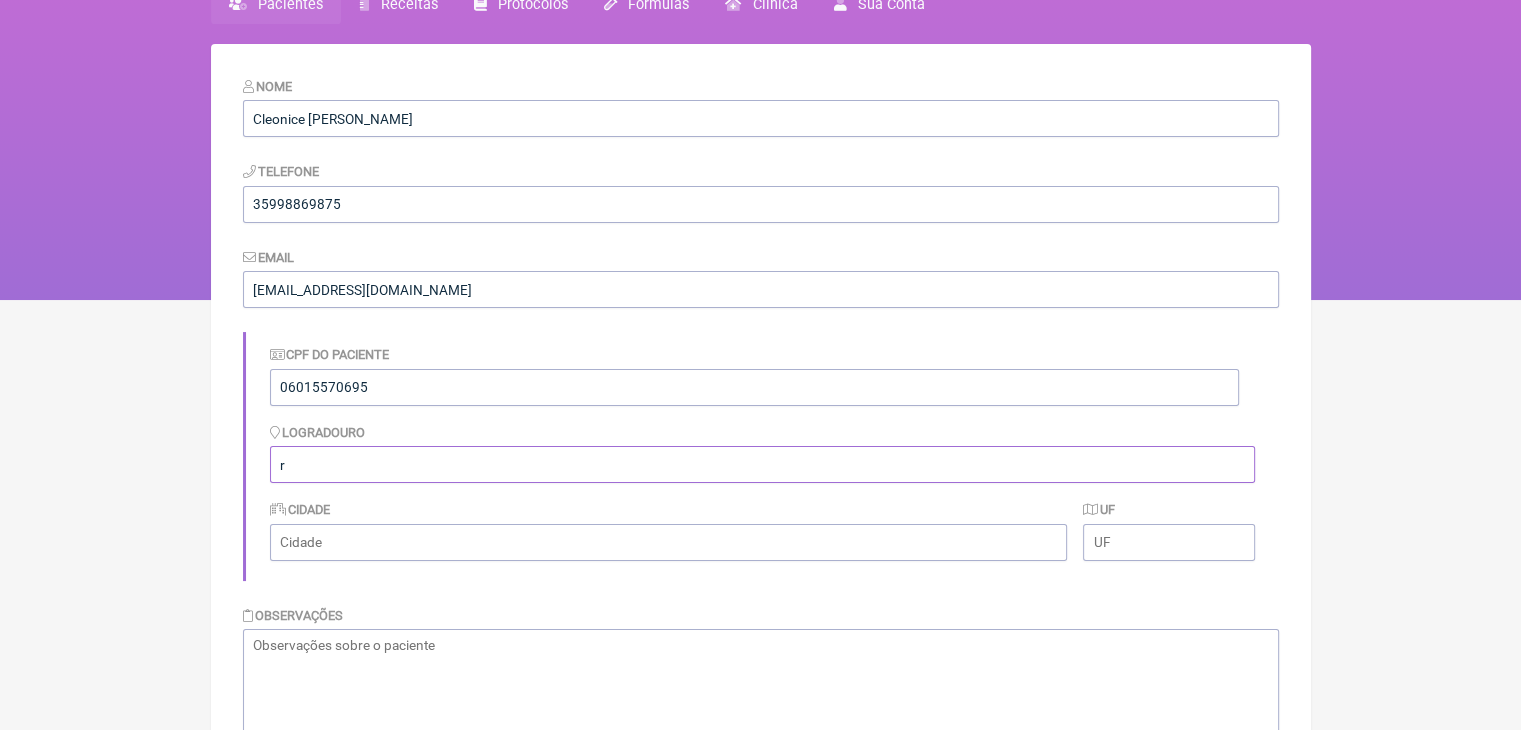 type 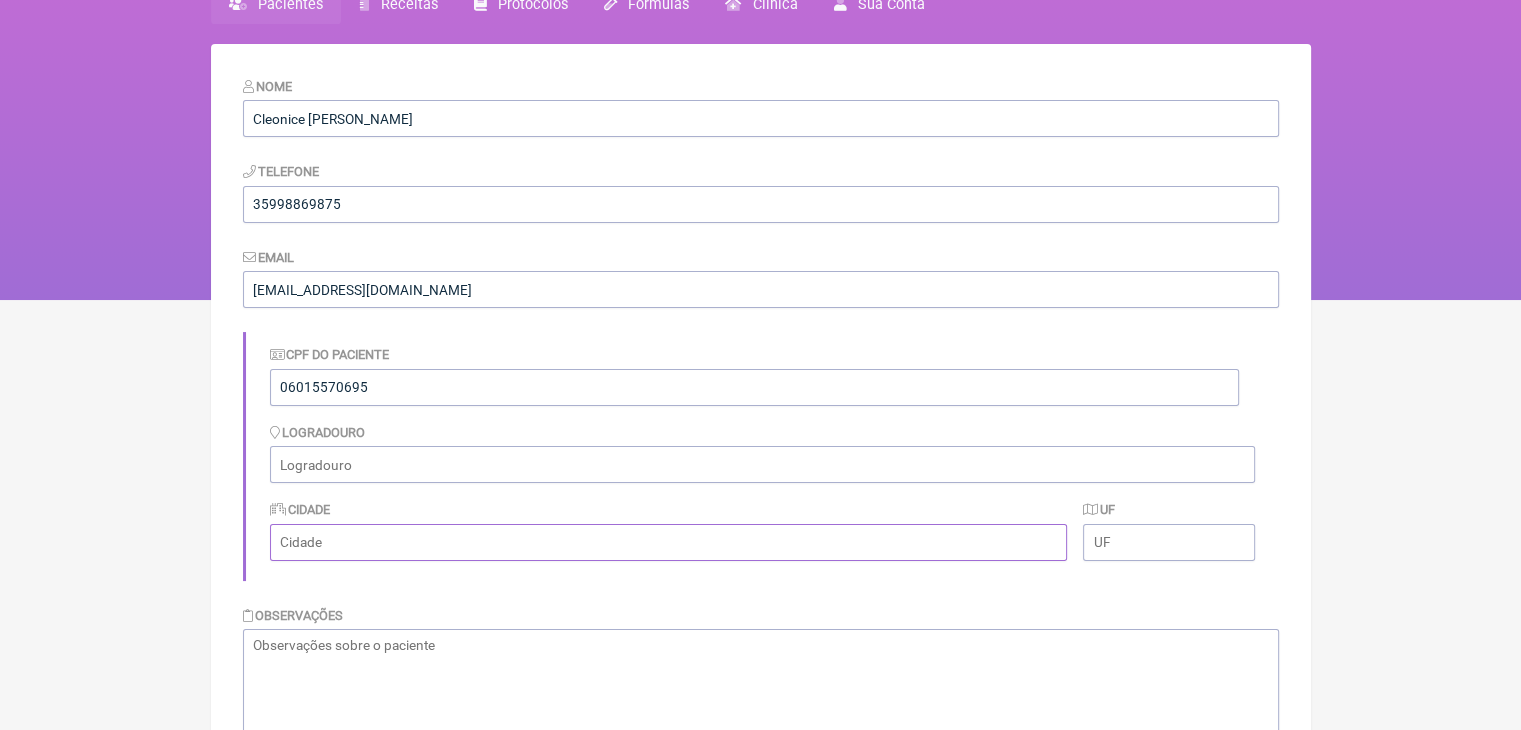 click at bounding box center [669, 542] 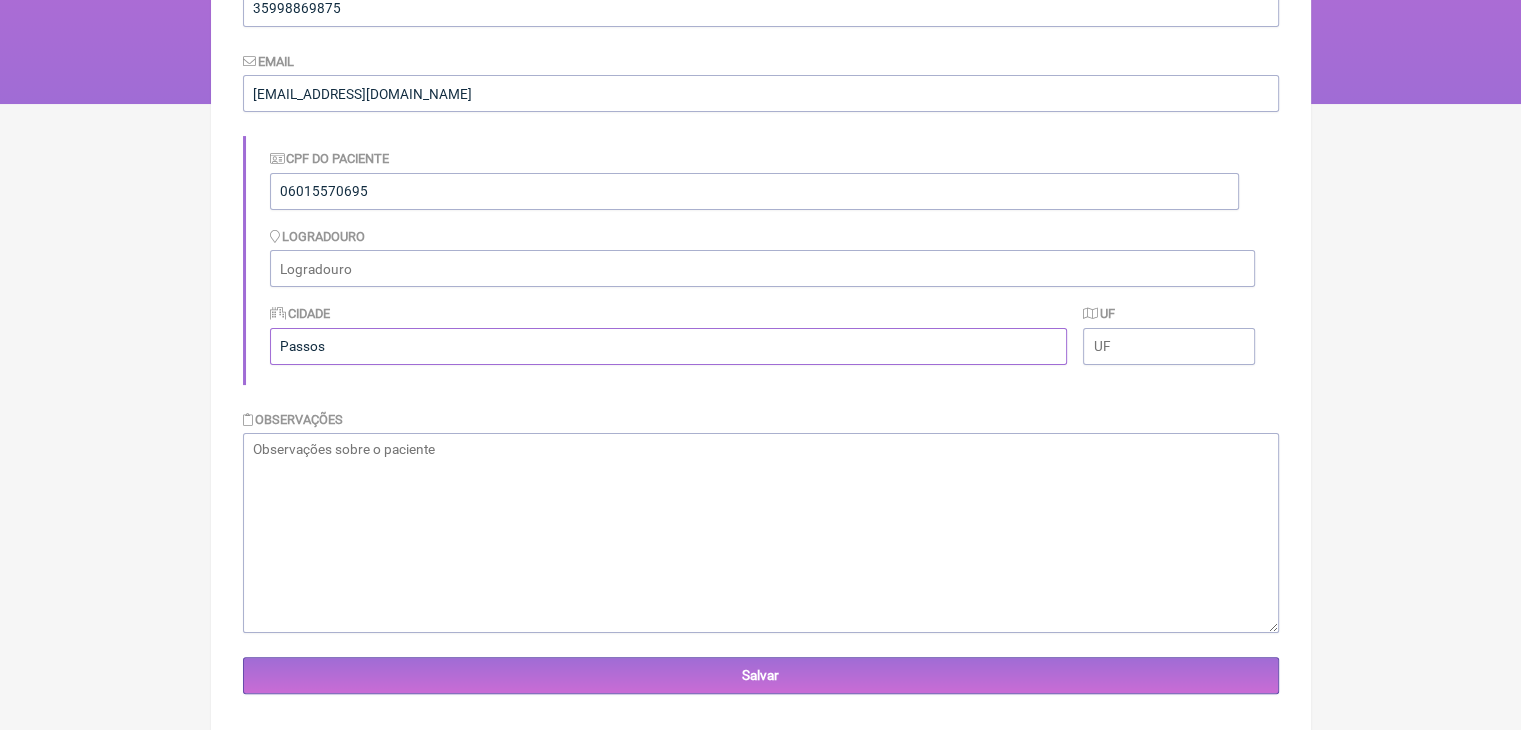 scroll, scrollTop: 300, scrollLeft: 0, axis: vertical 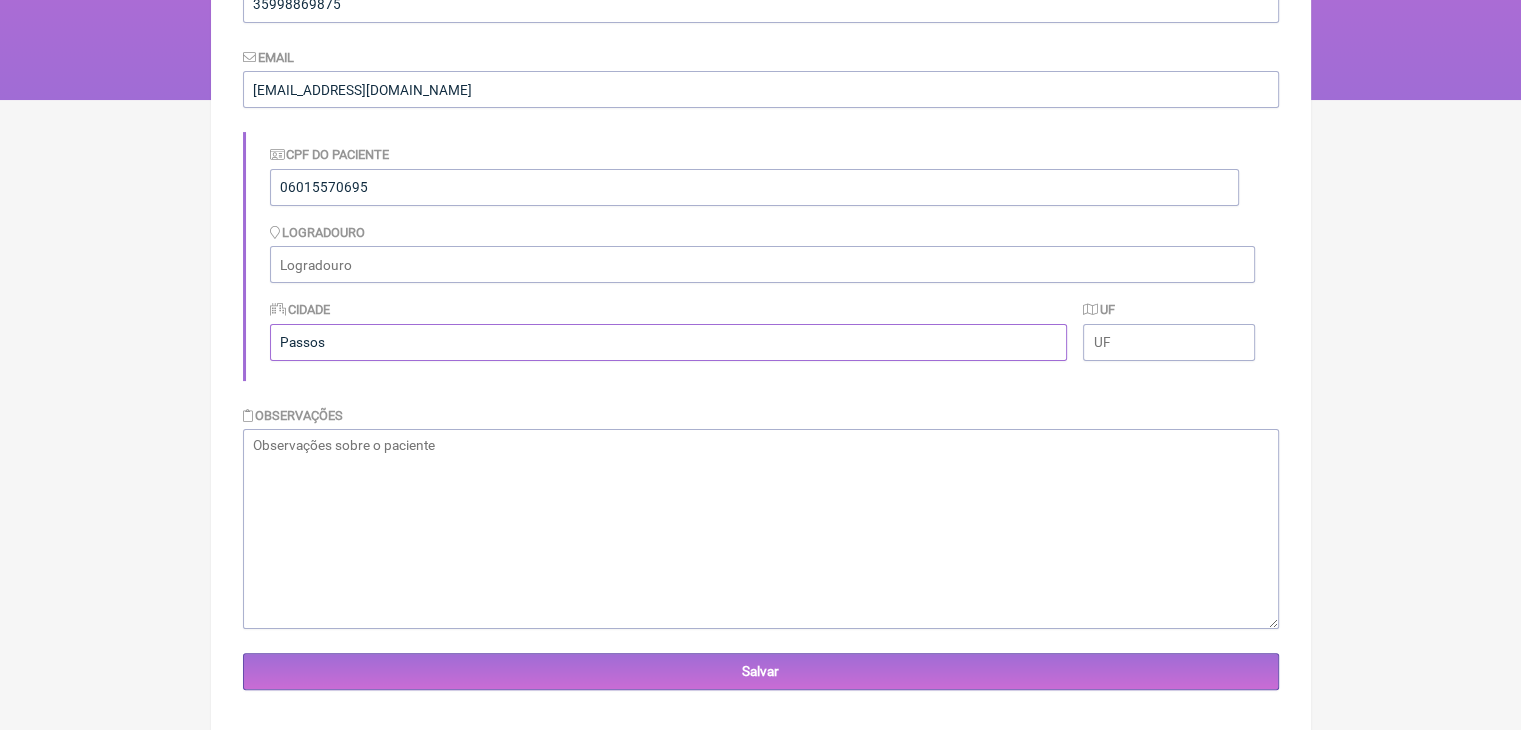 type on "Passos" 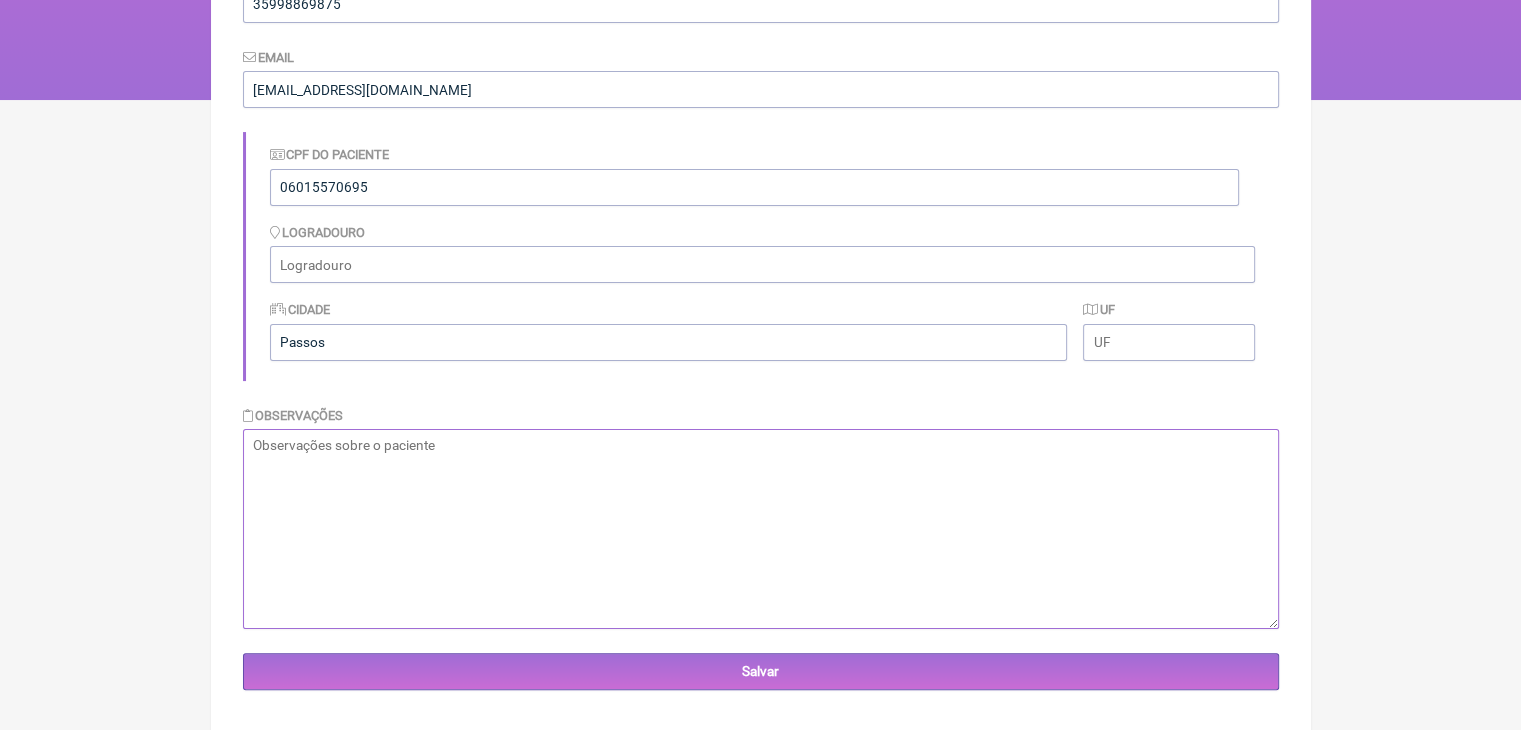 click at bounding box center [761, 529] 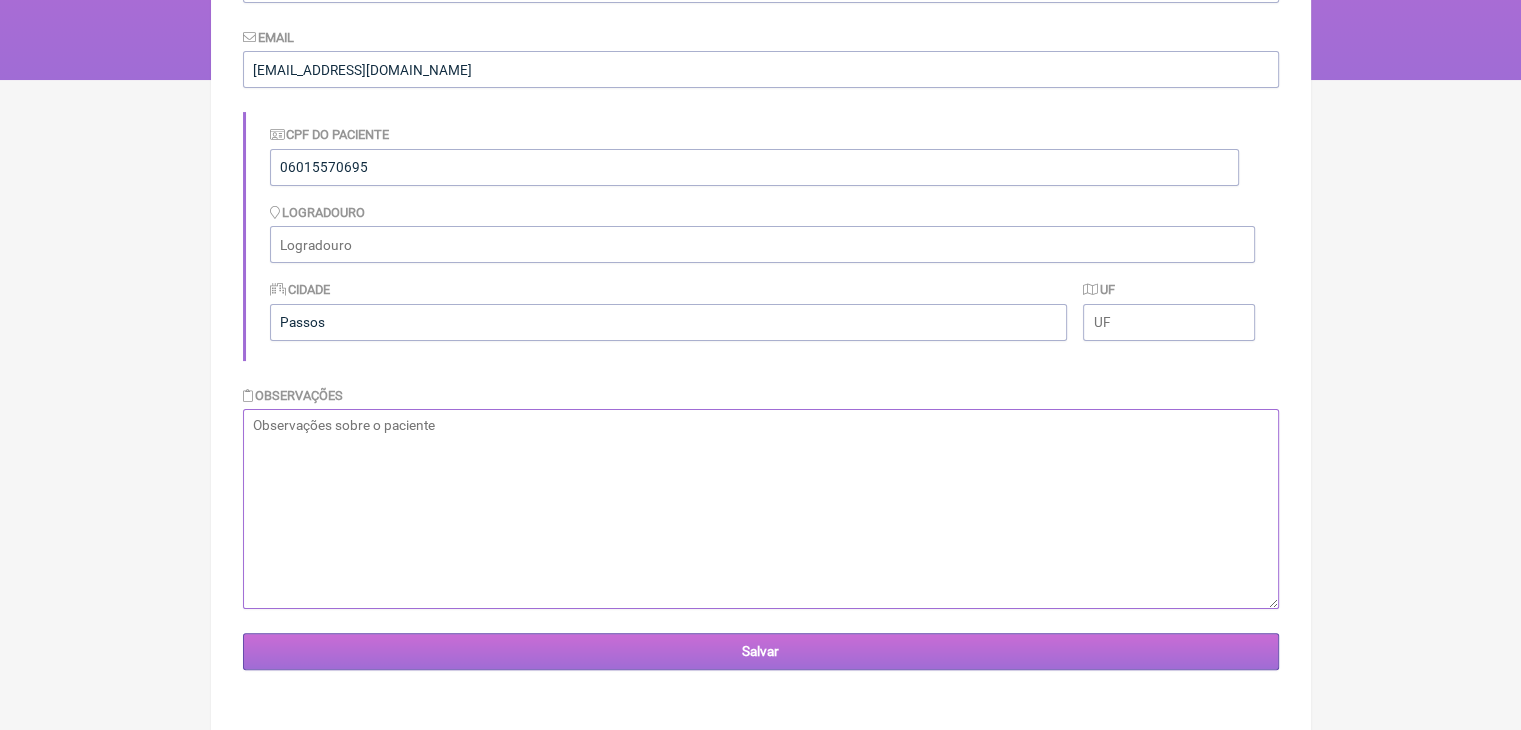 scroll, scrollTop: 324, scrollLeft: 0, axis: vertical 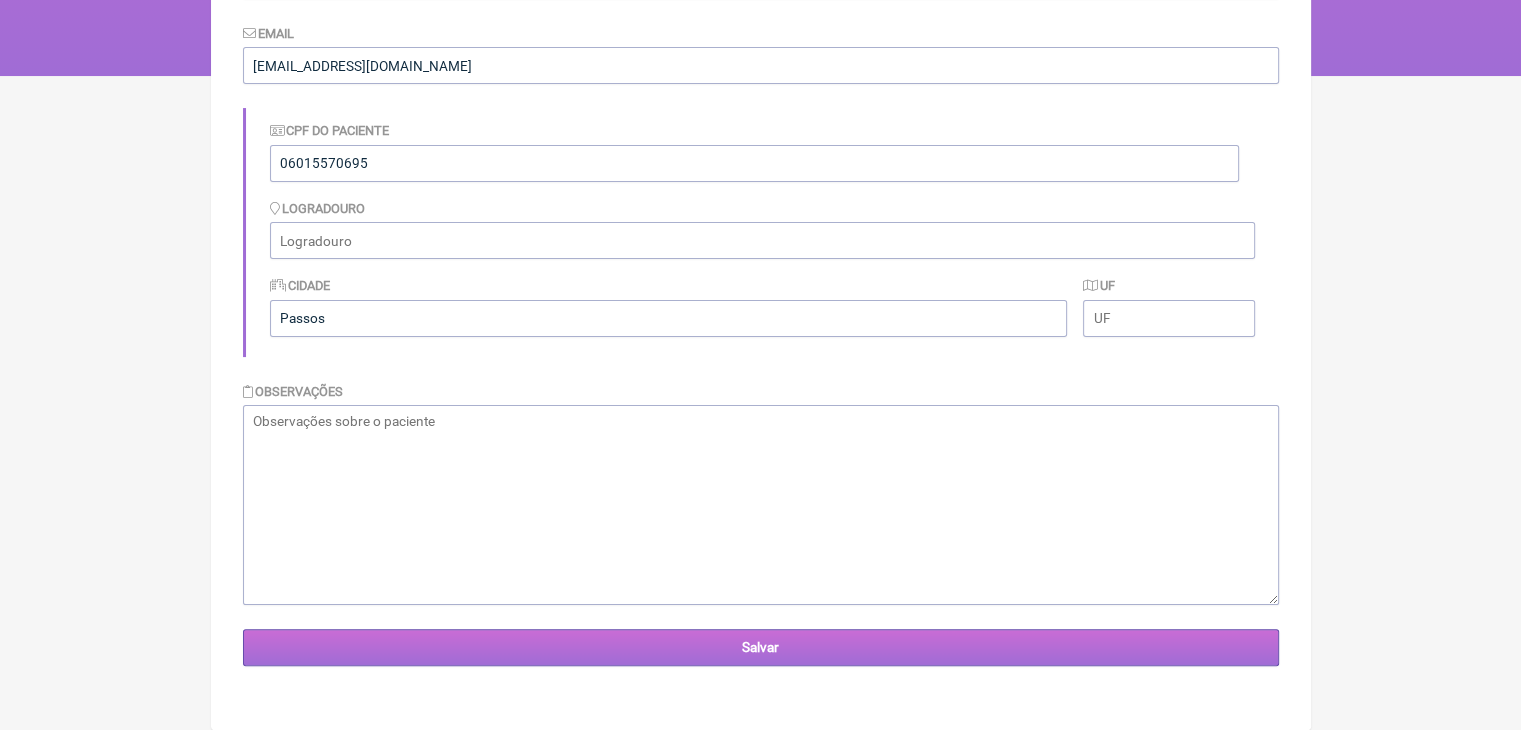 click on "Salvar" at bounding box center (761, 647) 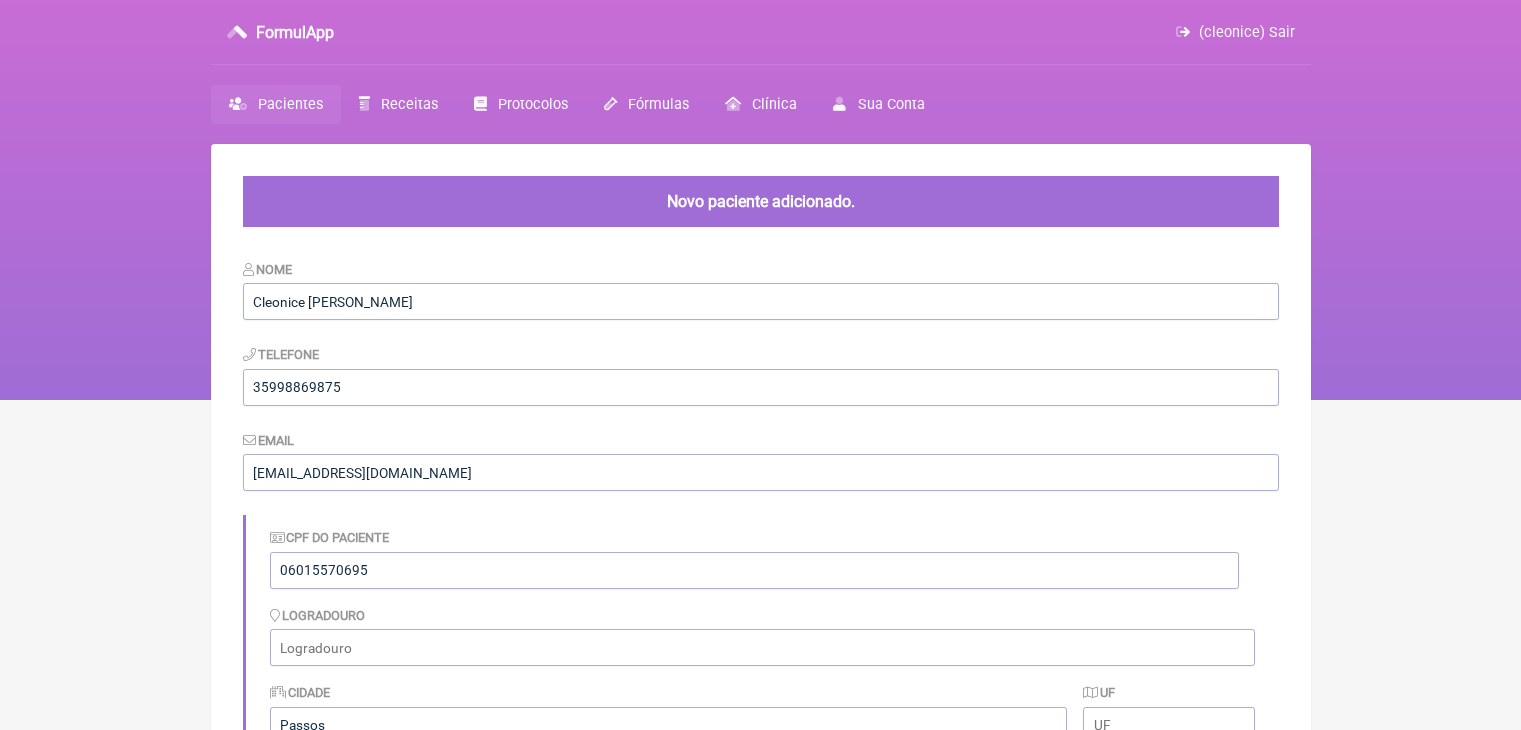 scroll, scrollTop: 0, scrollLeft: 0, axis: both 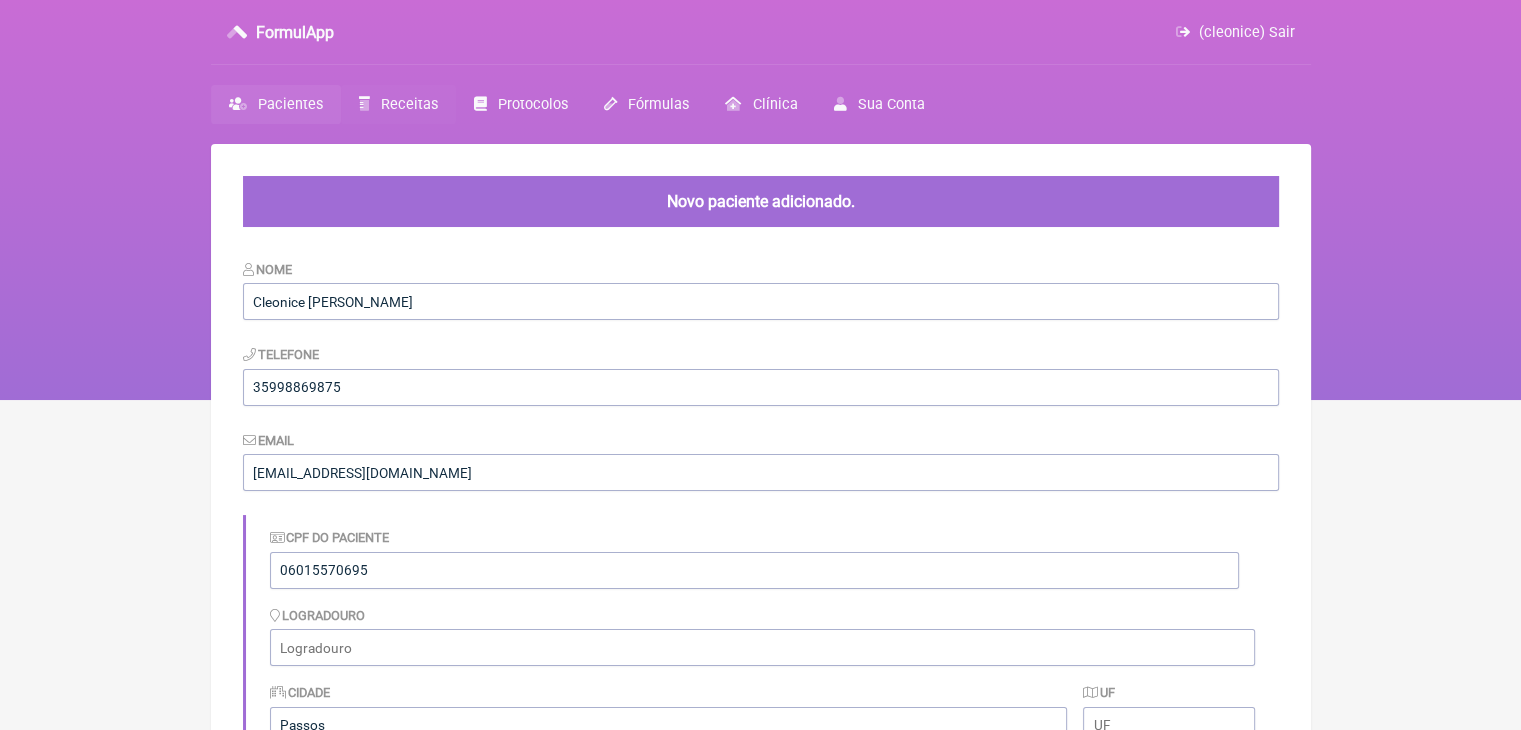 click on "Receitas" at bounding box center (409, 104) 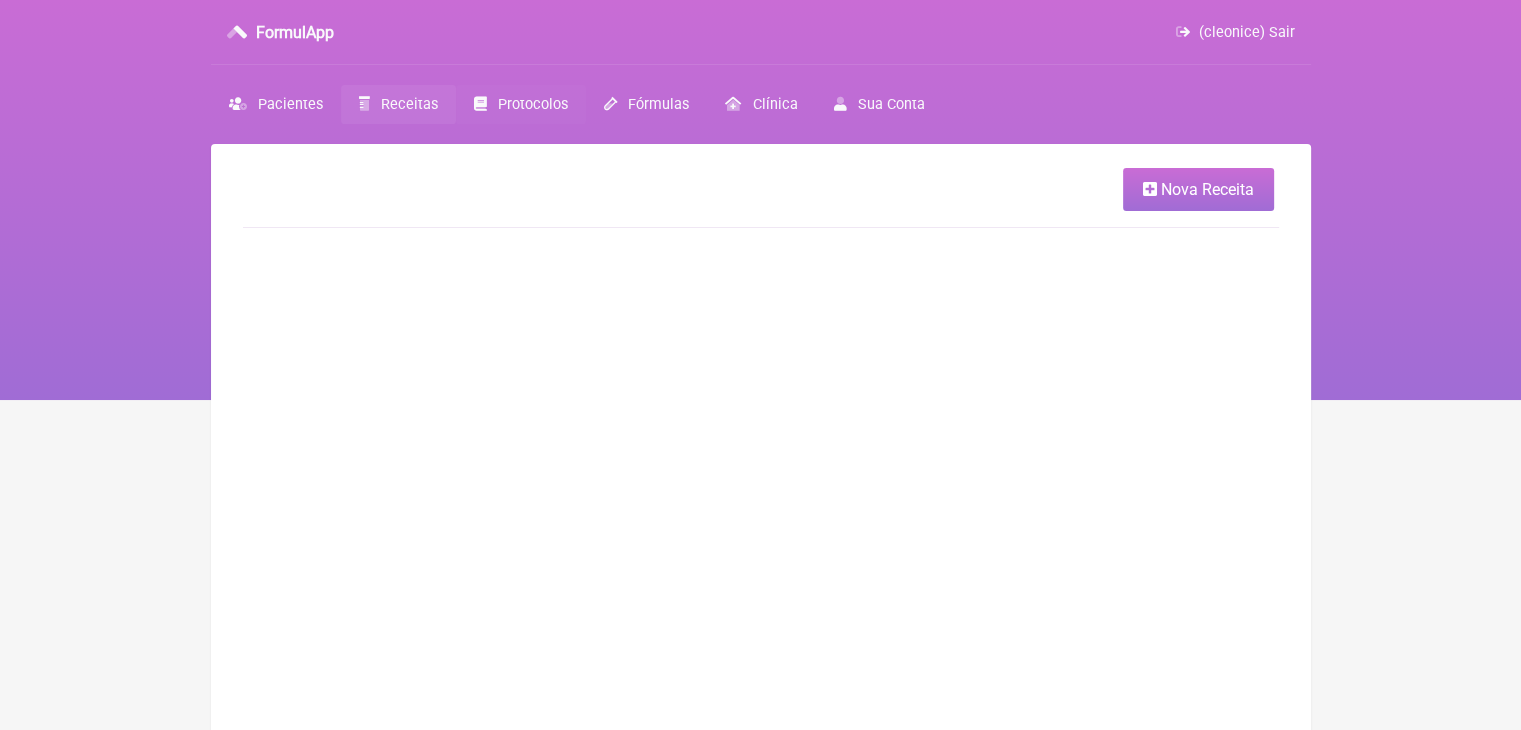 click on "Protocolos" at bounding box center [521, 104] 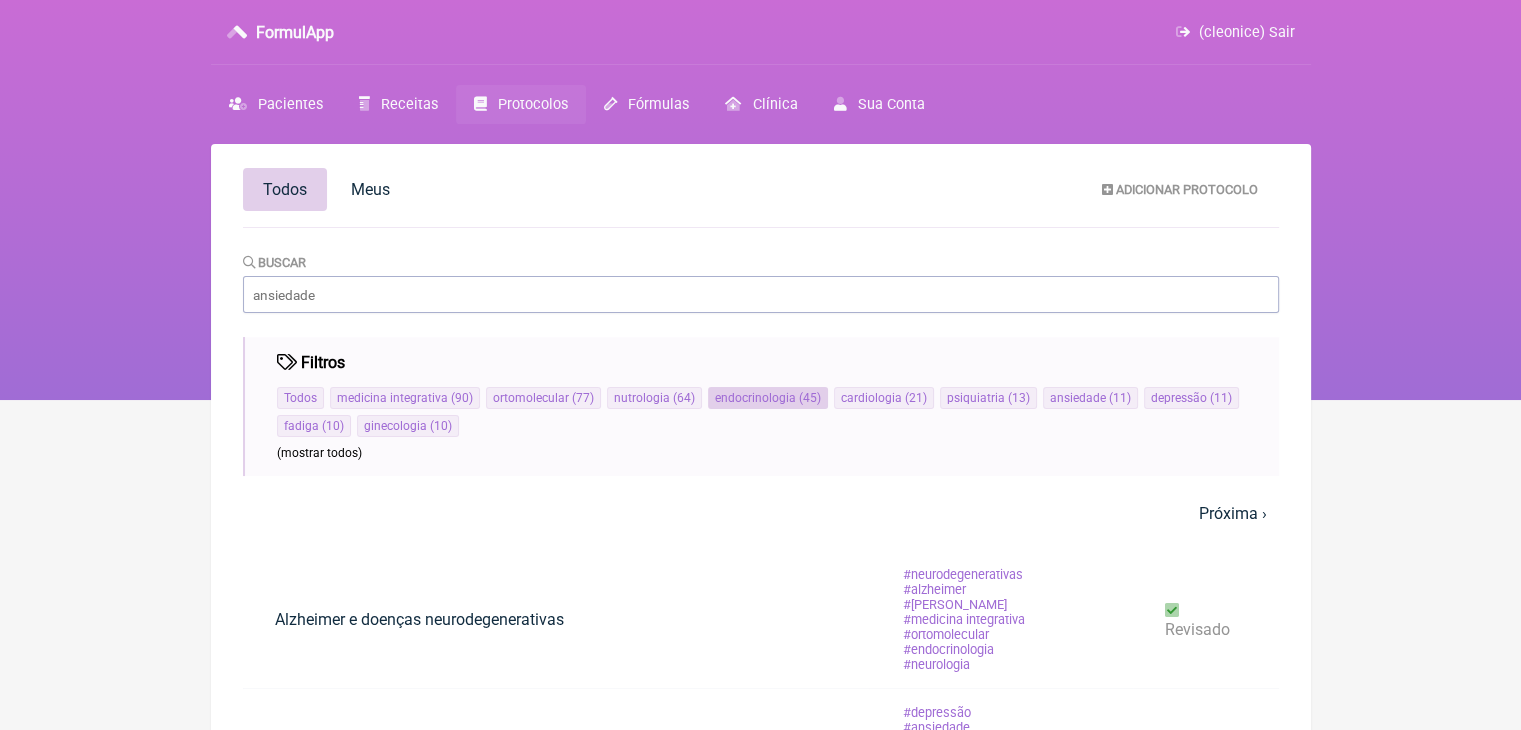 click on "endocrinologia" at bounding box center [755, 398] 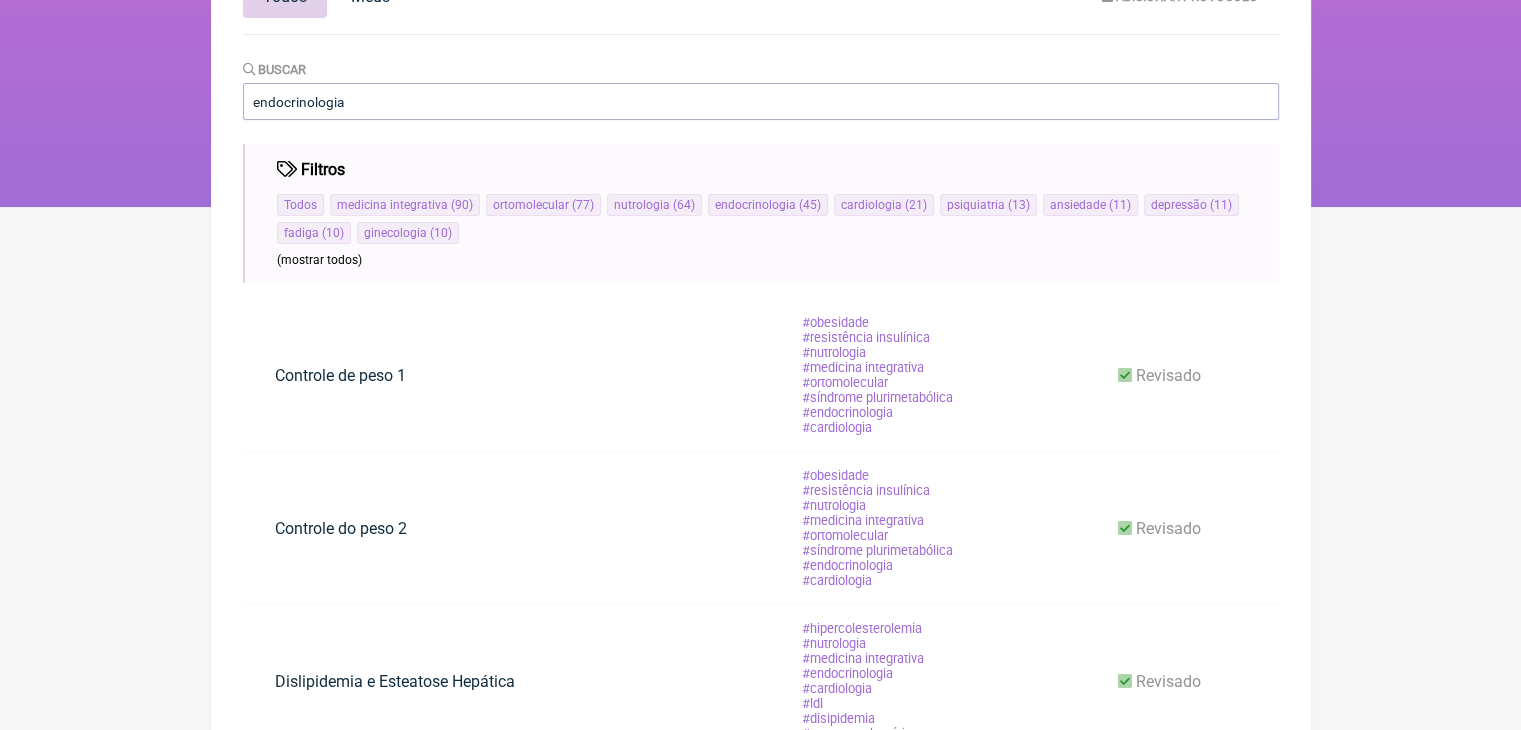 scroll, scrollTop: 200, scrollLeft: 0, axis: vertical 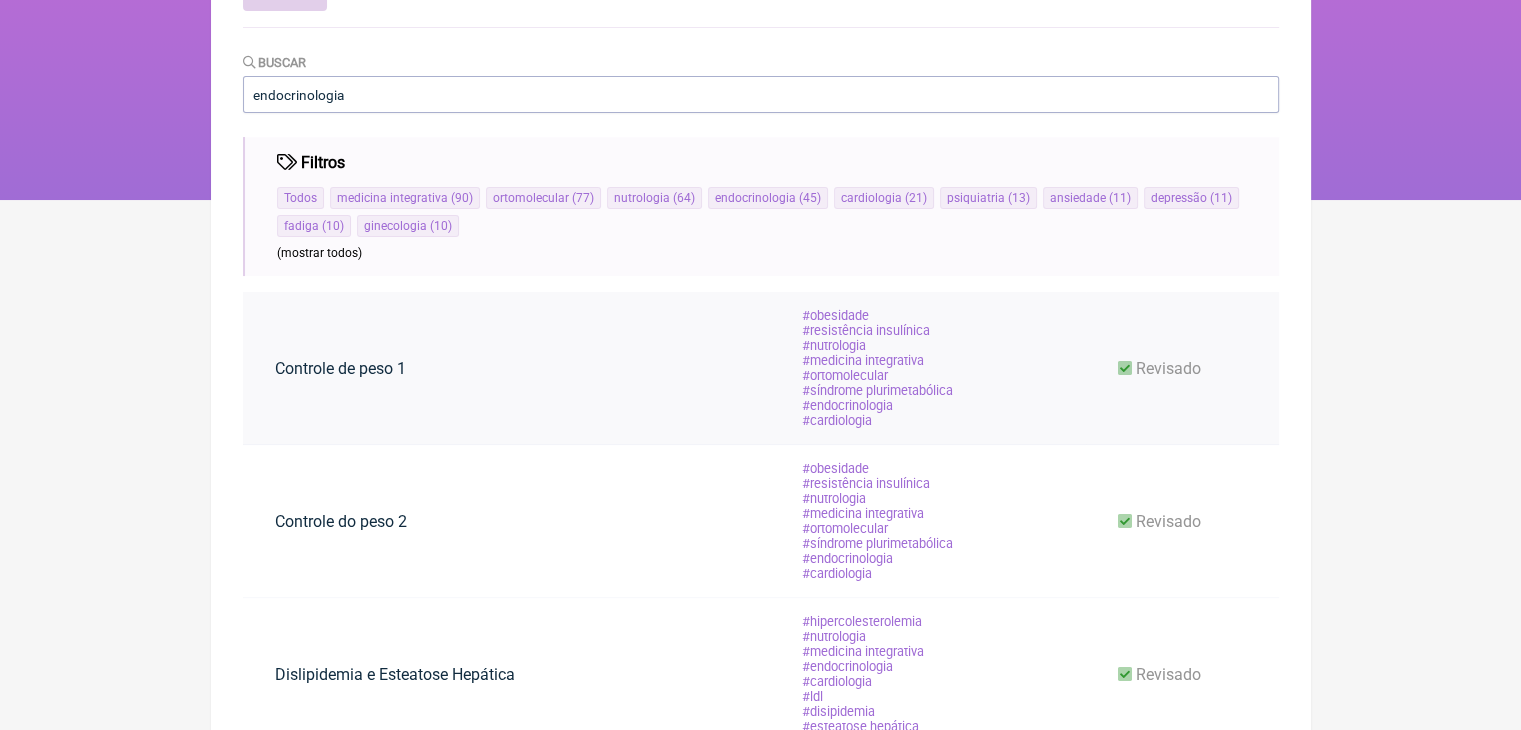 click on "medicina integrativa" at bounding box center (863, 360) 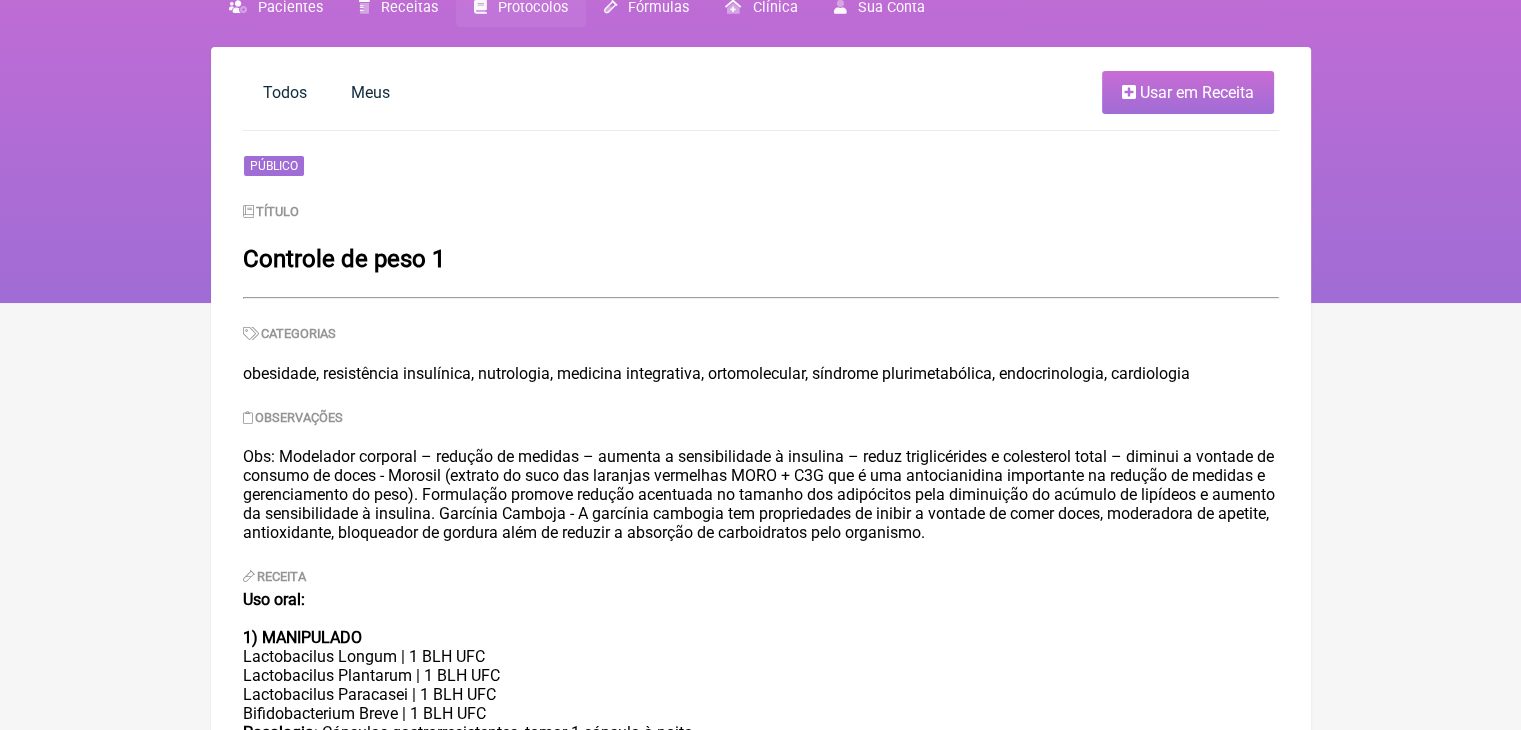 scroll, scrollTop: 100, scrollLeft: 0, axis: vertical 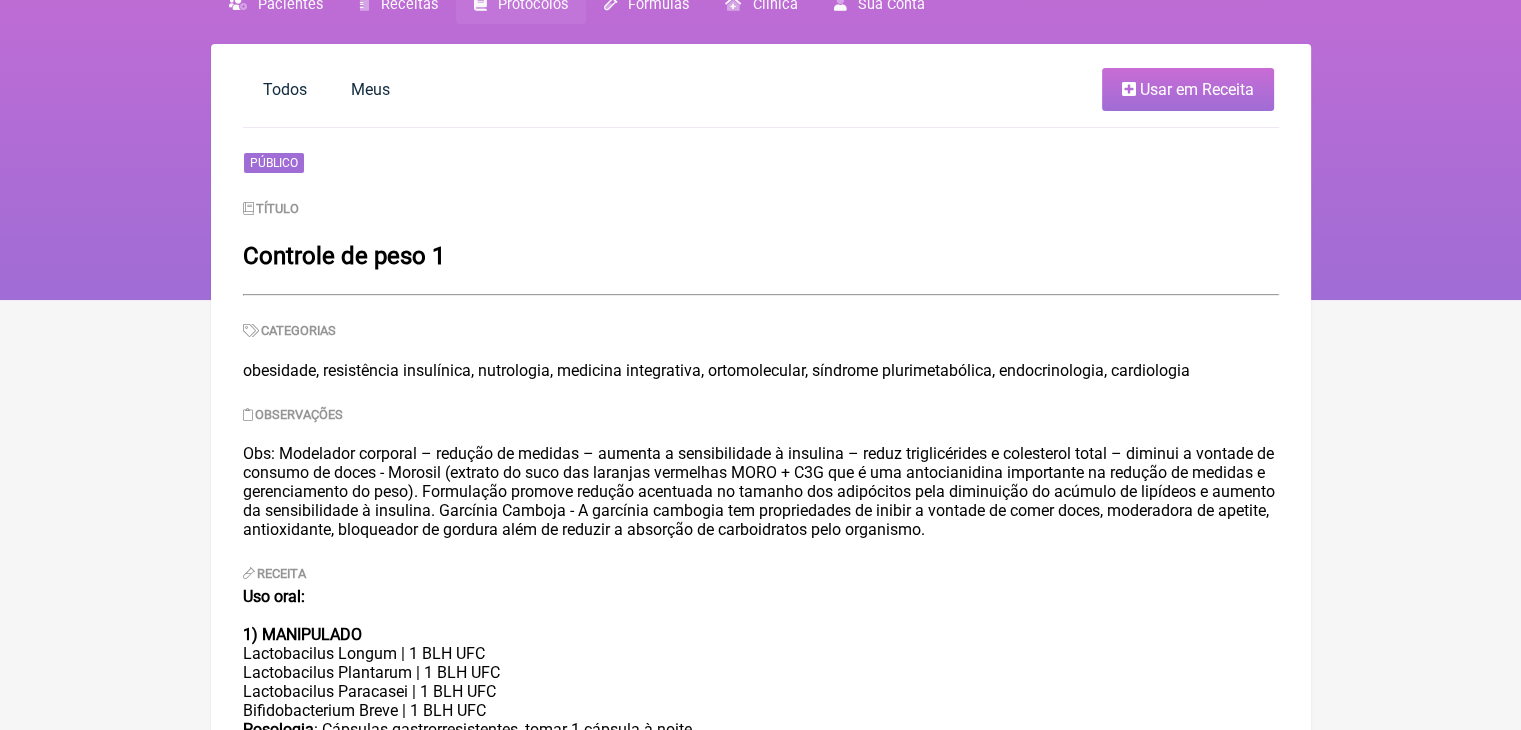 click on "Usar em Receita" at bounding box center (1188, 89) 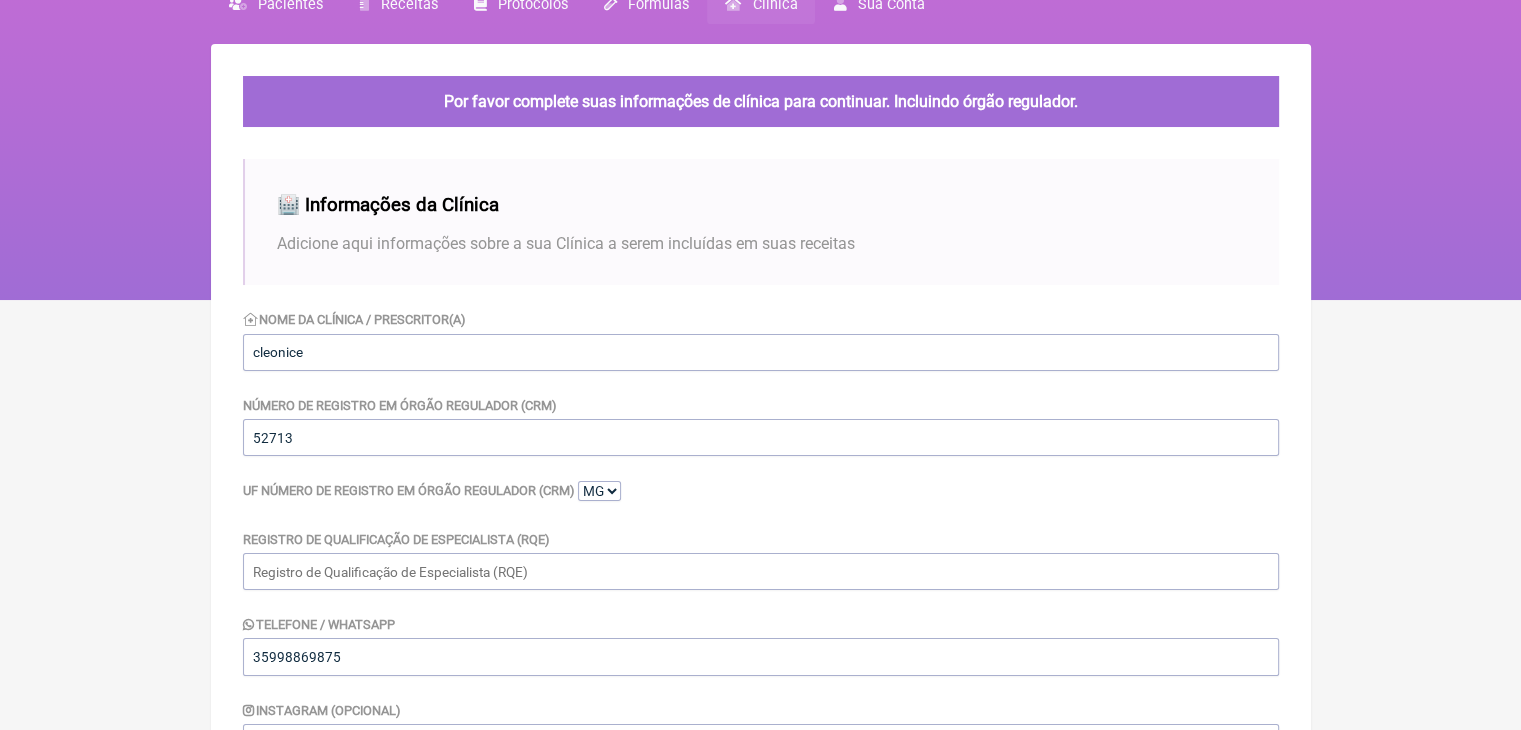 scroll, scrollTop: 0, scrollLeft: 0, axis: both 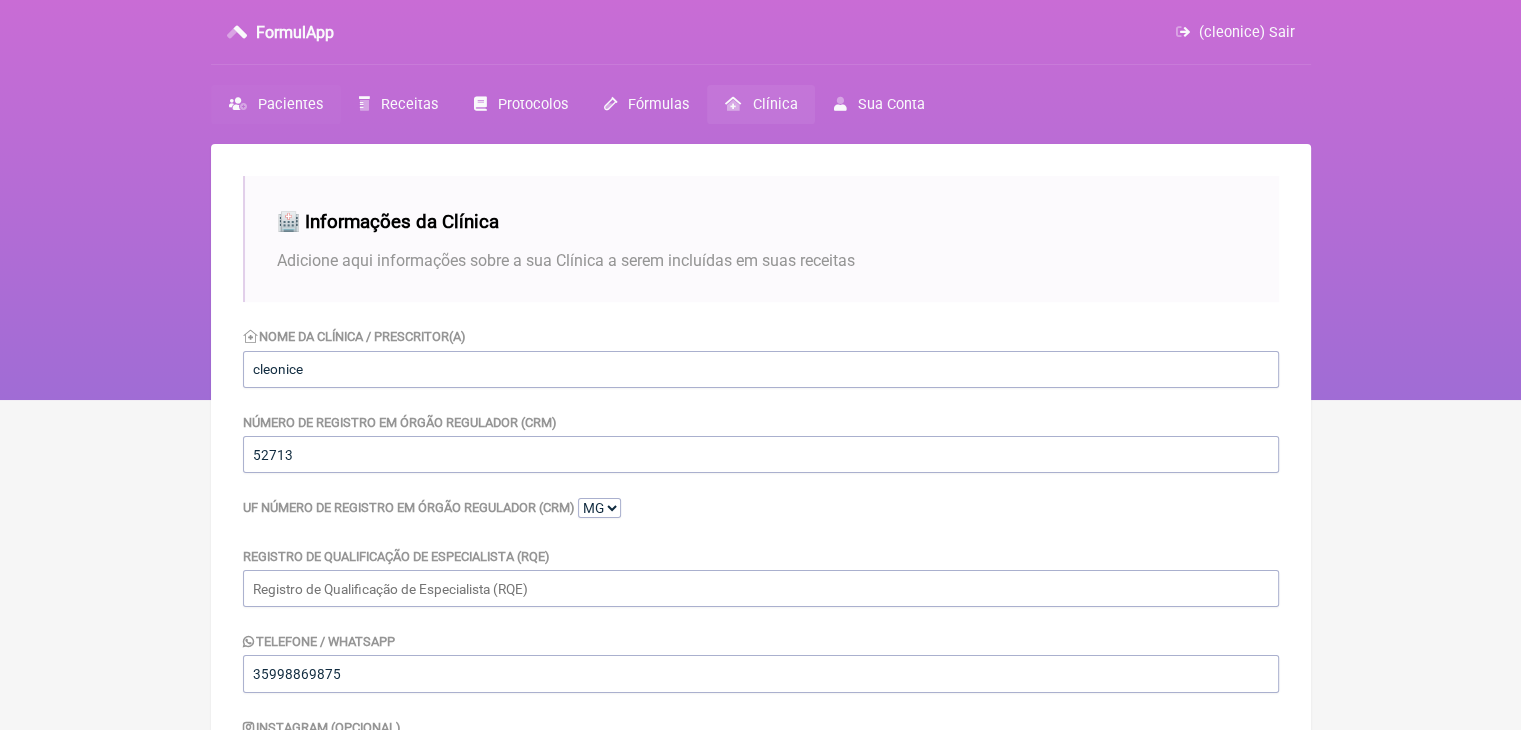 click on "Pacientes" at bounding box center (276, 104) 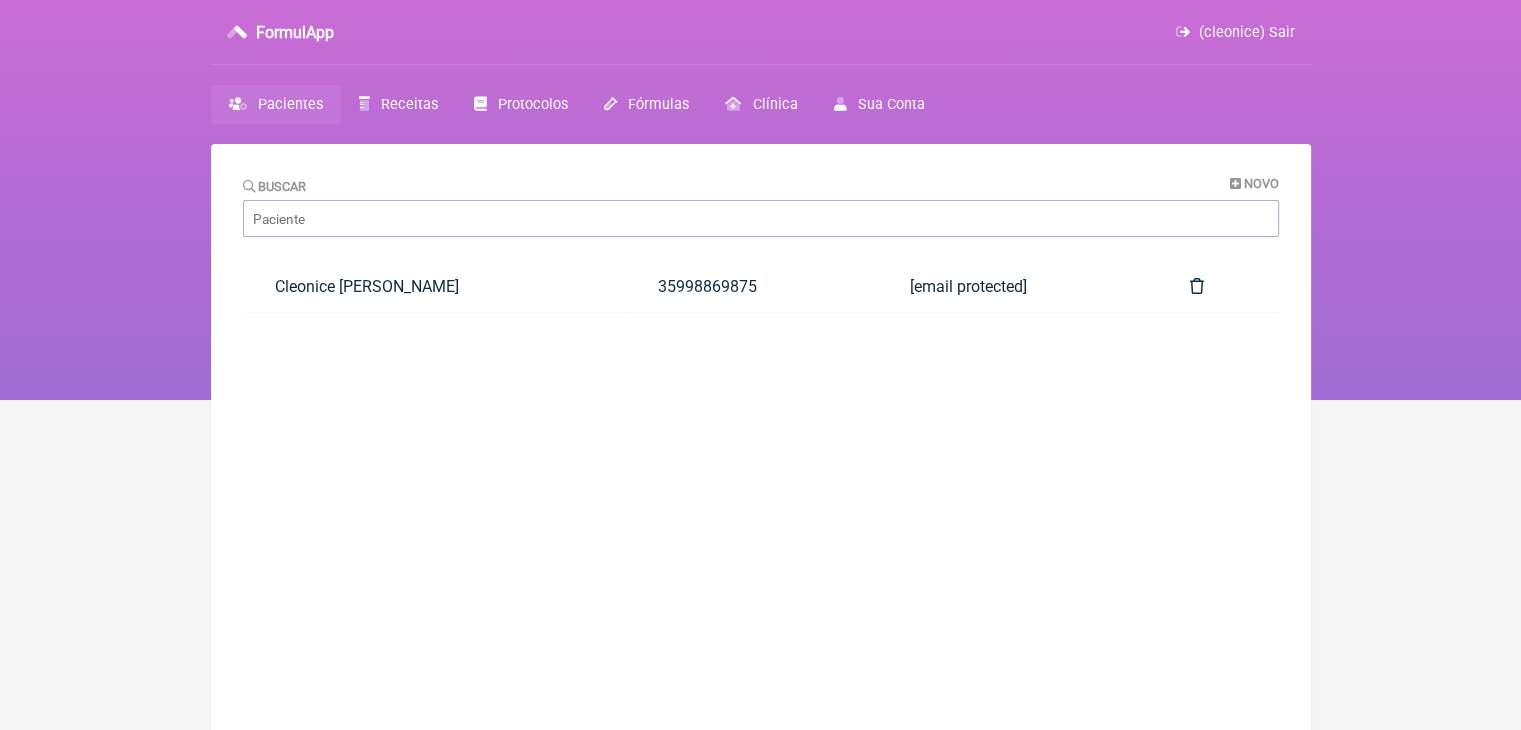 click on "Pacientes" at bounding box center (290, 104) 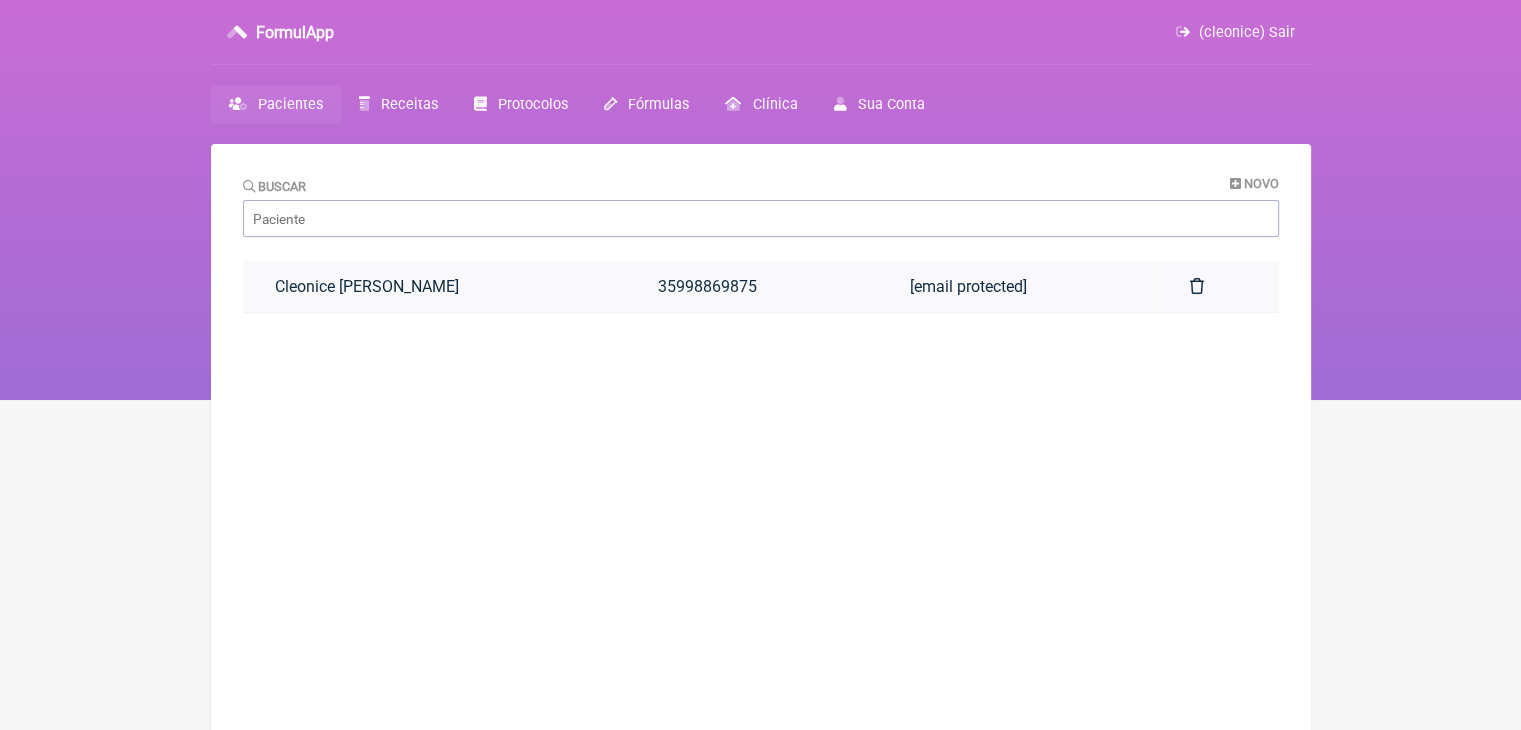 click on "Cleonice Cristina Pereira" at bounding box center (434, 286) 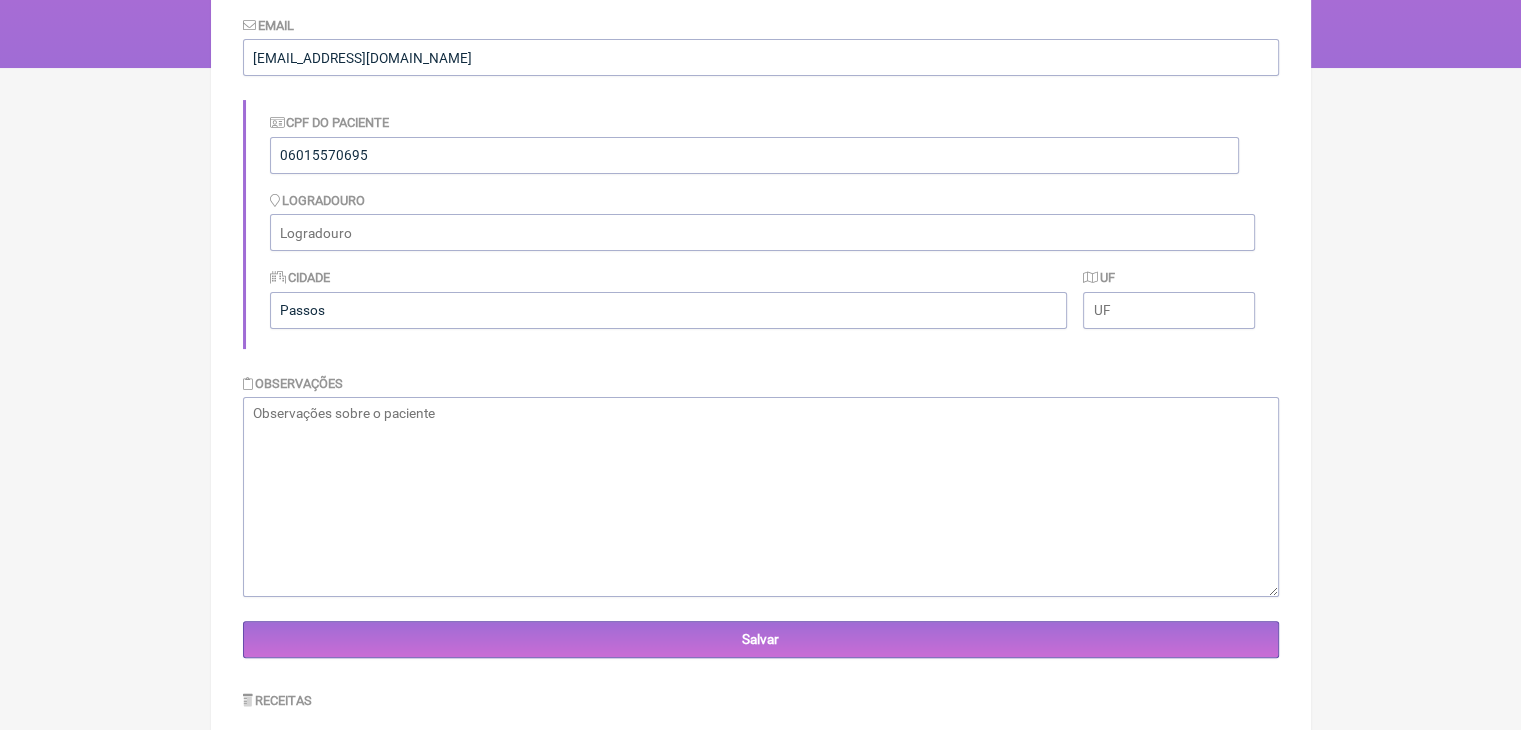 scroll, scrollTop: 373, scrollLeft: 0, axis: vertical 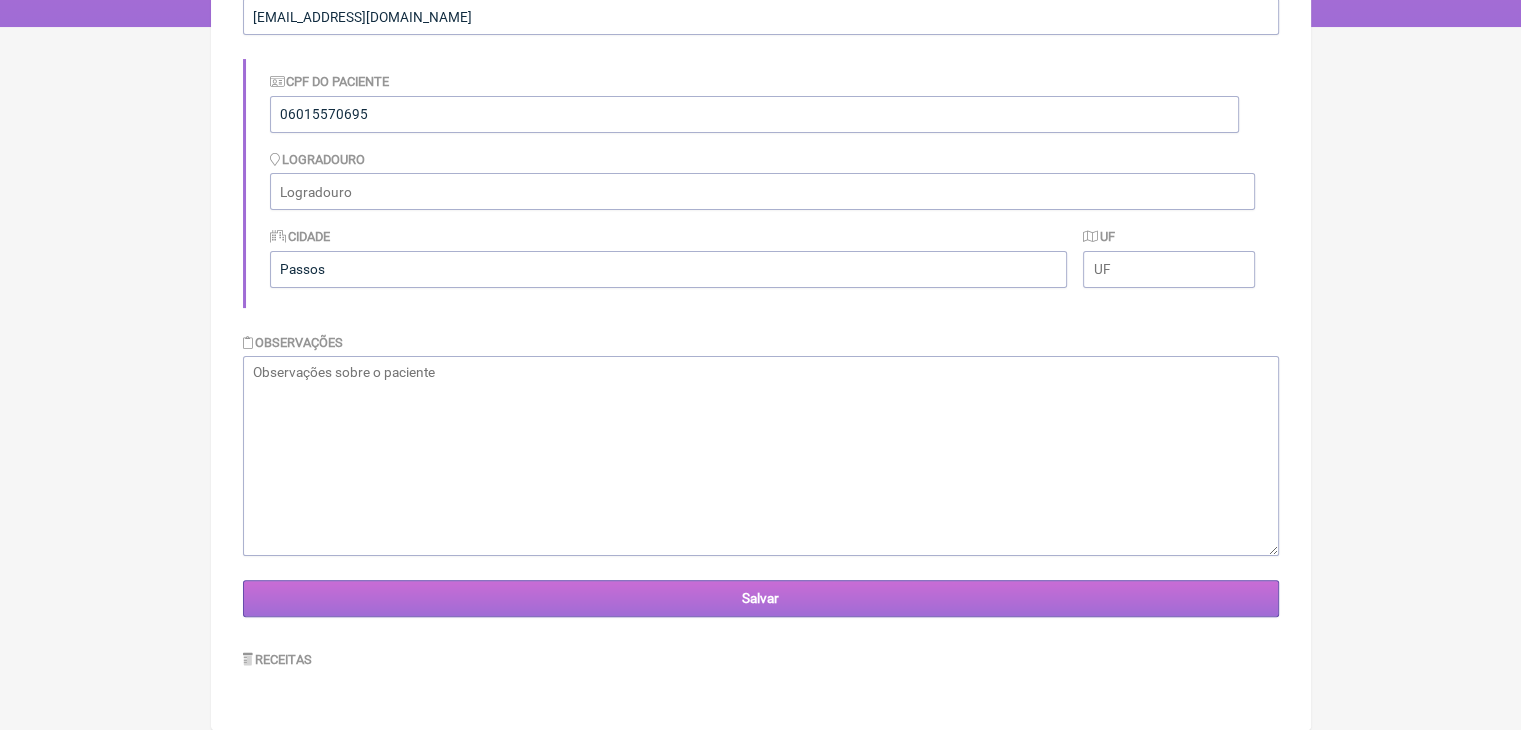 click on "Salvar" at bounding box center [761, 598] 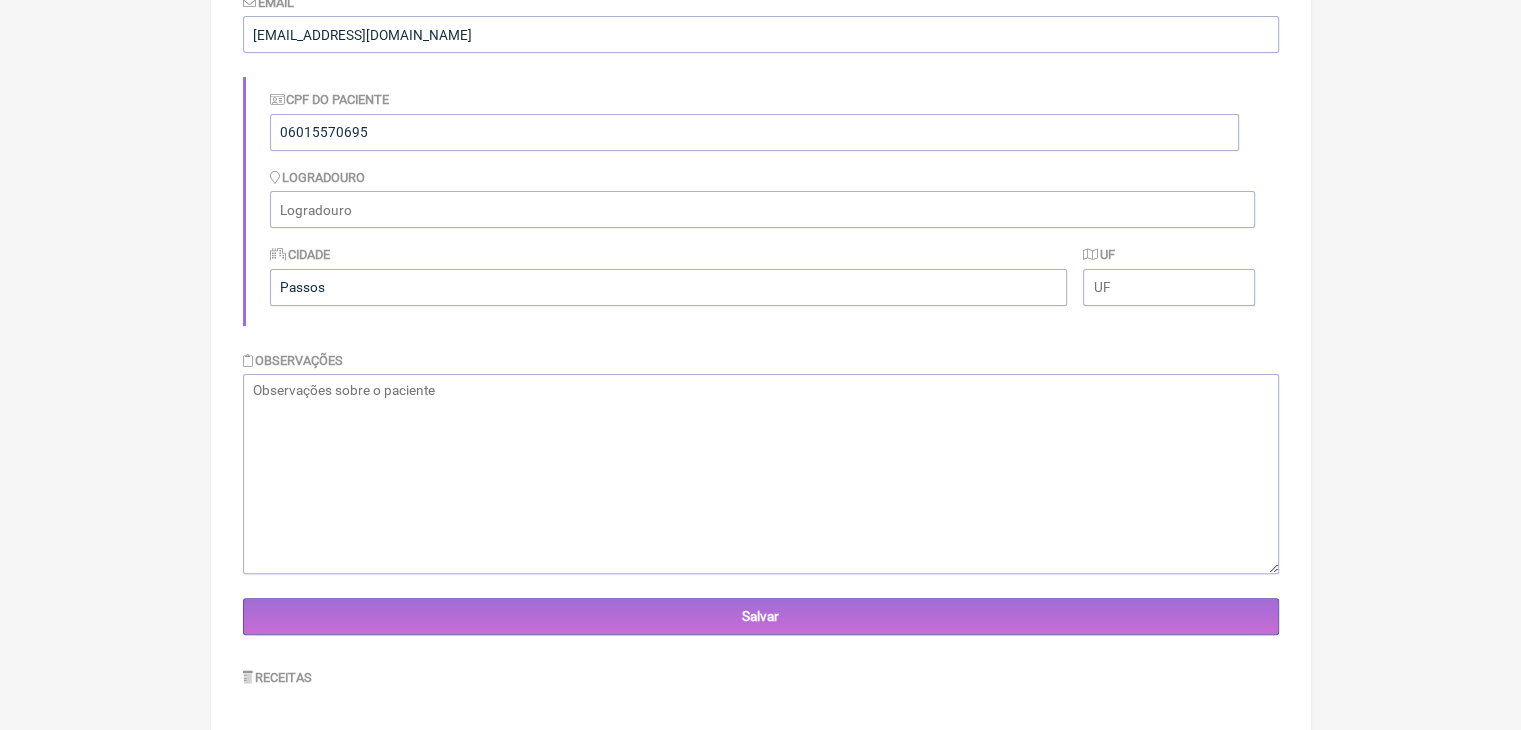 scroll, scrollTop: 456, scrollLeft: 0, axis: vertical 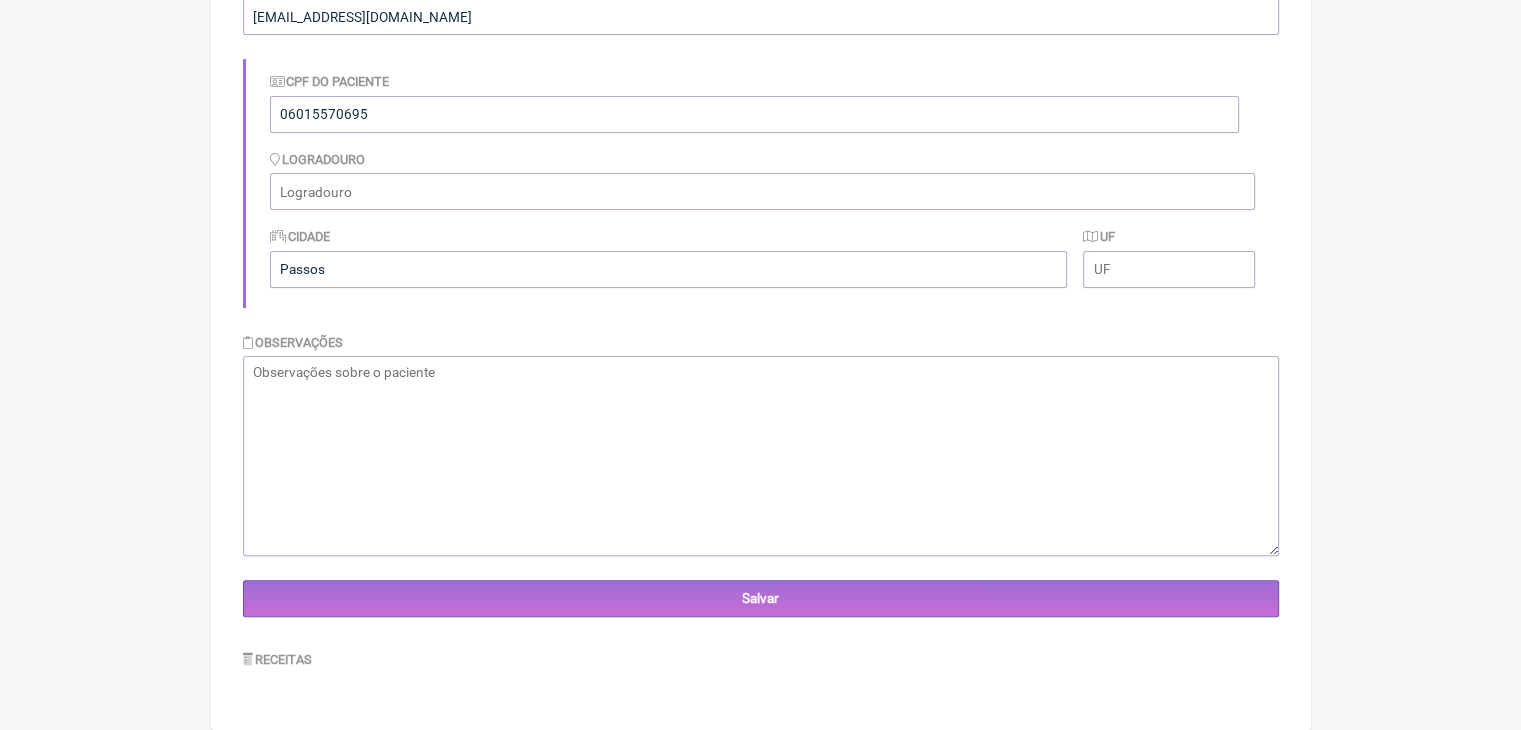 click on "Receitas" at bounding box center [761, 661] 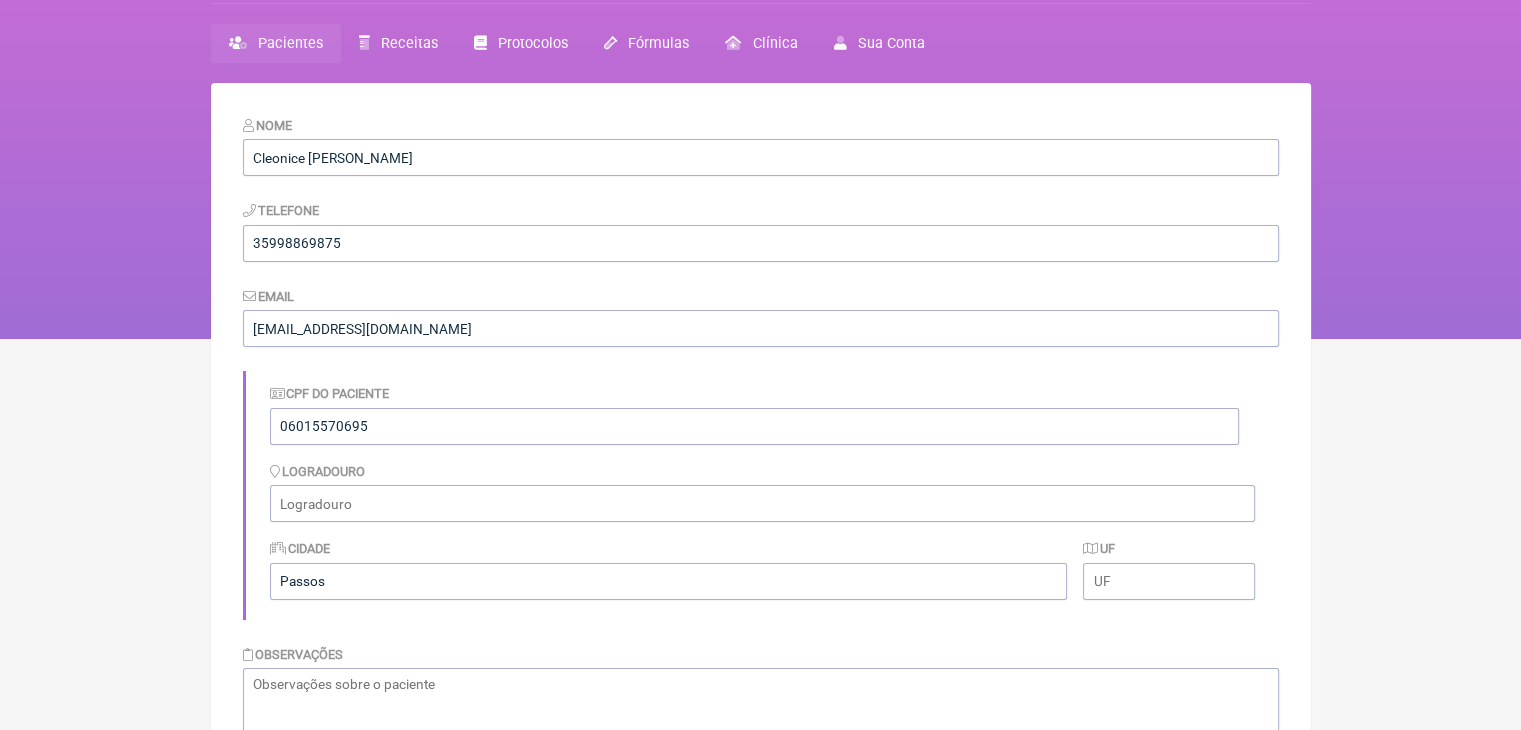 scroll, scrollTop: 0, scrollLeft: 0, axis: both 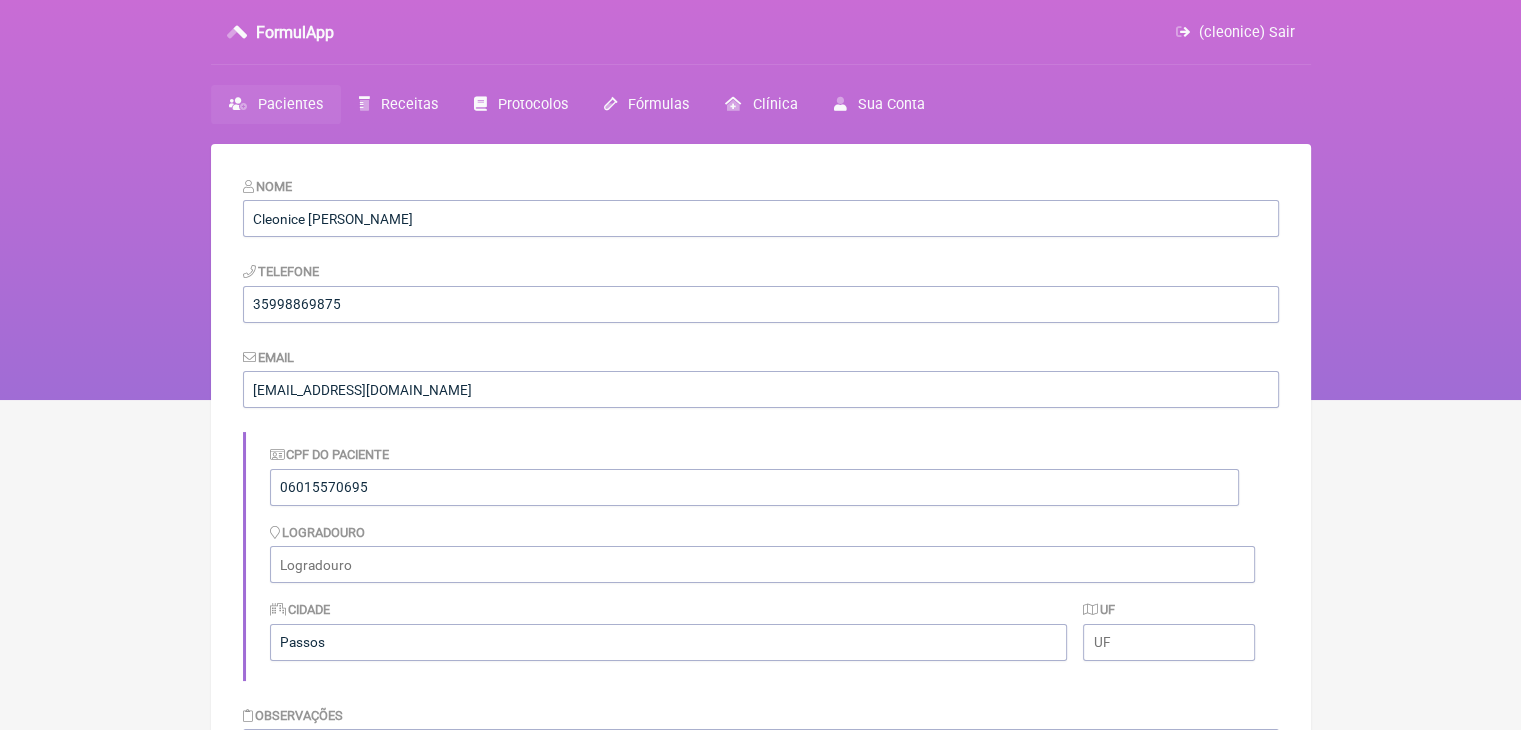 click on "Nome
[PERSON_NAME]
Telefone
[PHONE_NUMBER]
Email
[EMAIL_ADDRESS][DOMAIN_NAME]
CPF do Paciente
06015570695
[GEOGRAPHIC_DATA]
Cidade
Passos
UF
Observações
[GEOGRAPHIC_DATA]" at bounding box center (761, 583) 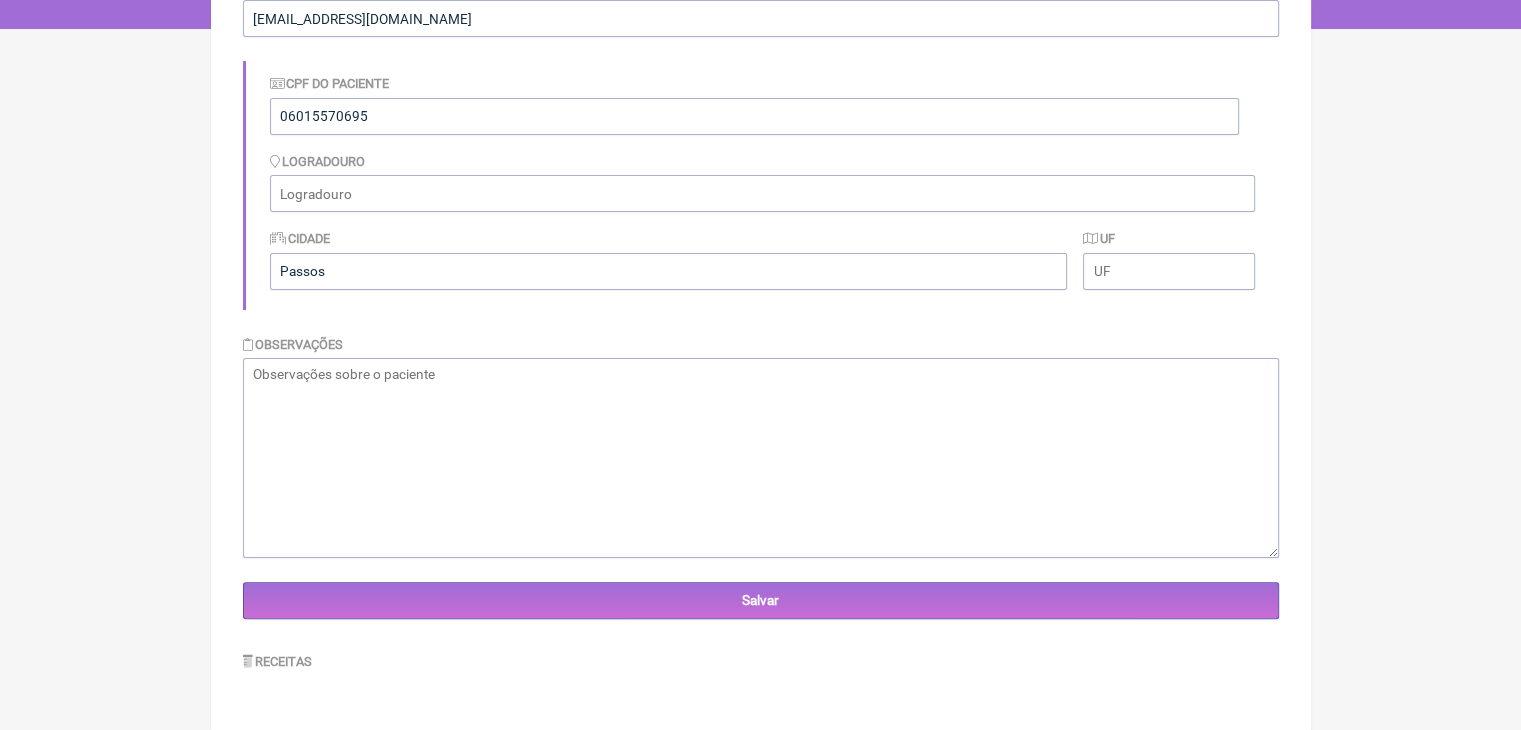 scroll, scrollTop: 373, scrollLeft: 0, axis: vertical 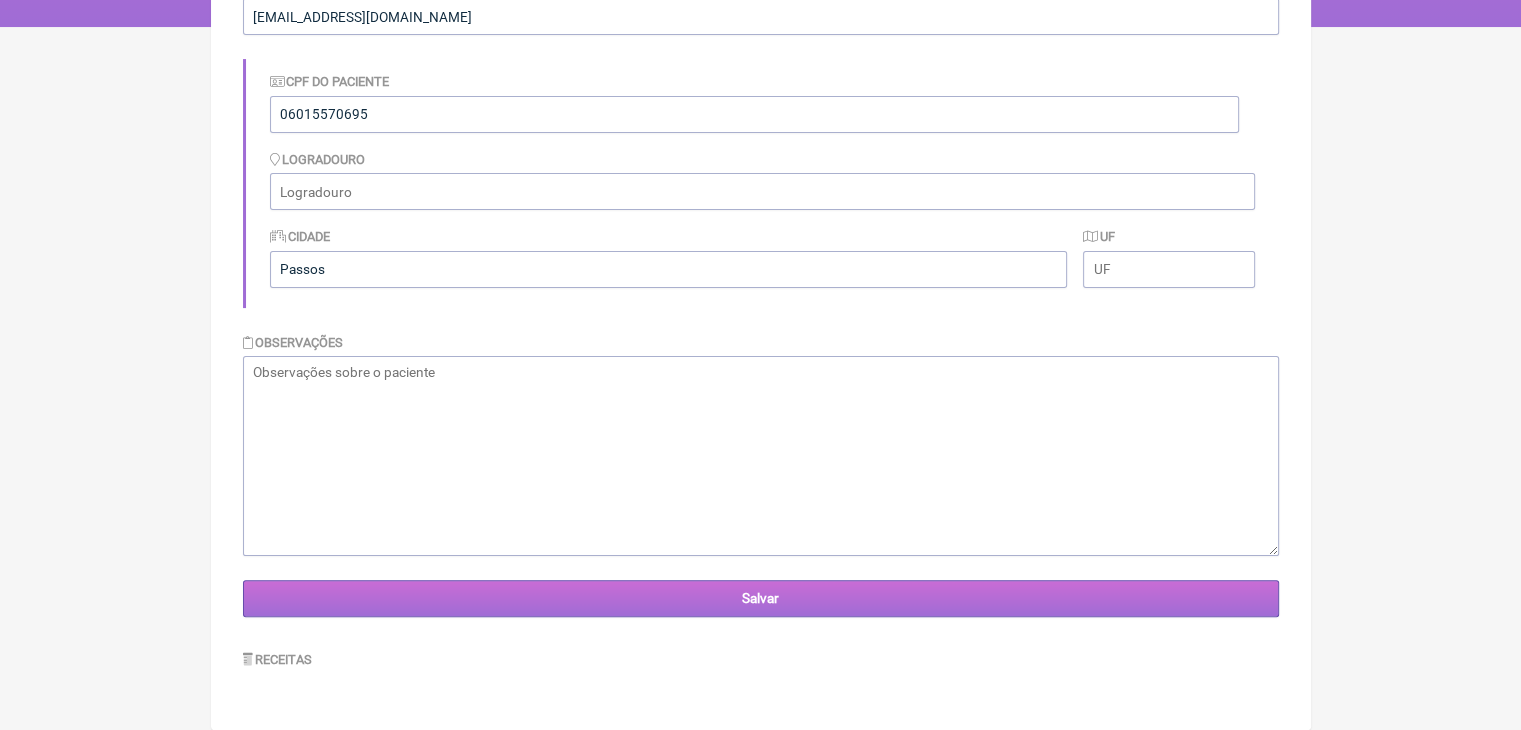 click on "Salvar" at bounding box center (761, 598) 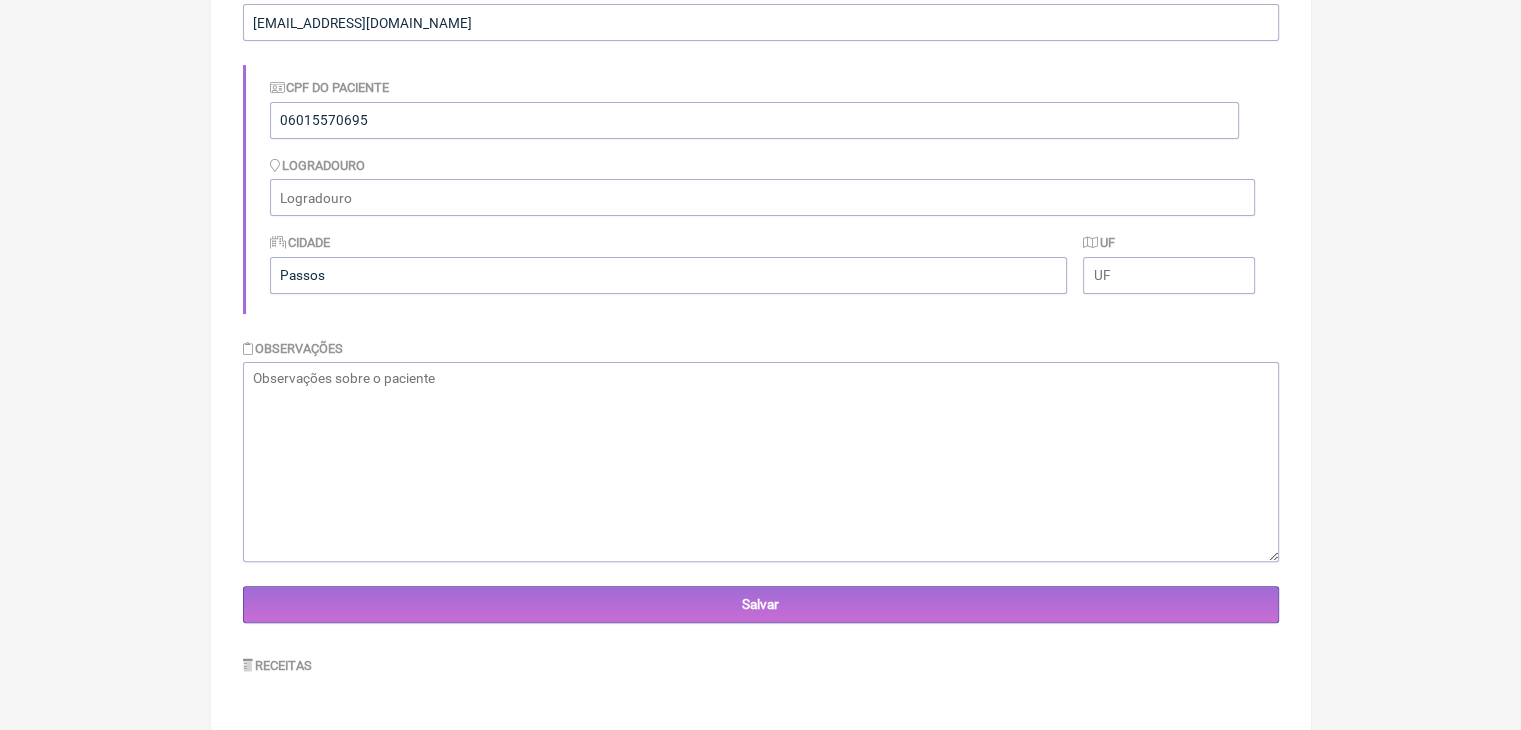 scroll, scrollTop: 456, scrollLeft: 0, axis: vertical 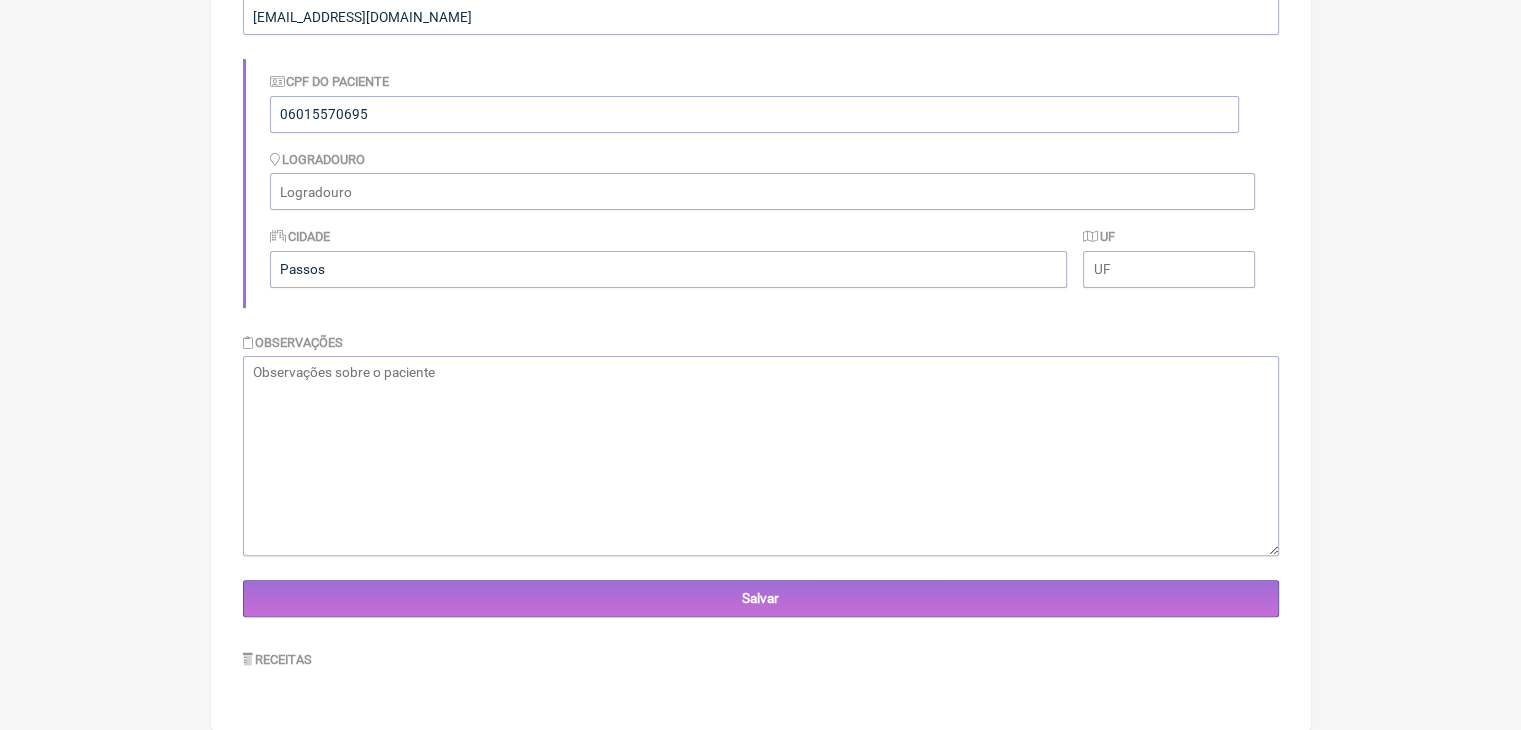 click on "Receitas" at bounding box center [278, 659] 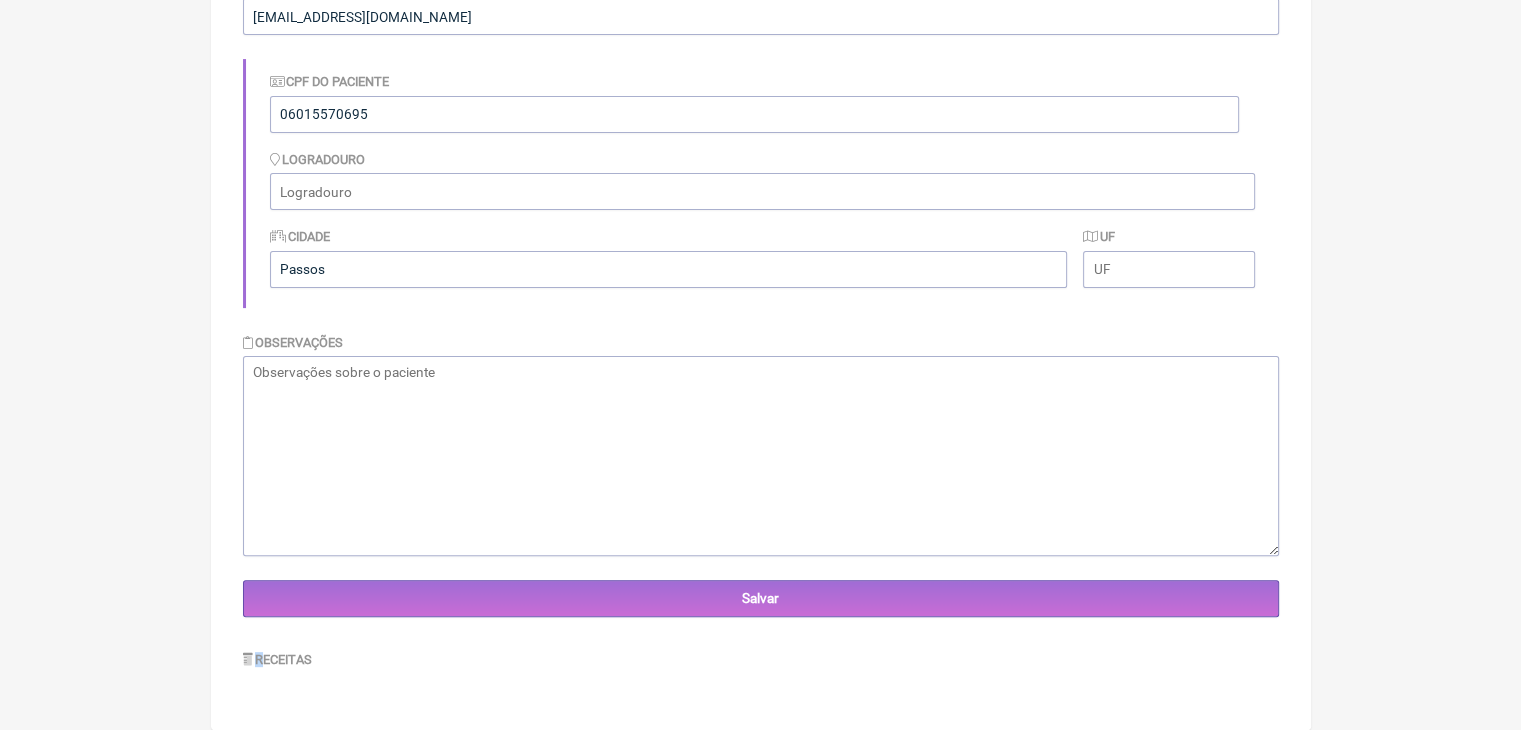 click at bounding box center (248, 660) 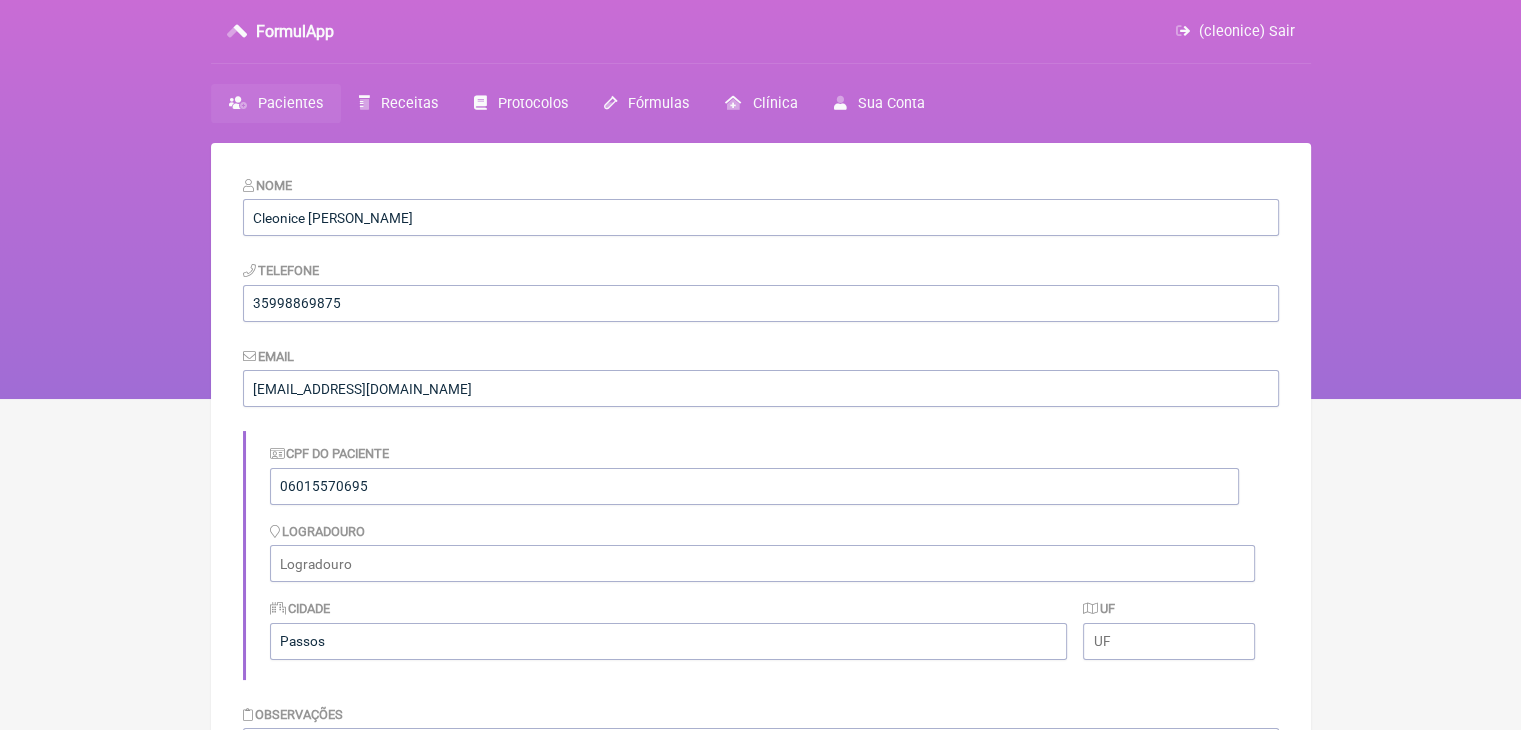 scroll, scrollTop: 0, scrollLeft: 0, axis: both 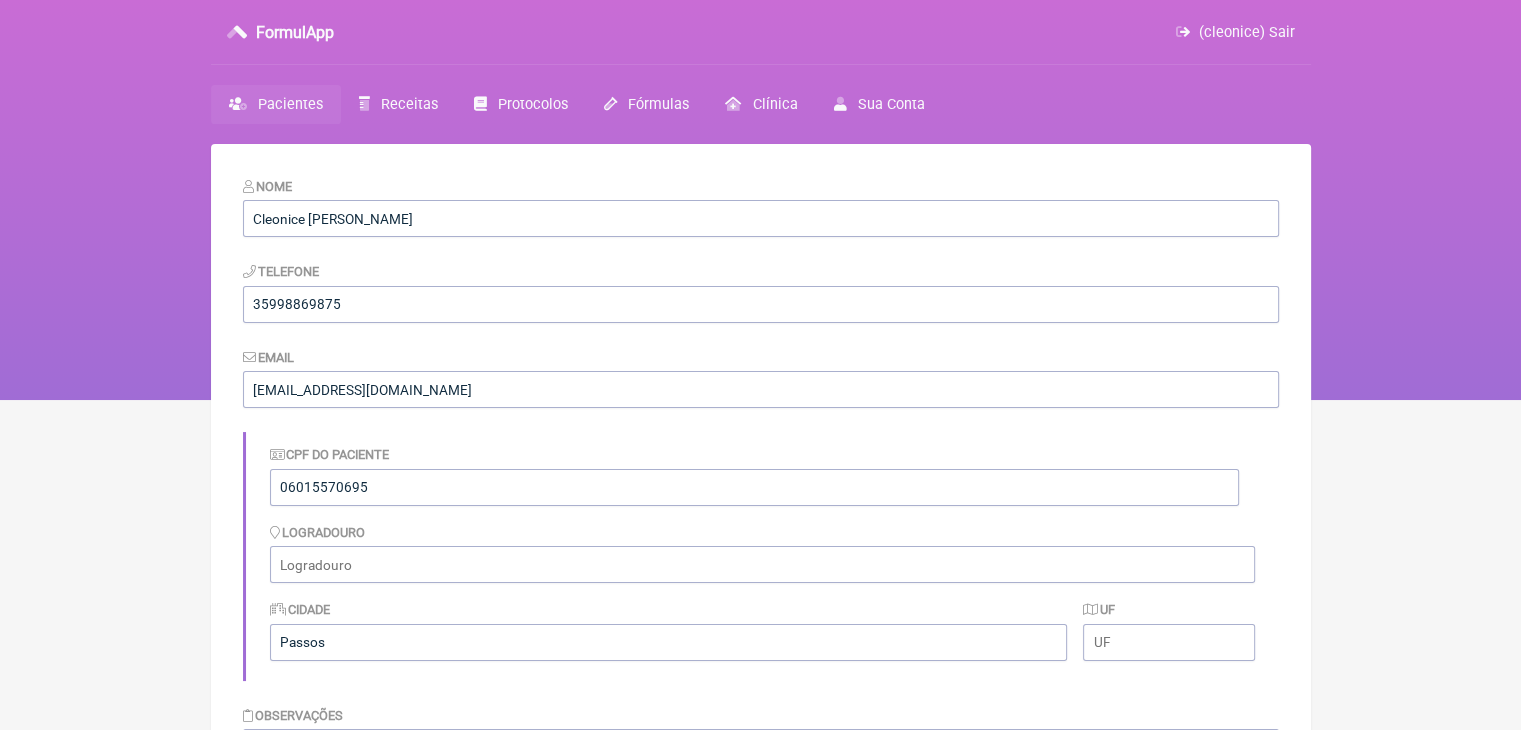 click on "Pacientes" at bounding box center [290, 104] 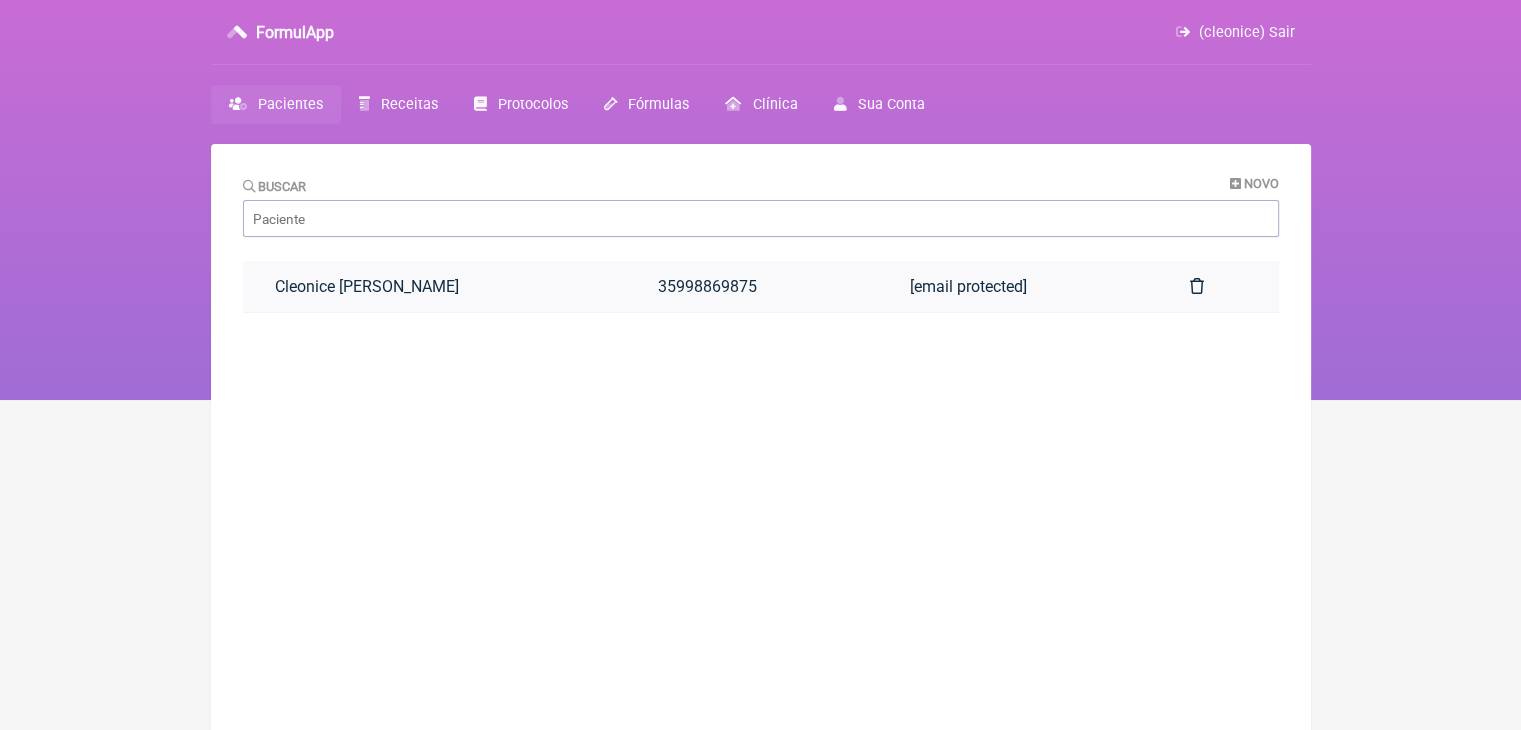 click on "[email protected]" at bounding box center (968, 286) 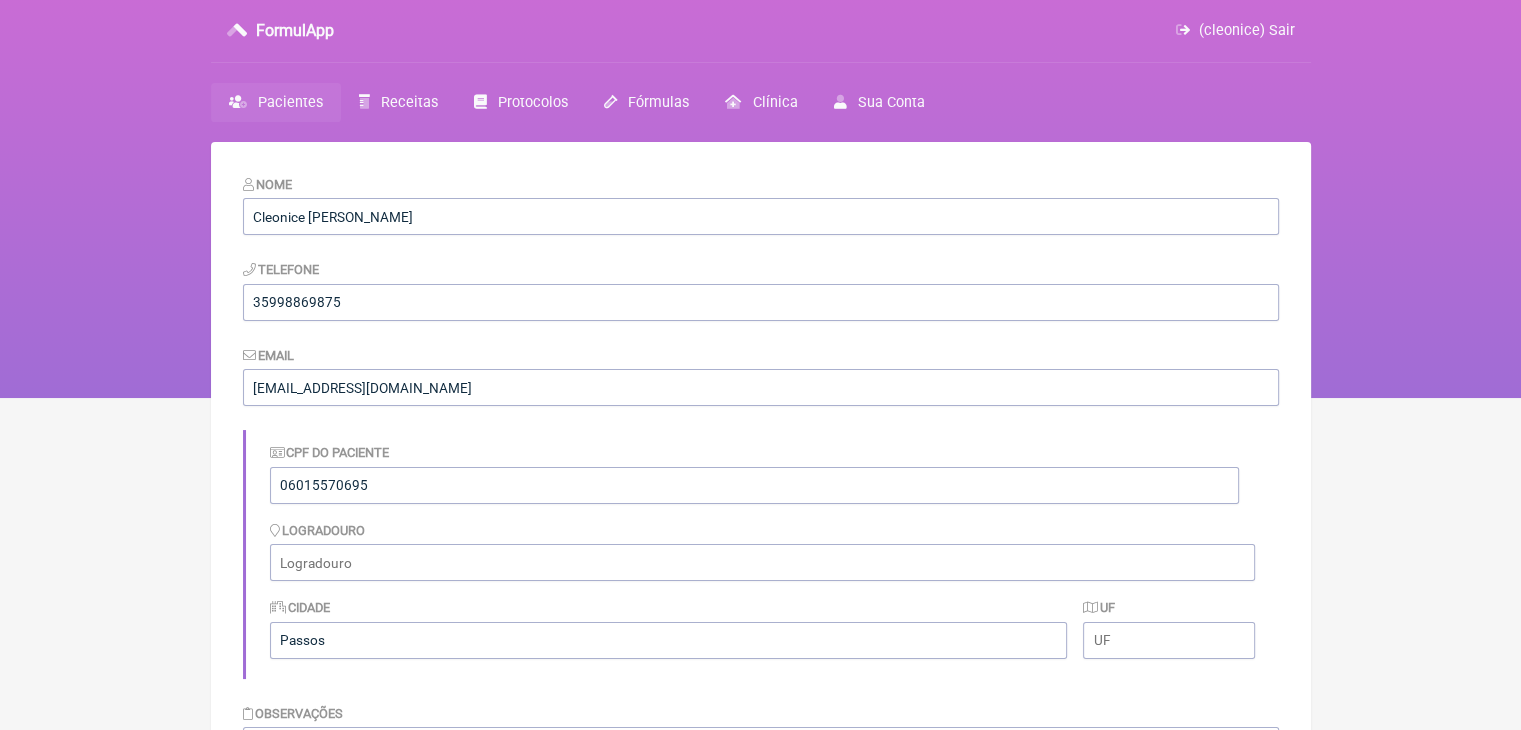 scroll, scrollTop: 0, scrollLeft: 0, axis: both 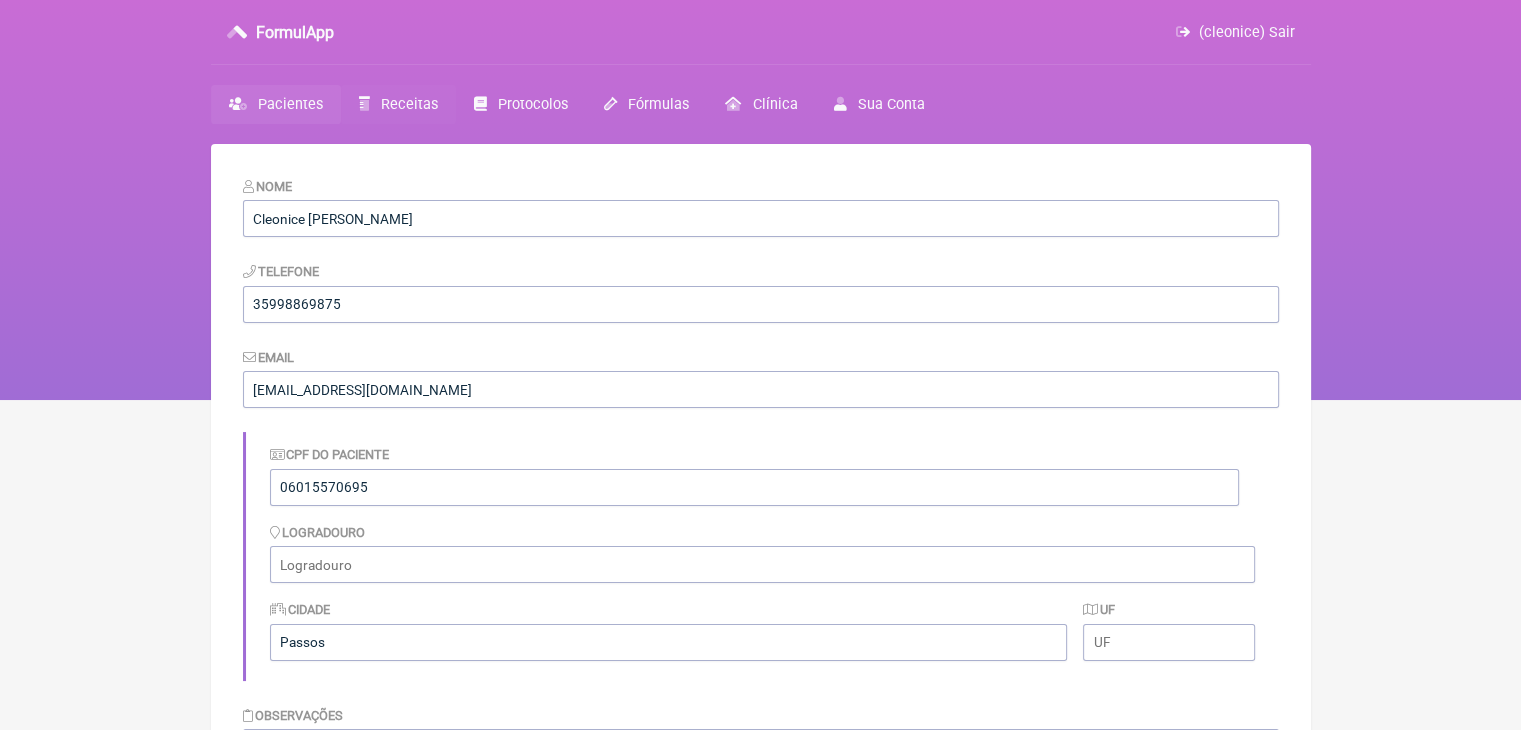 click on "Receitas" at bounding box center [409, 104] 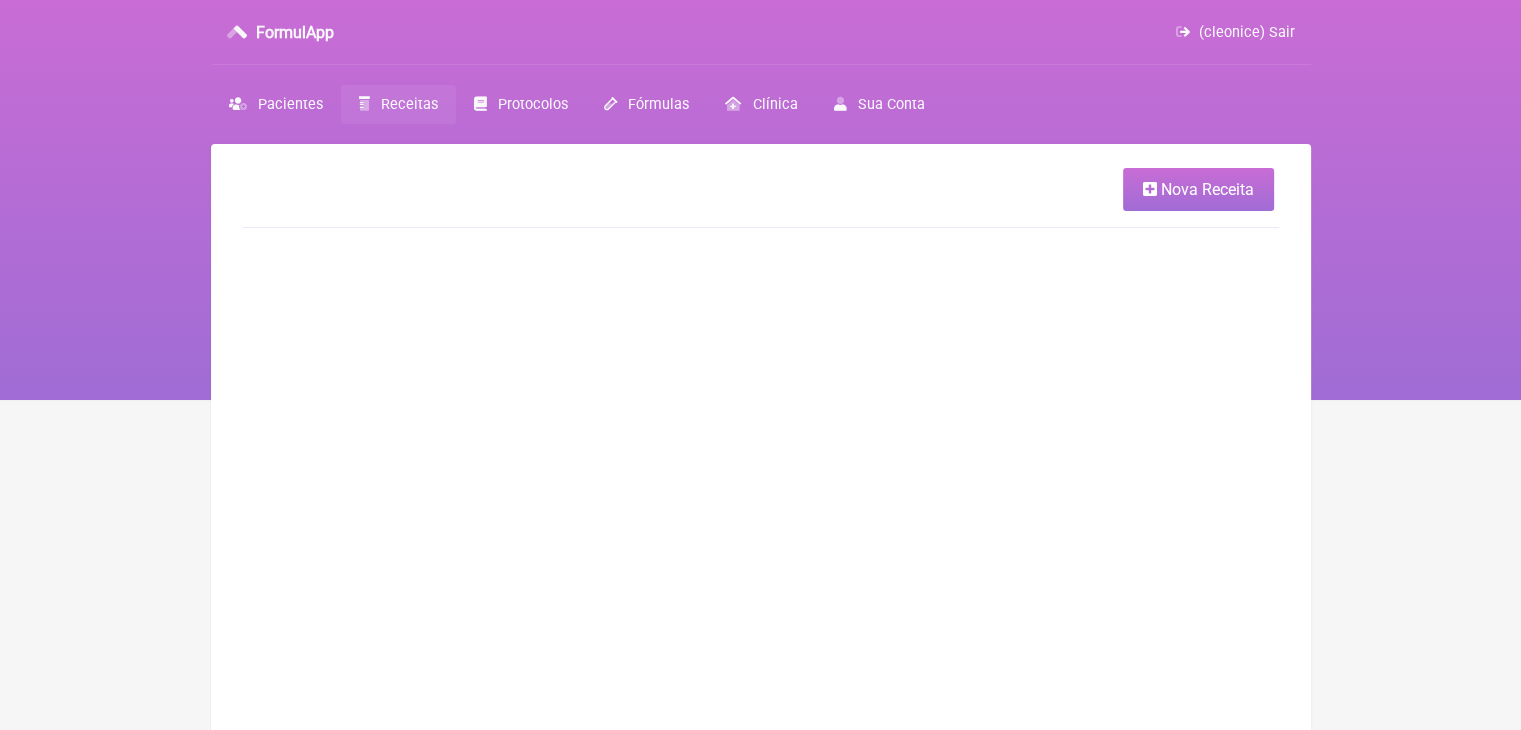click on "Nova Receita" at bounding box center [1207, 189] 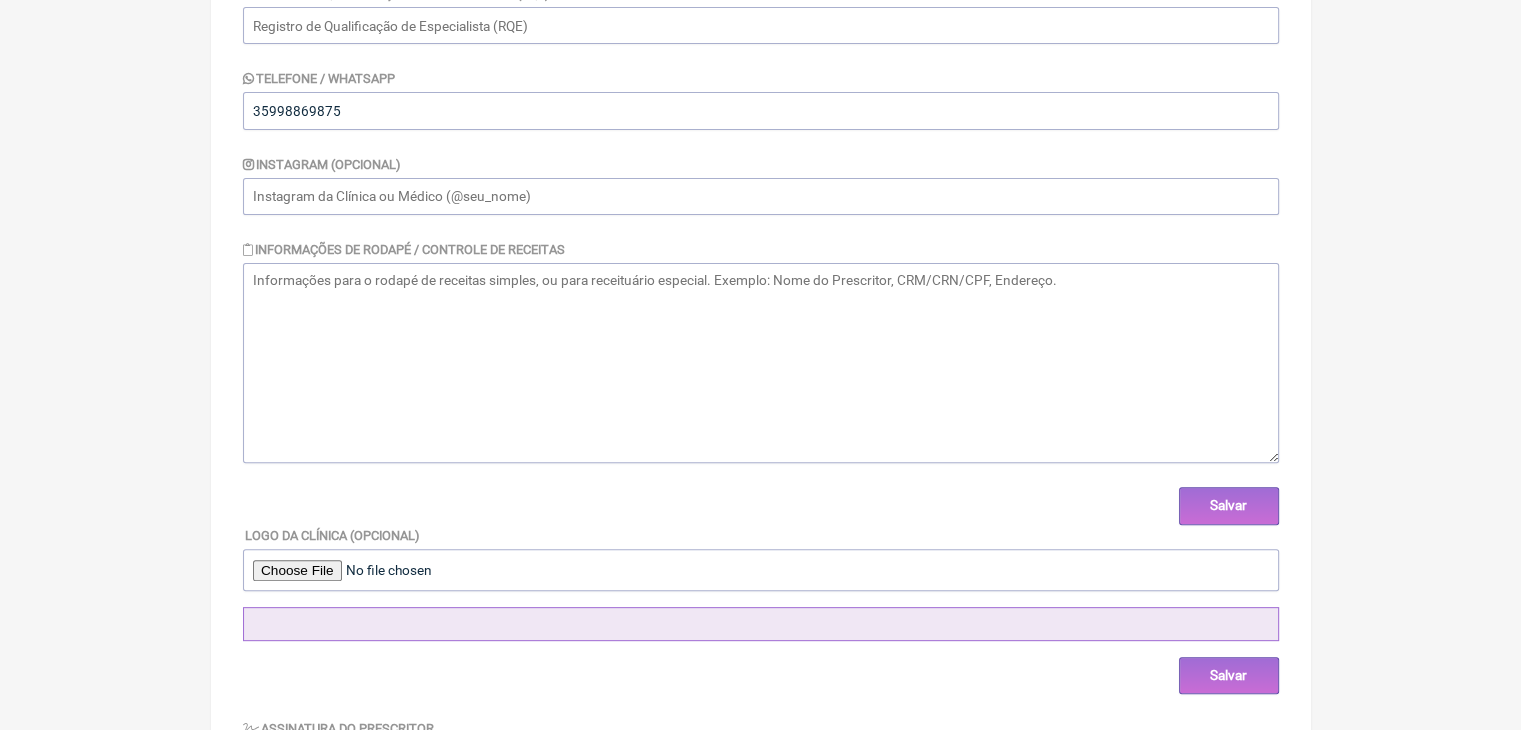 scroll, scrollTop: 616, scrollLeft: 0, axis: vertical 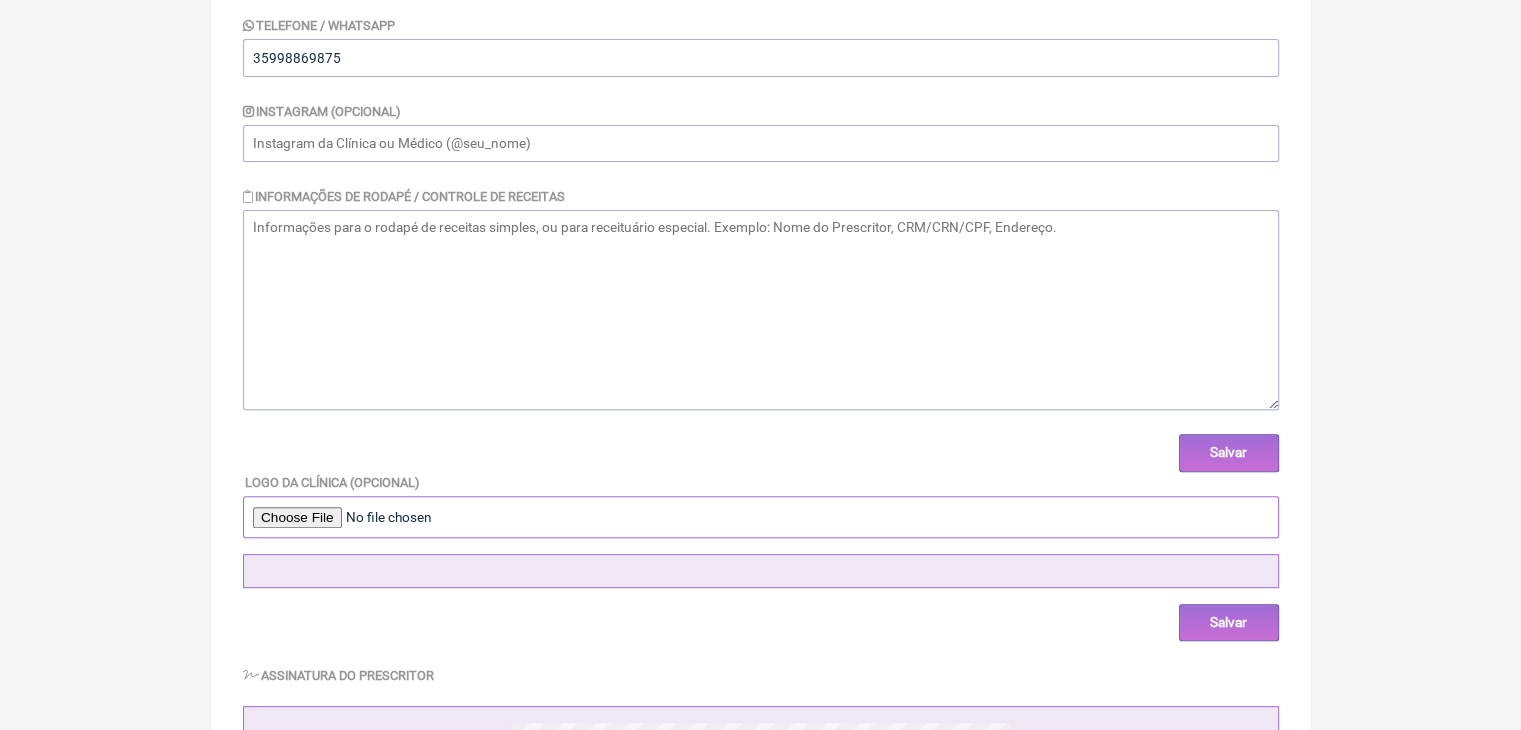 click at bounding box center [761, 517] 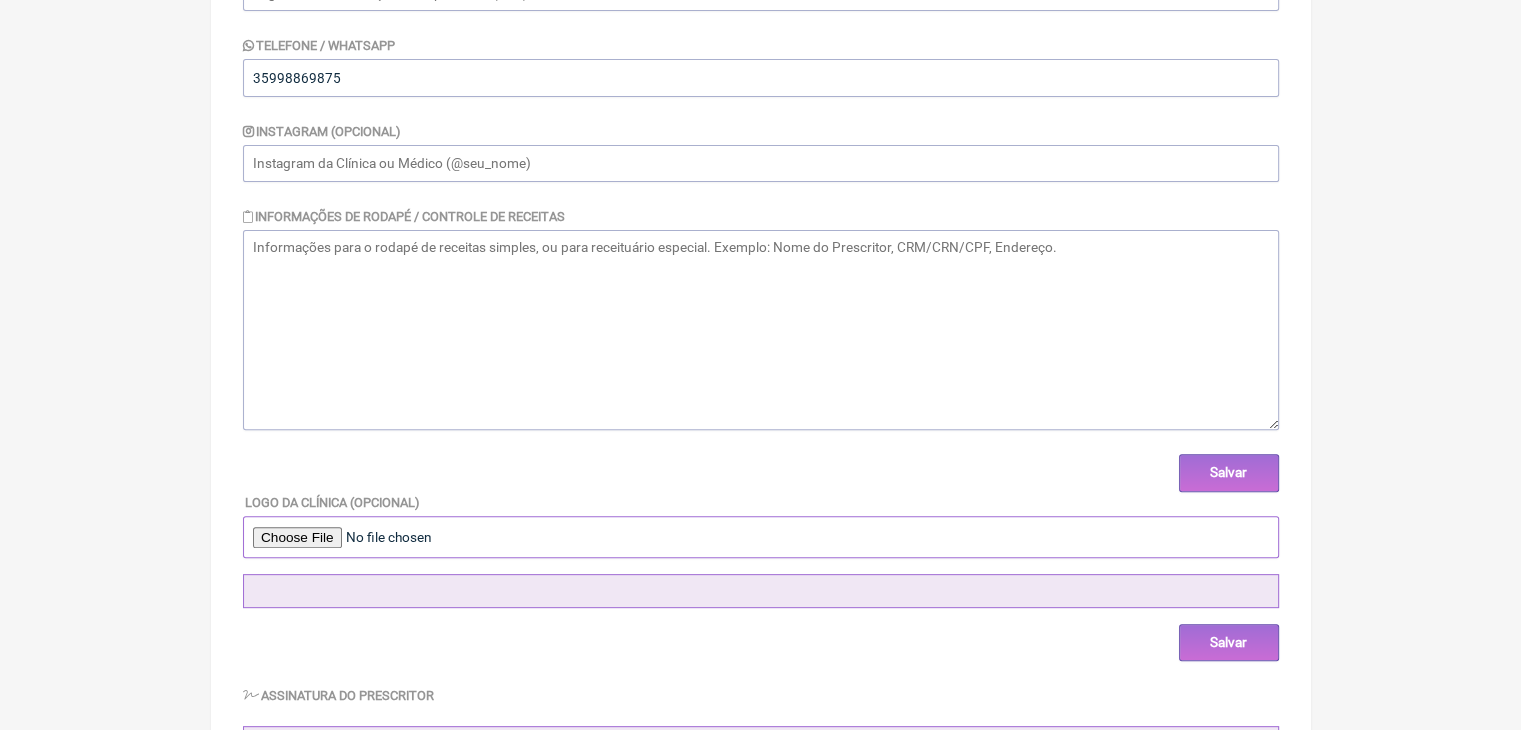 scroll, scrollTop: 593, scrollLeft: 0, axis: vertical 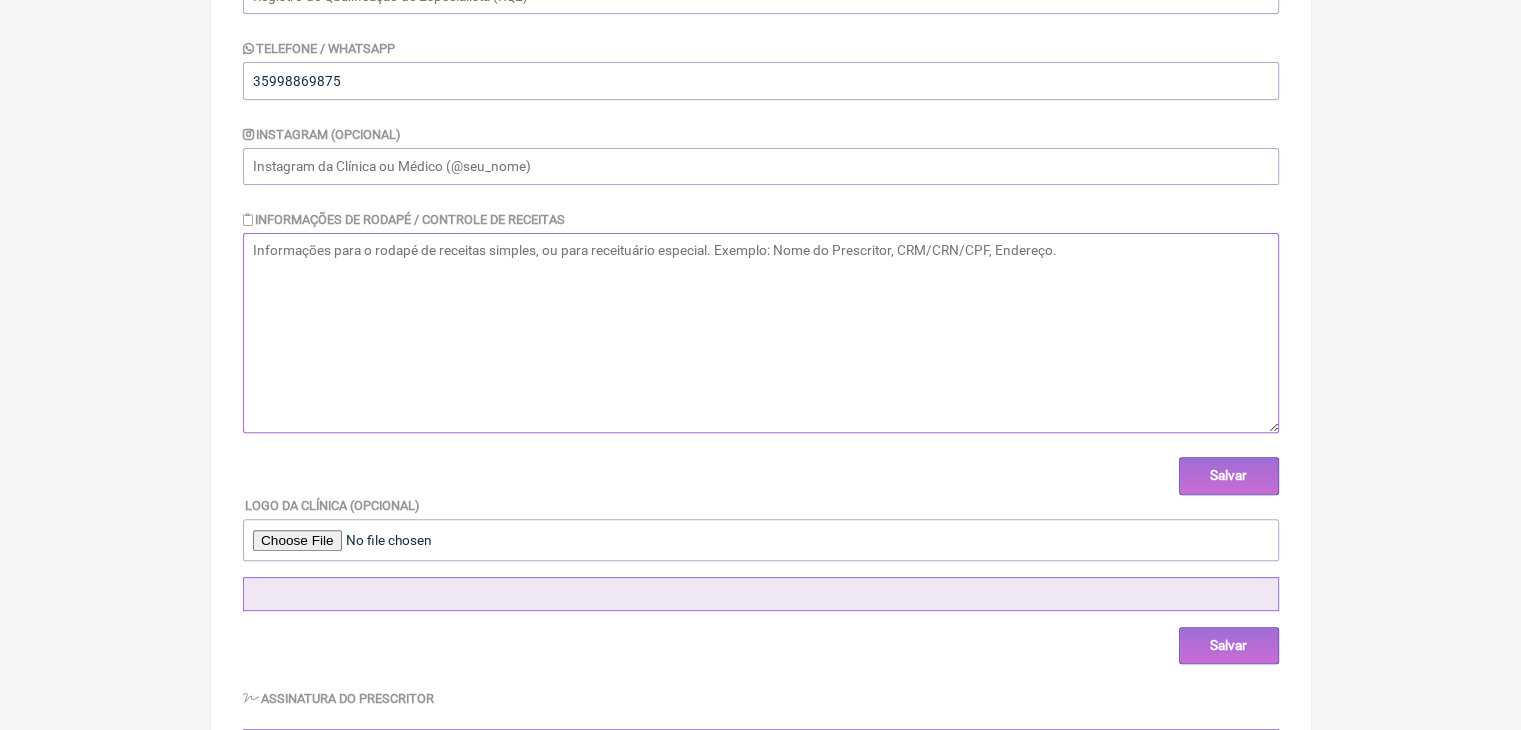 click at bounding box center [761, 333] 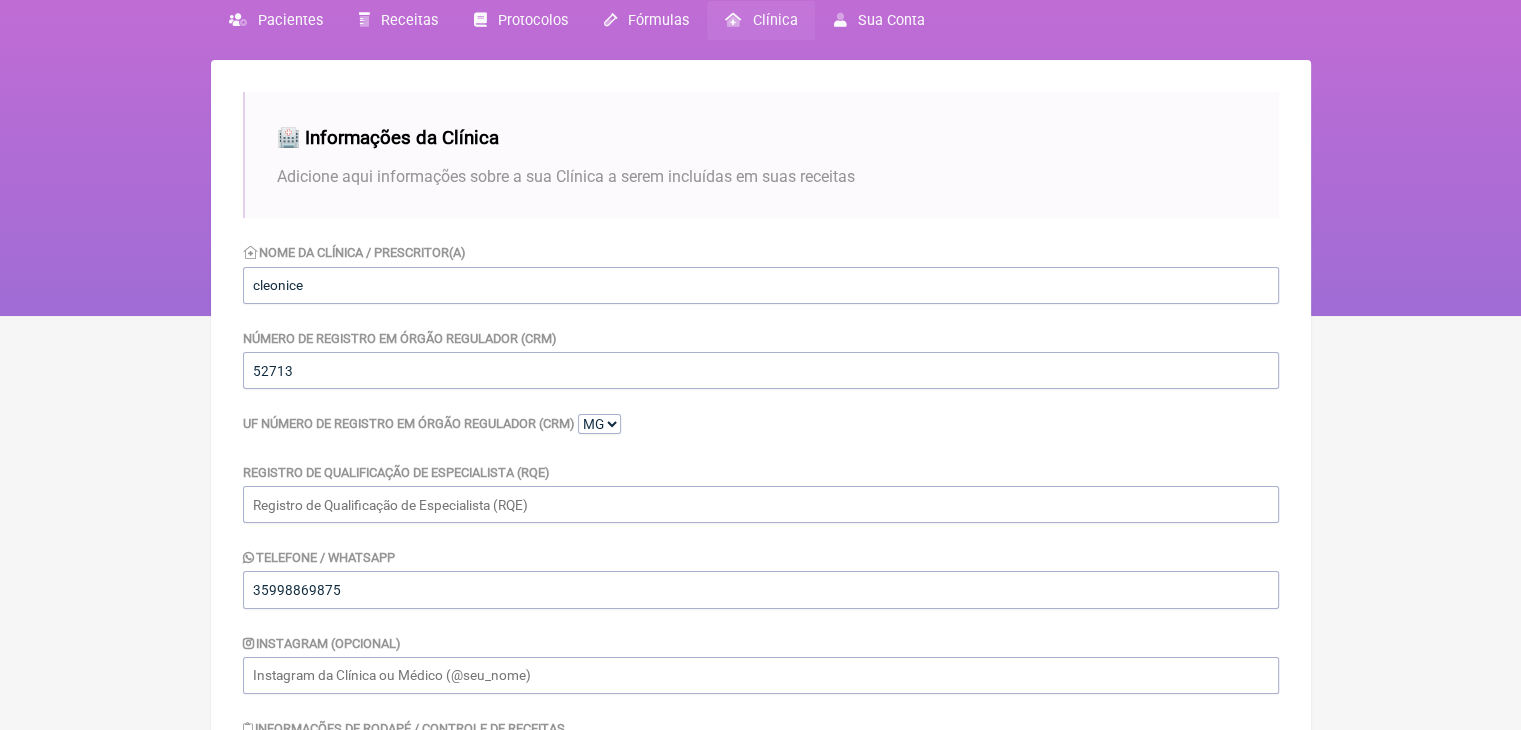 scroll, scrollTop: 0, scrollLeft: 0, axis: both 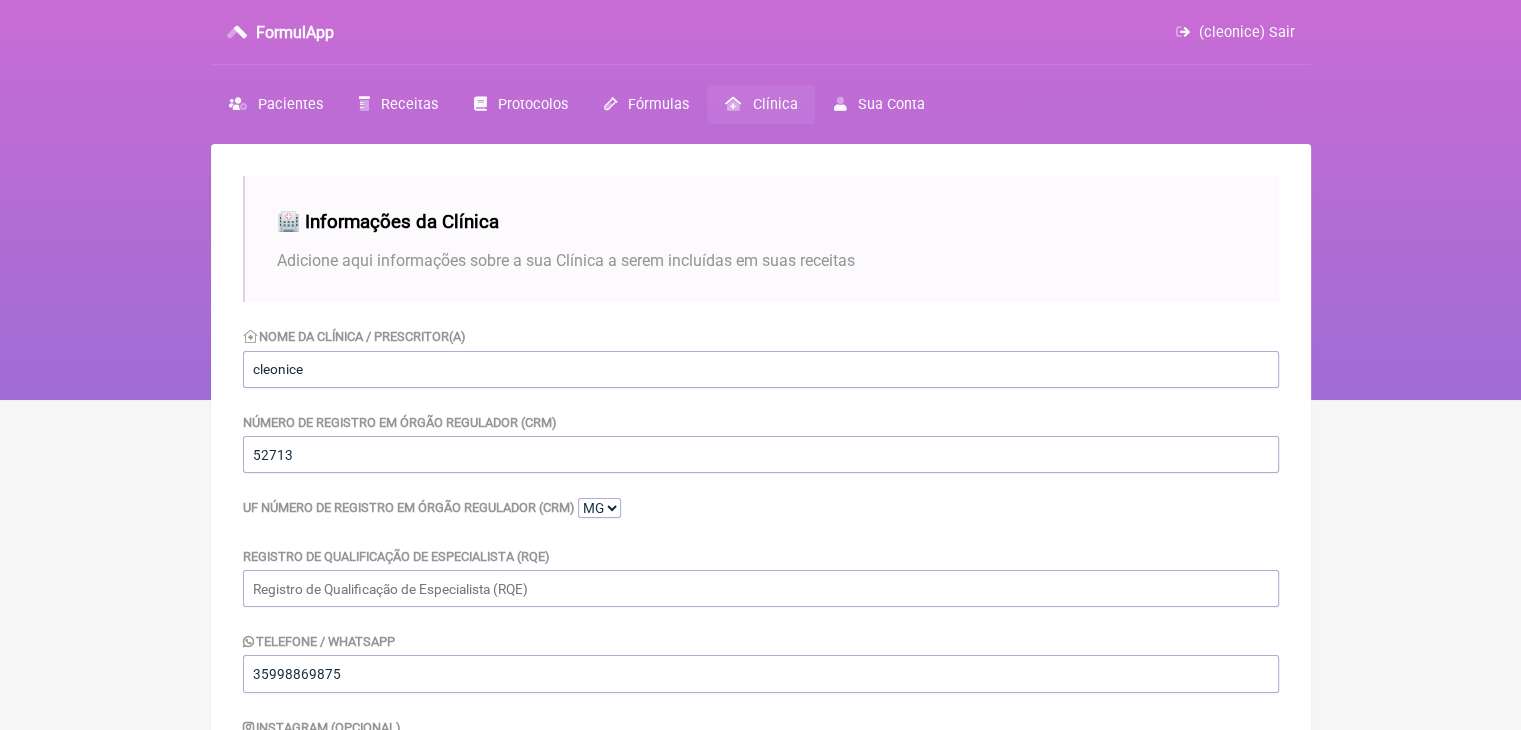 click on "Clínica" at bounding box center [774, 104] 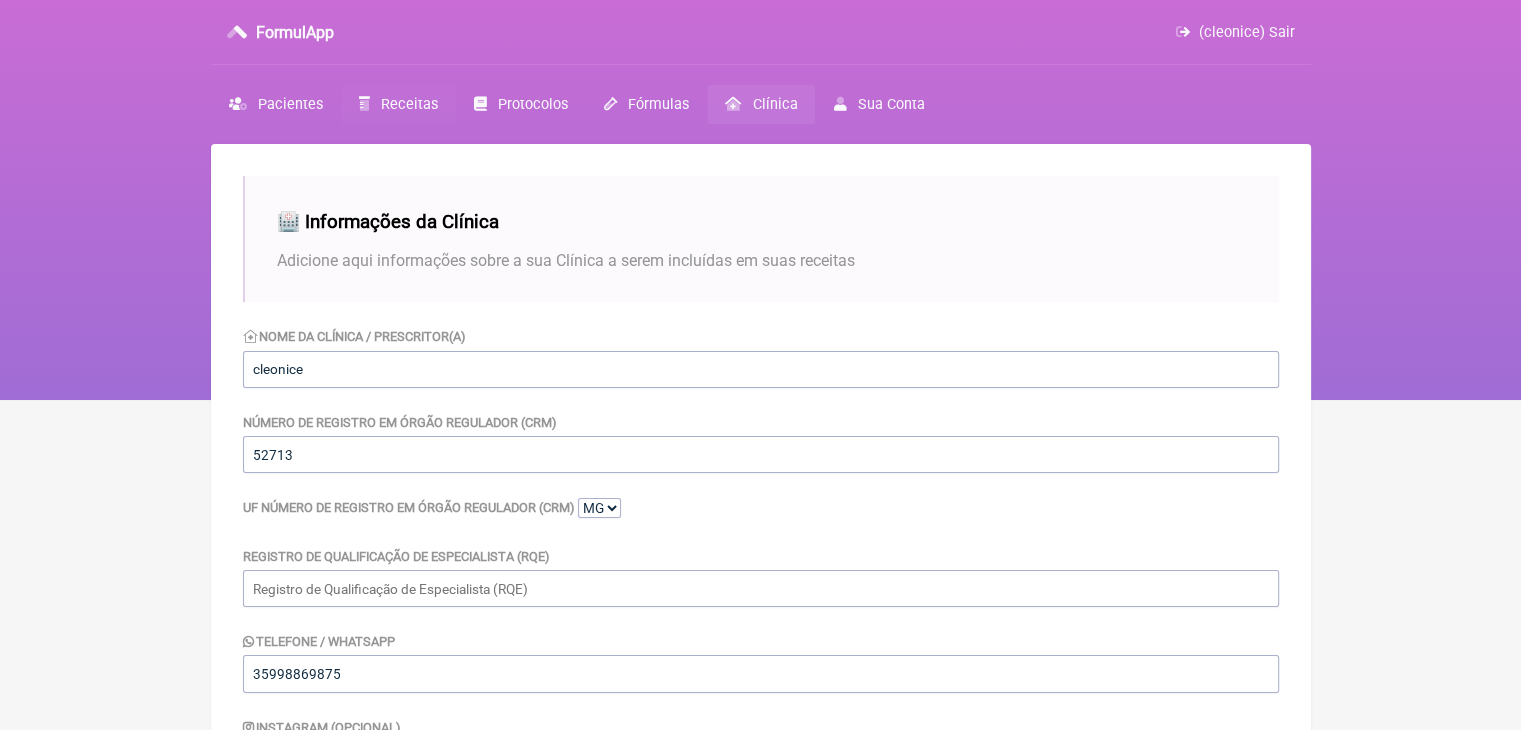click on "Receitas" at bounding box center (409, 104) 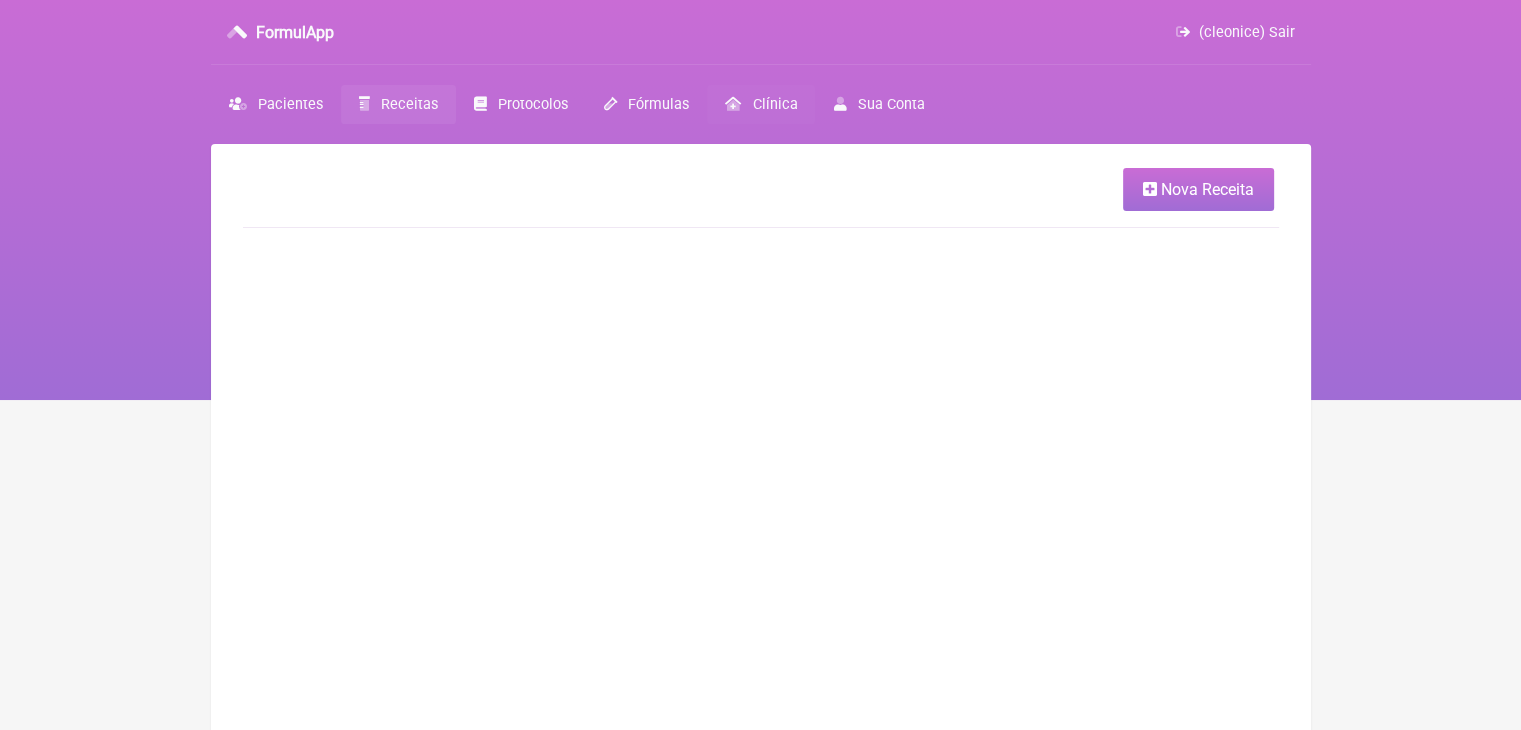 click on "Clínica" at bounding box center (761, 104) 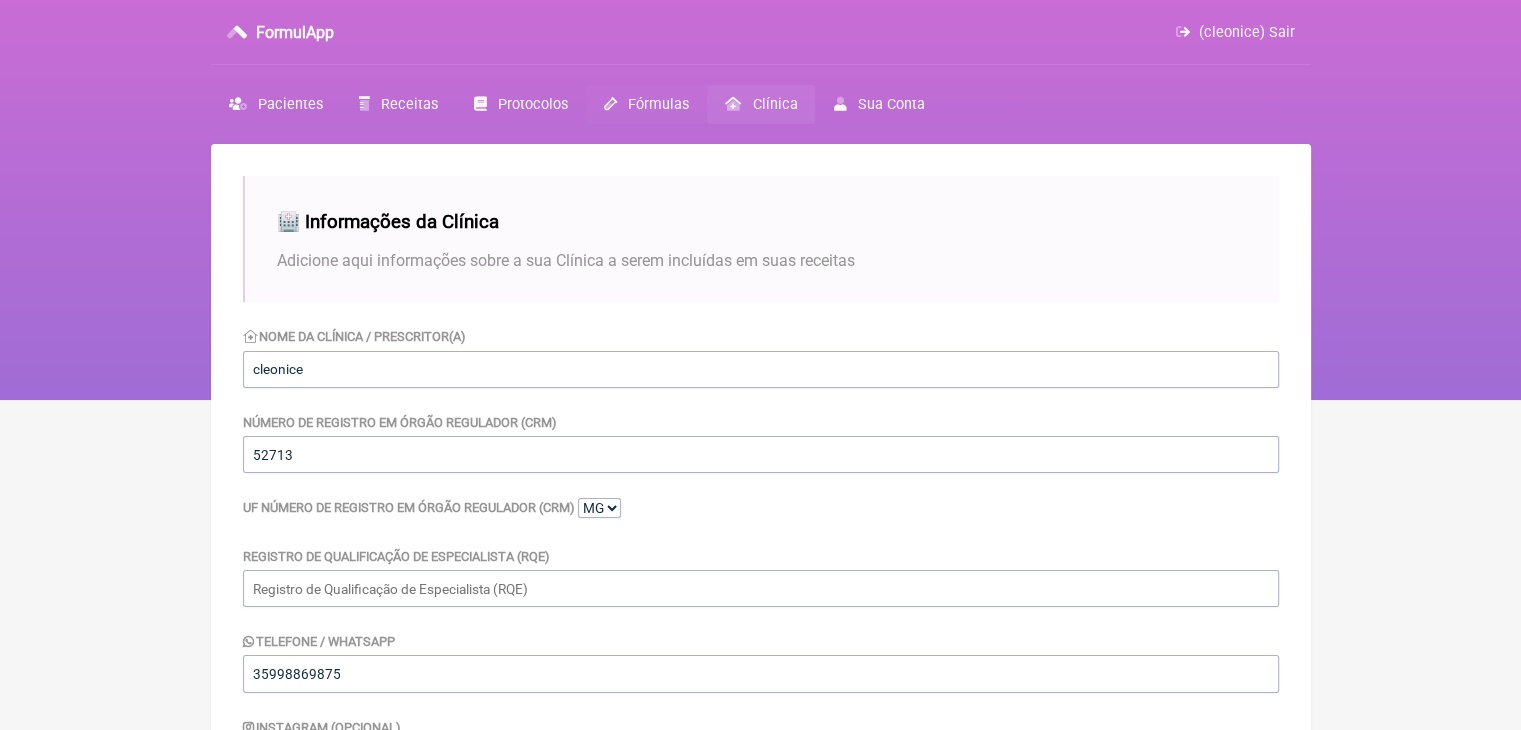 click on "Fórmulas" at bounding box center [646, 104] 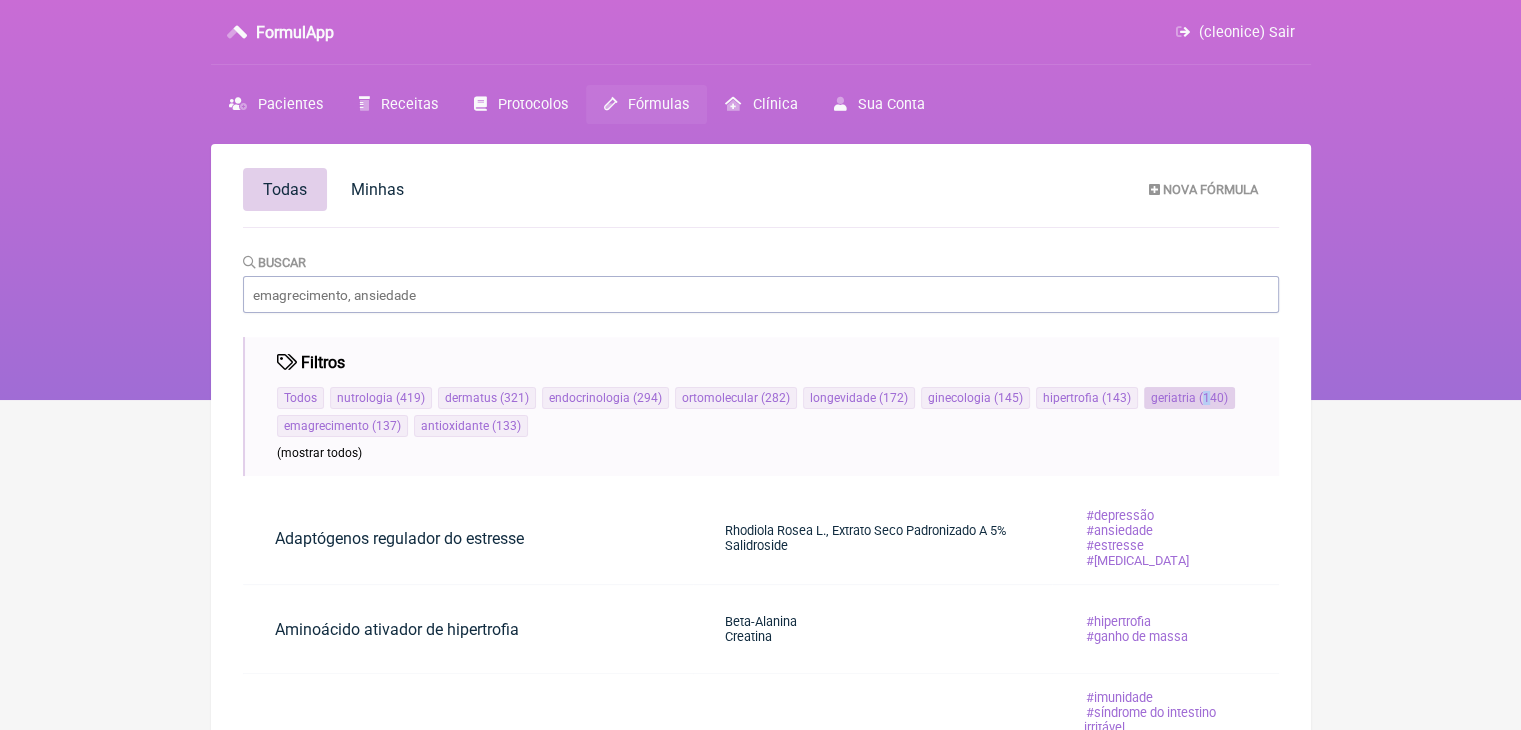 click on "geriatria ( 140 )" at bounding box center (1189, 398) 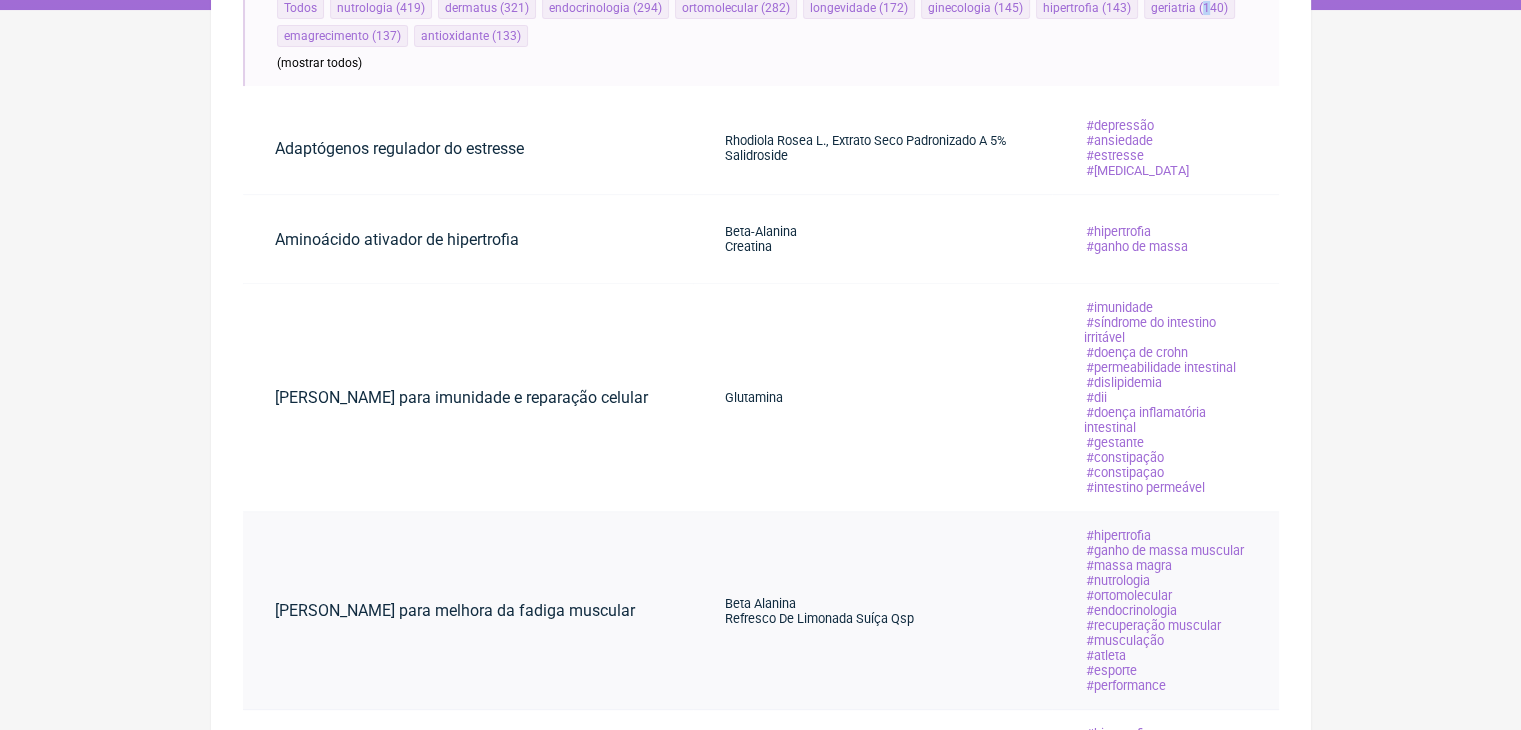 scroll, scrollTop: 400, scrollLeft: 0, axis: vertical 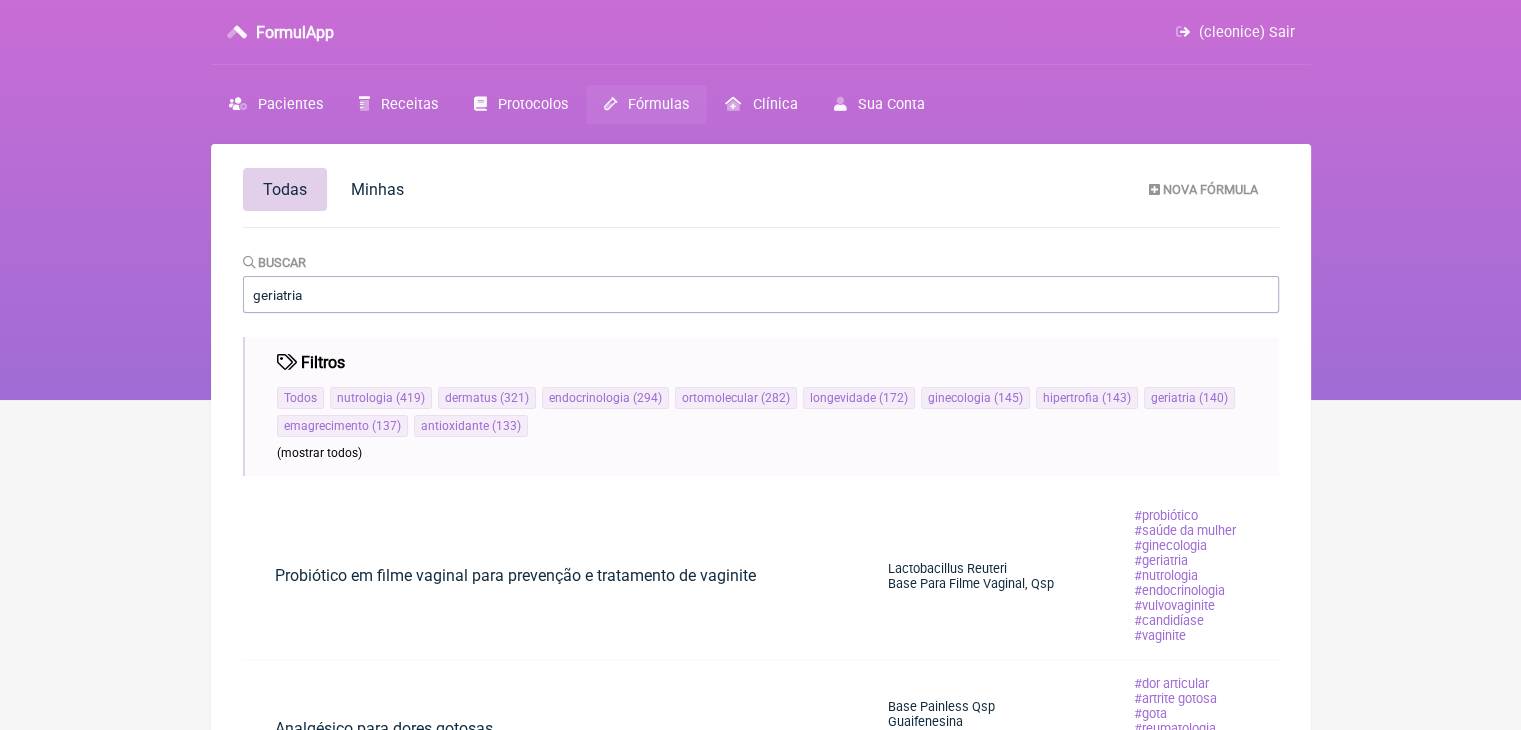 click on "Fórmulas" at bounding box center (646, 104) 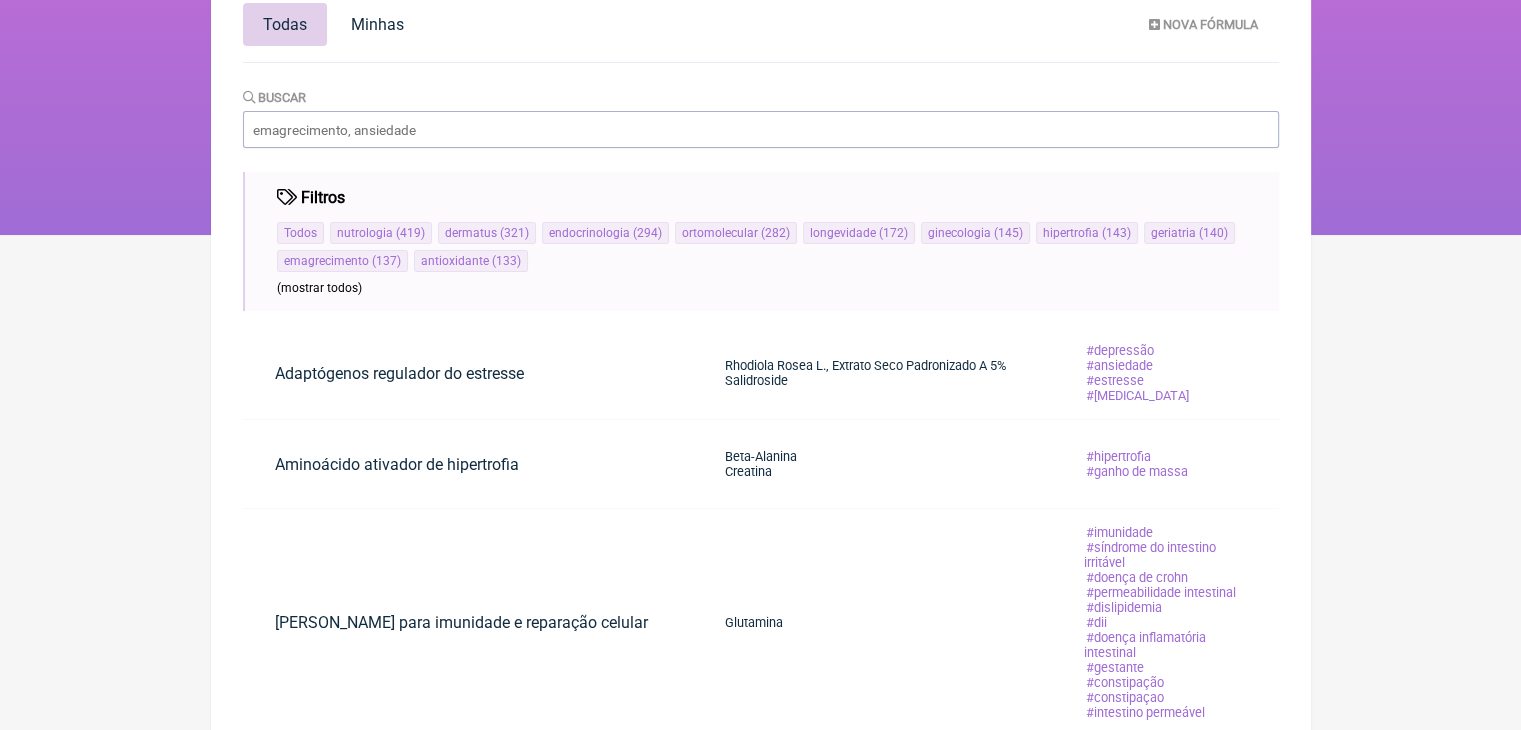 scroll, scrollTop: 0, scrollLeft: 0, axis: both 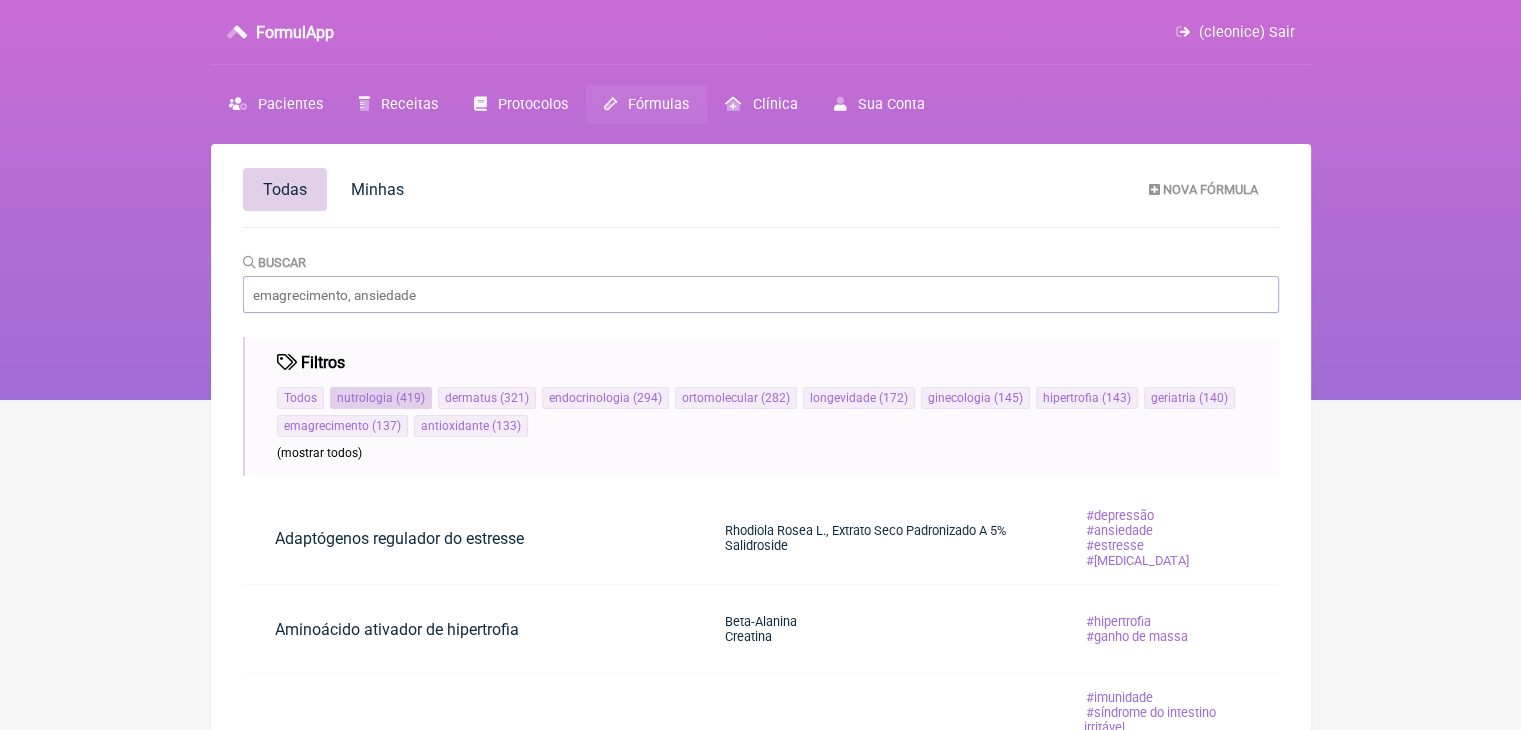 click on "nutrologia" at bounding box center [365, 398] 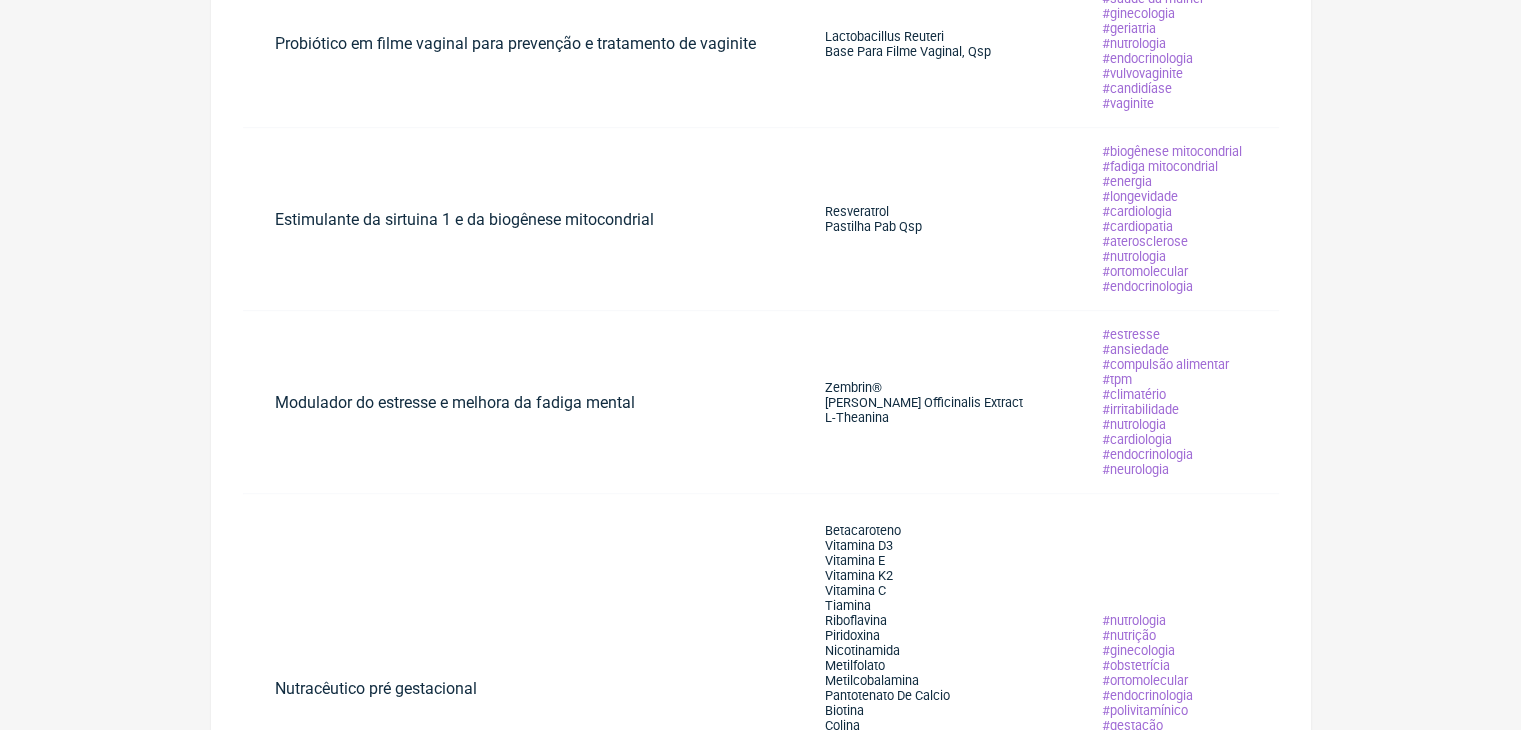 scroll, scrollTop: 900, scrollLeft: 0, axis: vertical 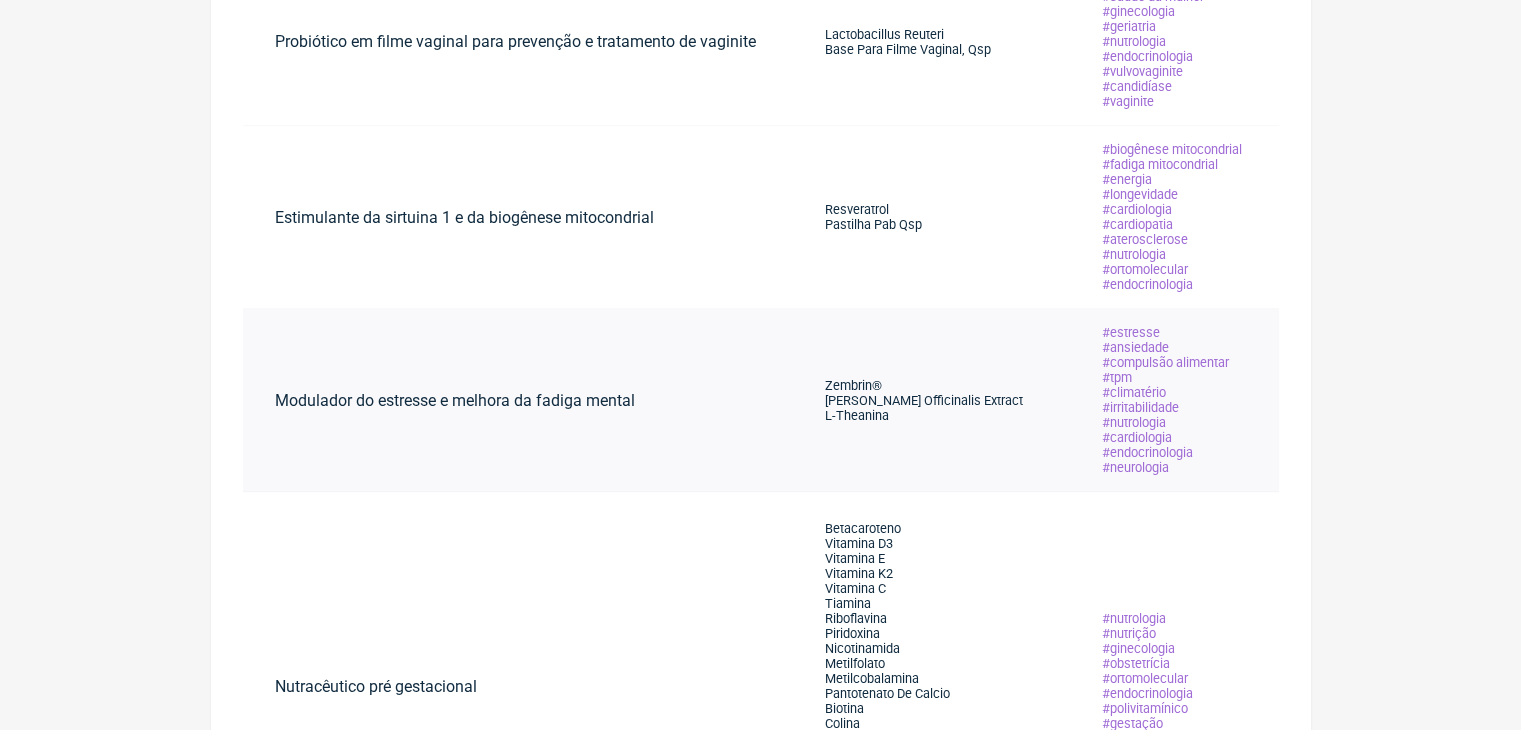 click on "[PERSON_NAME] Officinalis Extract" at bounding box center [924, 400] 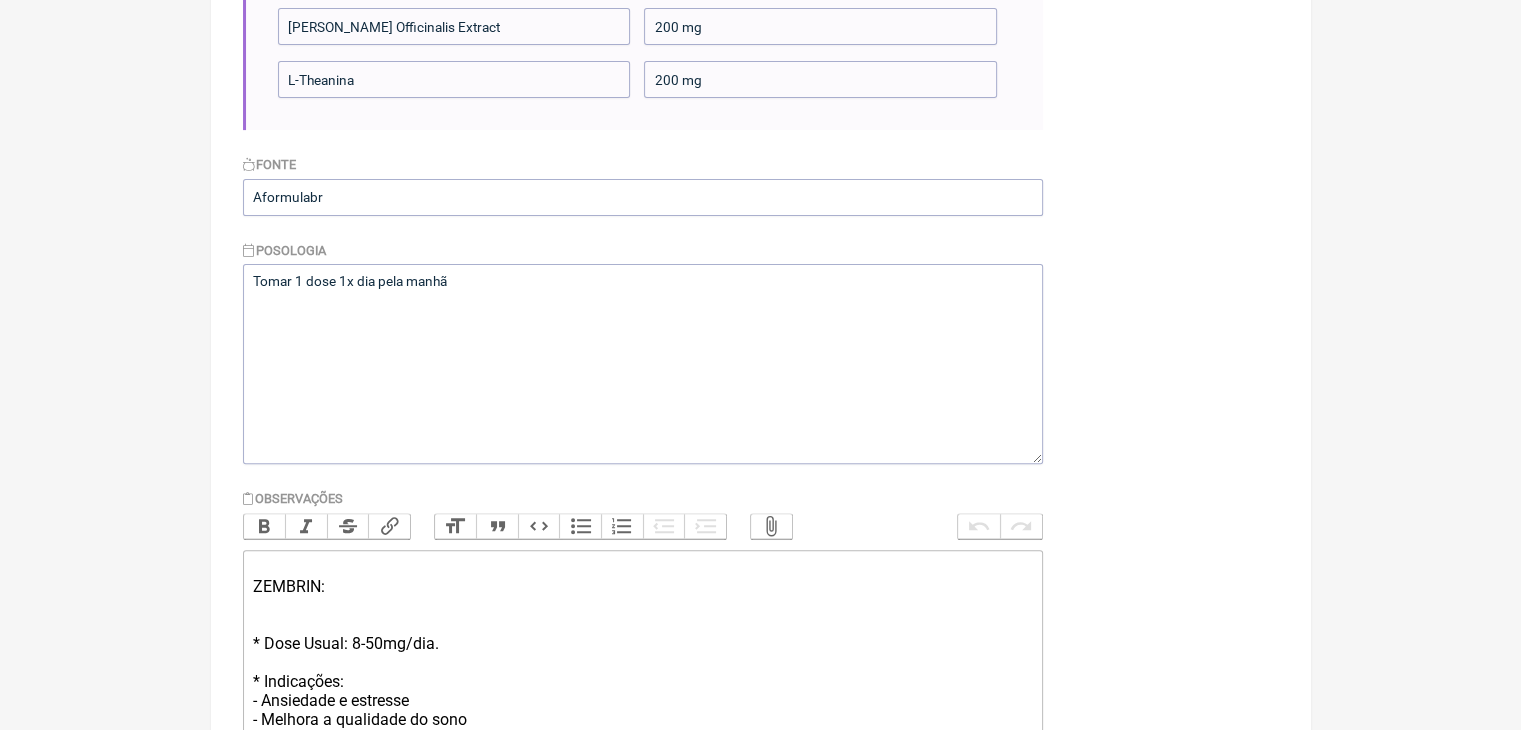 scroll, scrollTop: 683, scrollLeft: 0, axis: vertical 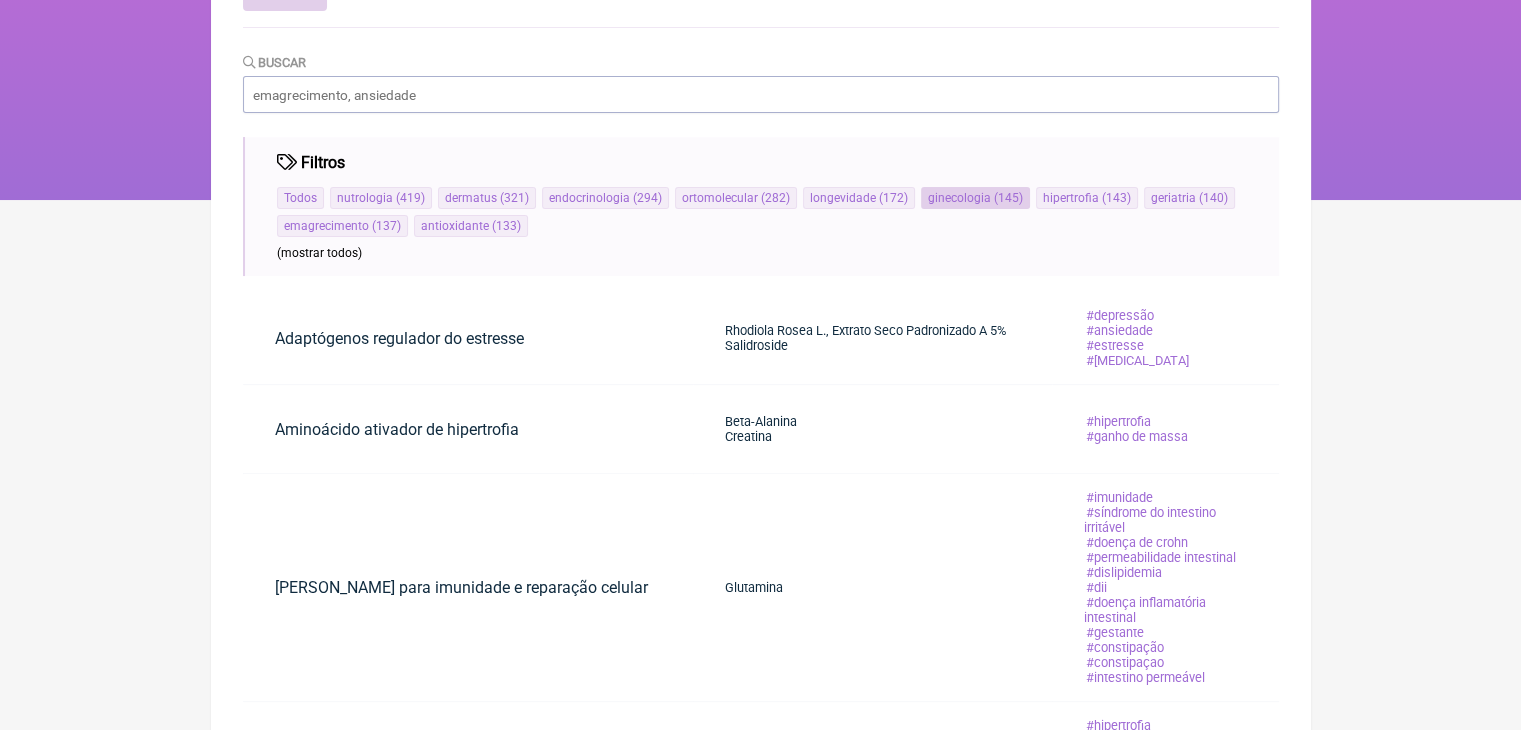 click on "ginecologia" at bounding box center (959, 198) 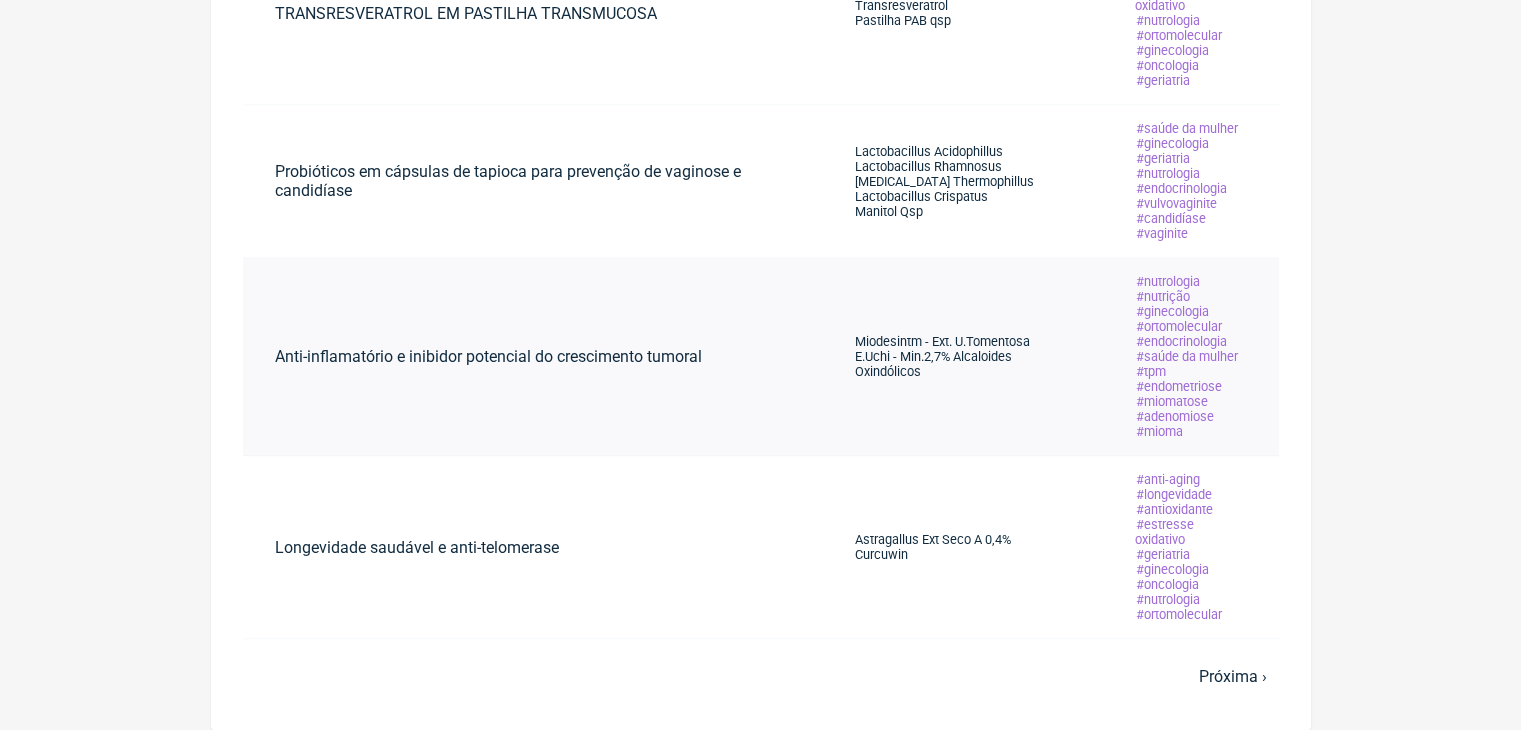 scroll, scrollTop: 1464, scrollLeft: 0, axis: vertical 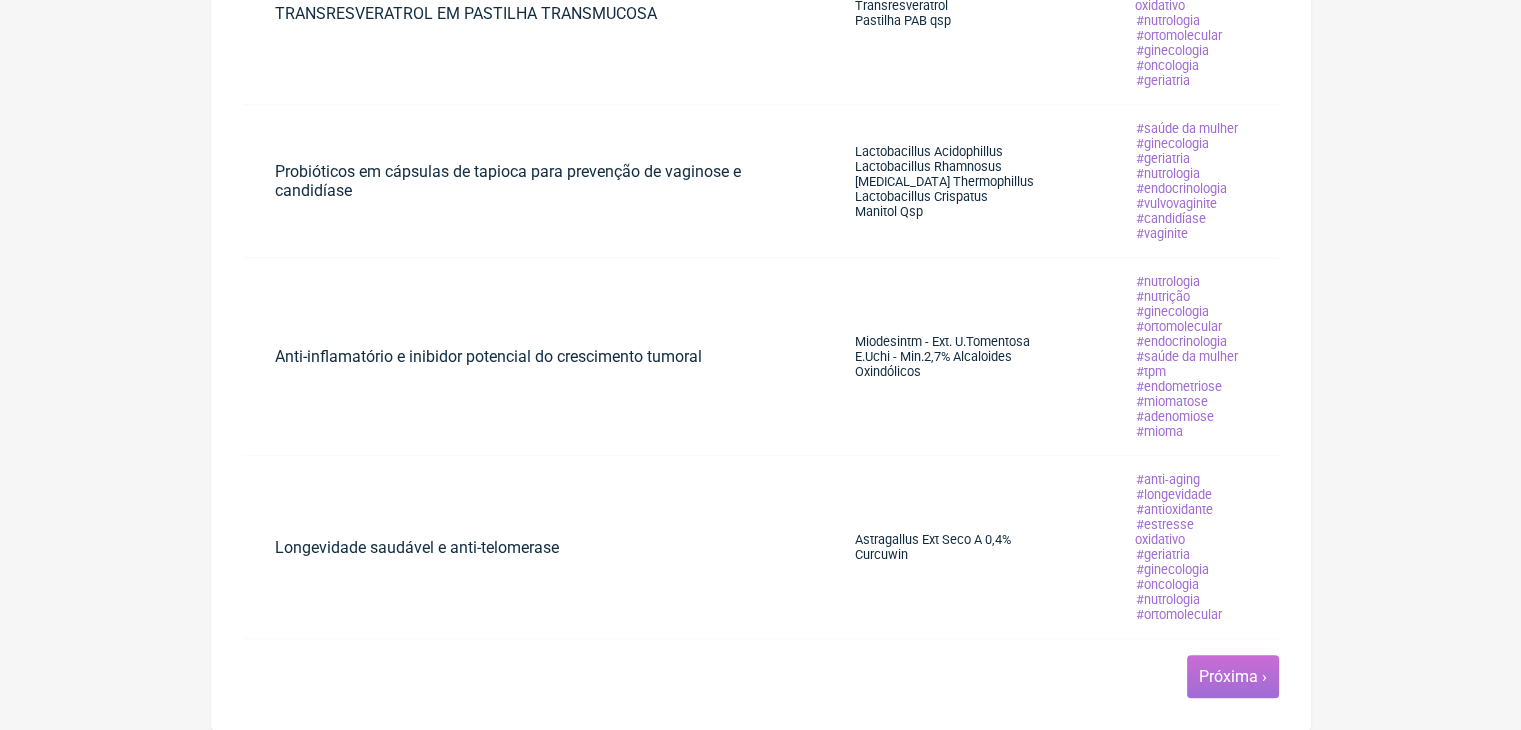 click on "Próxima ›" at bounding box center [1233, 676] 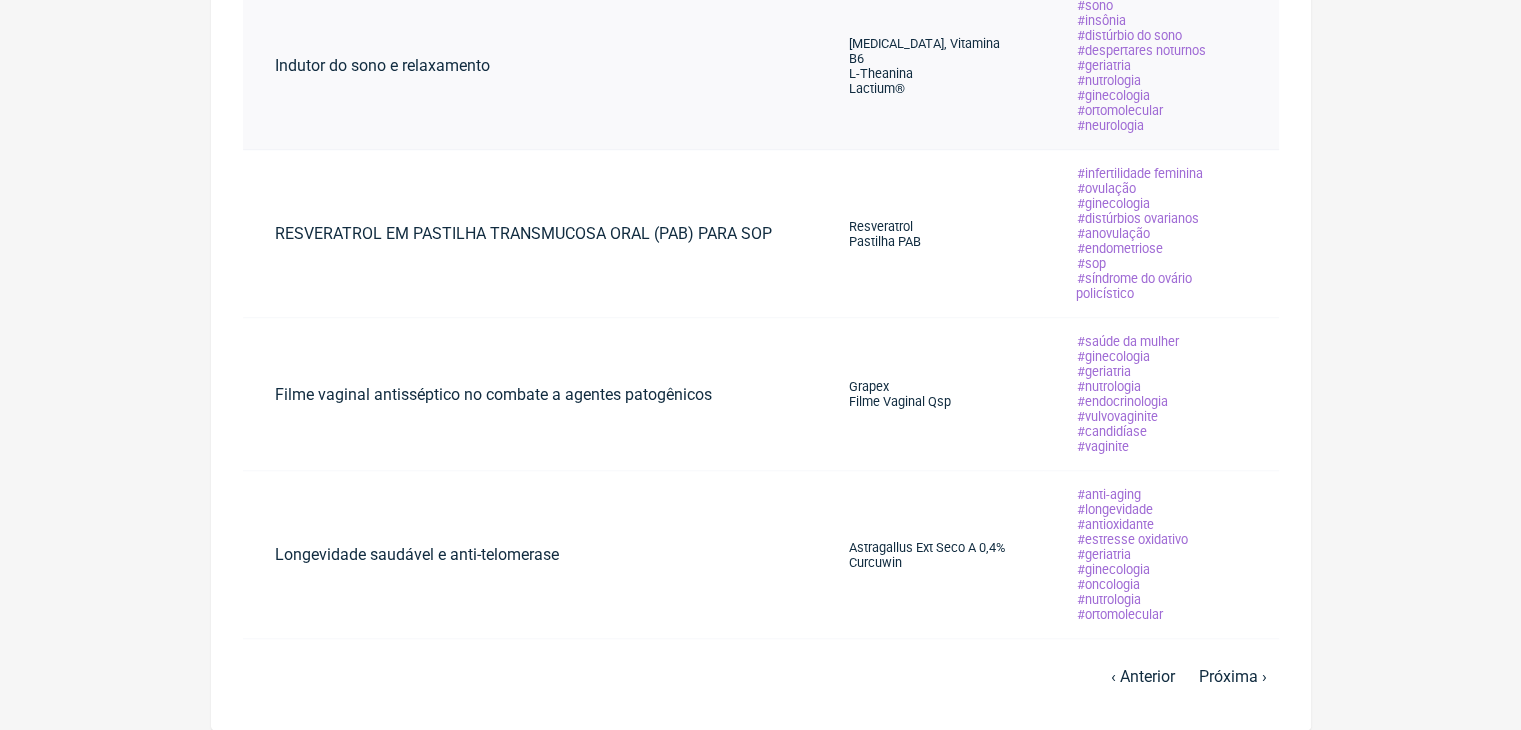 scroll, scrollTop: 1226, scrollLeft: 0, axis: vertical 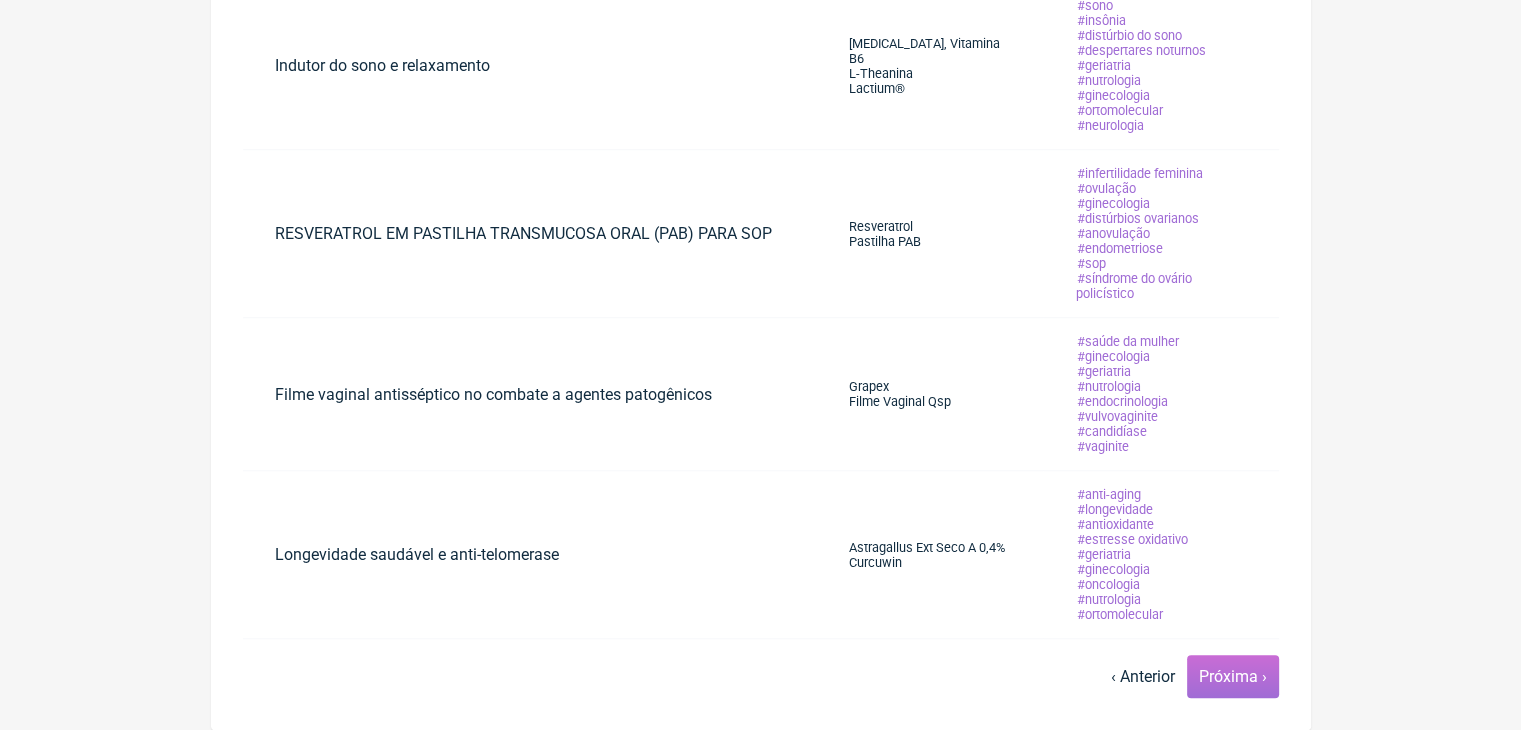 click on "Próxima ›" at bounding box center [1233, 676] 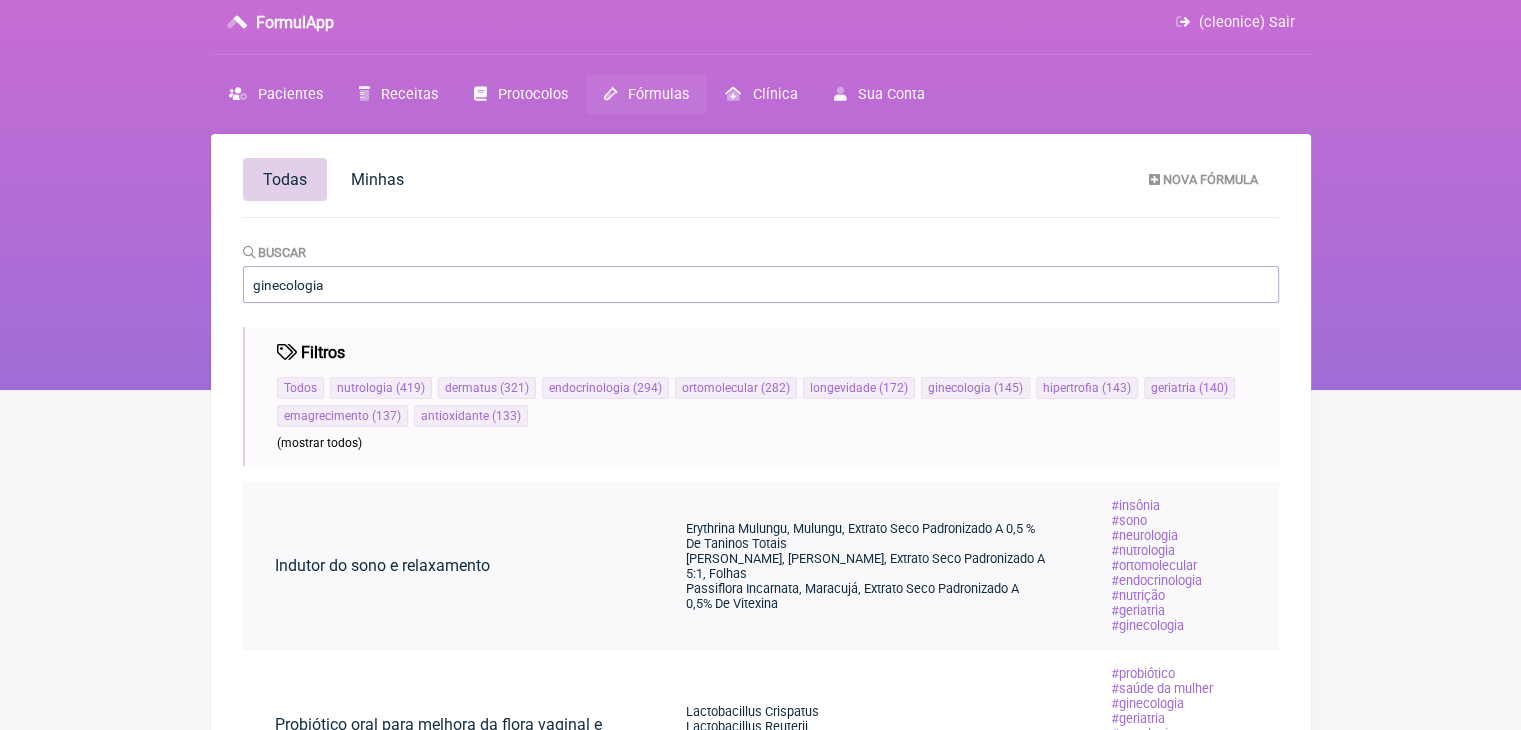 scroll, scrollTop: 0, scrollLeft: 0, axis: both 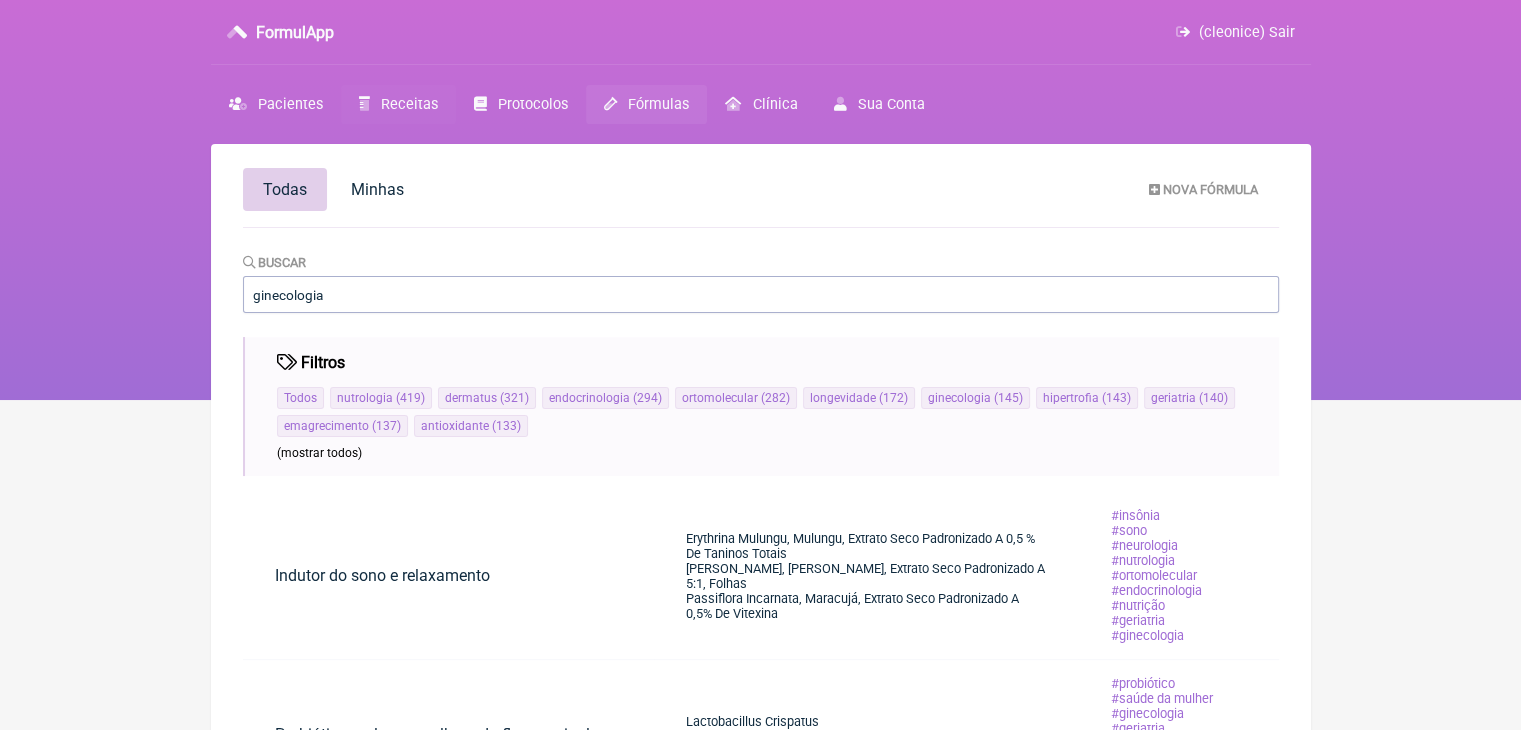 click on "Receitas" at bounding box center [409, 104] 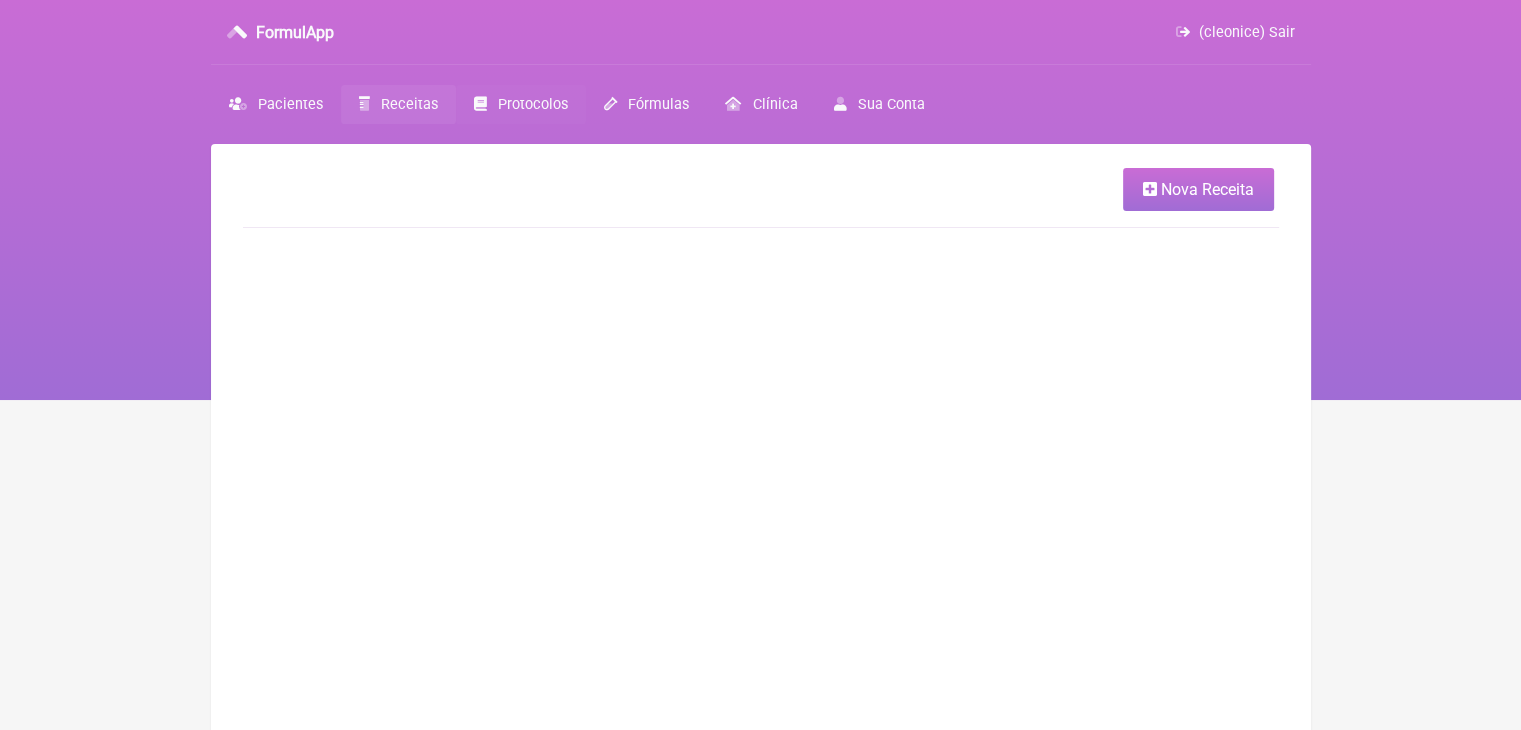 click on "Protocolos" at bounding box center (533, 104) 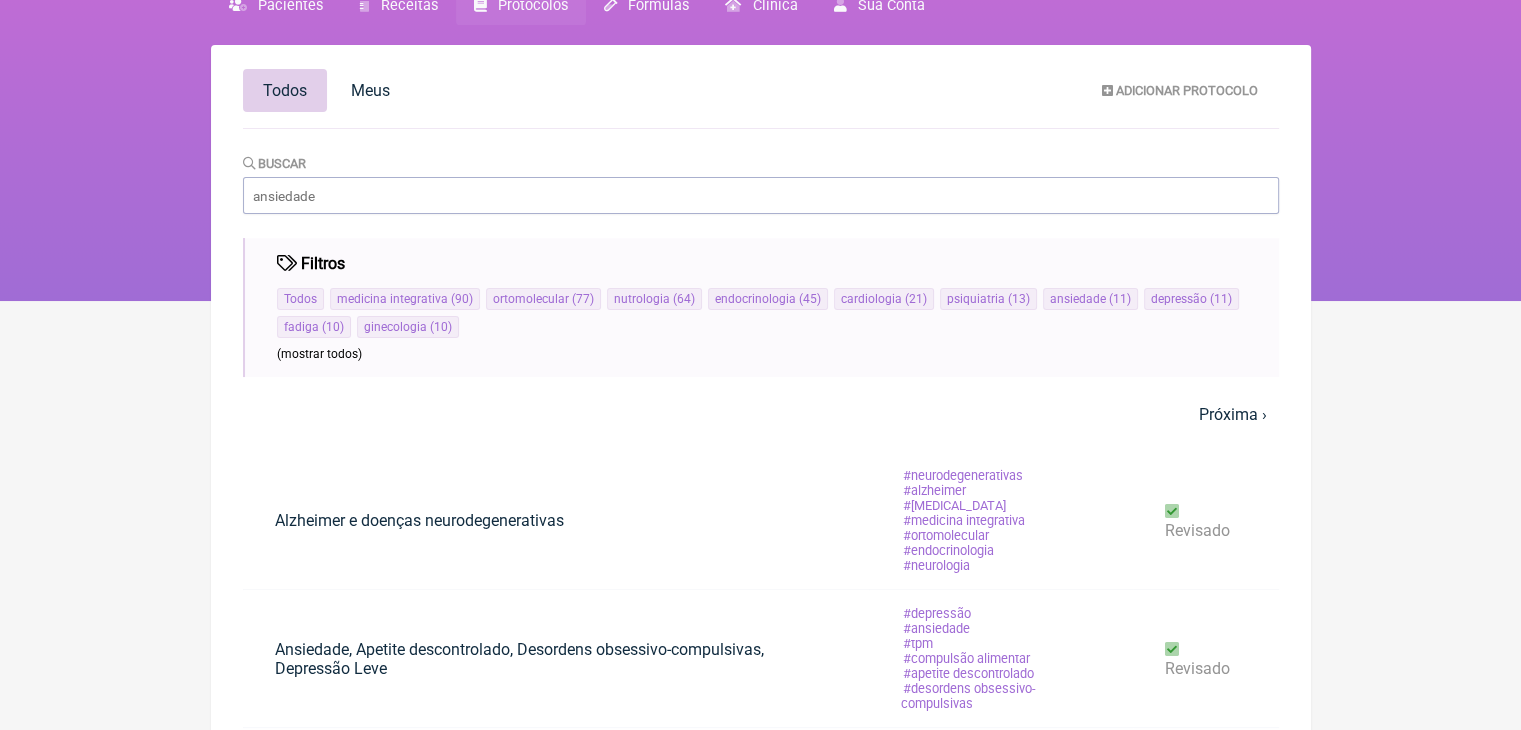 scroll, scrollTop: 100, scrollLeft: 0, axis: vertical 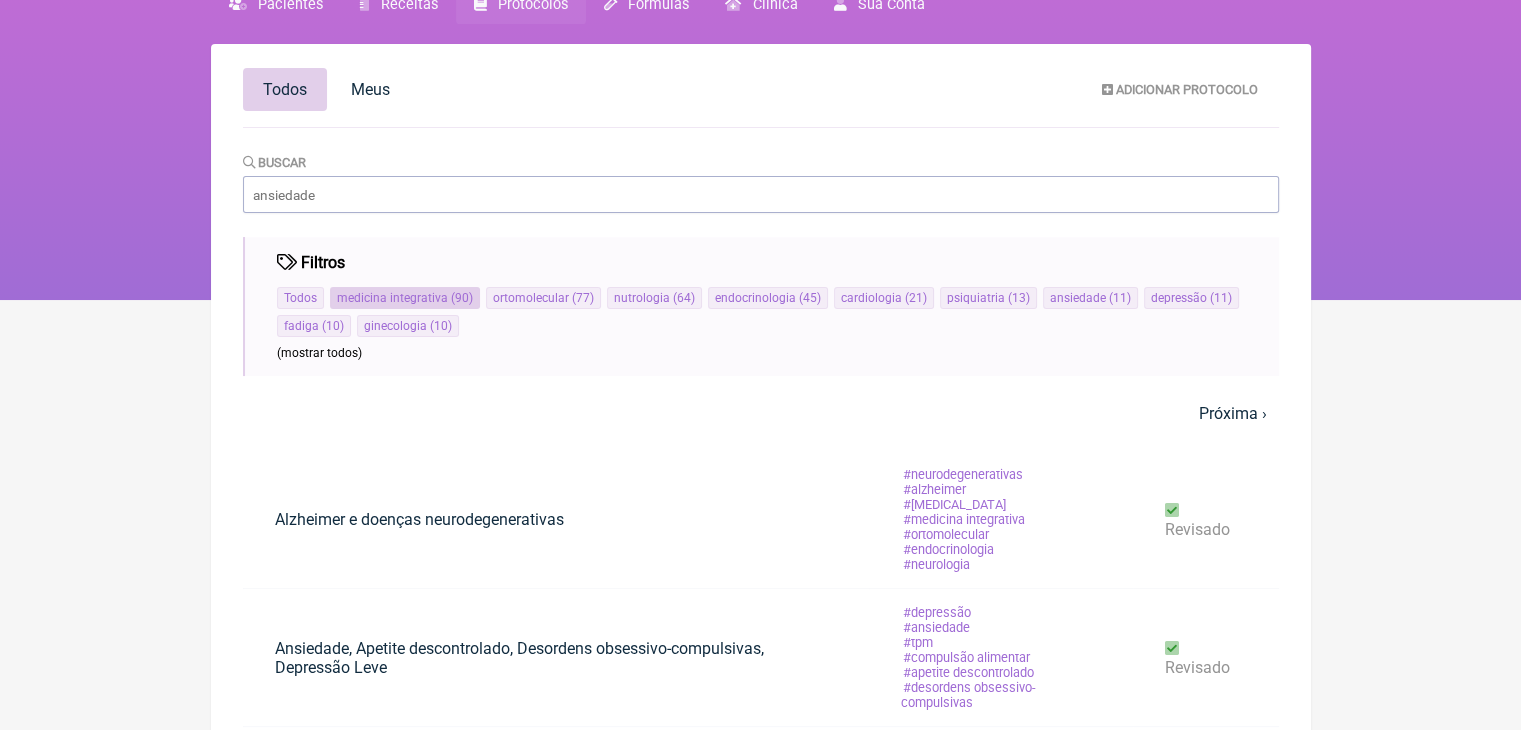 click on "medicina integrativa" at bounding box center (392, 298) 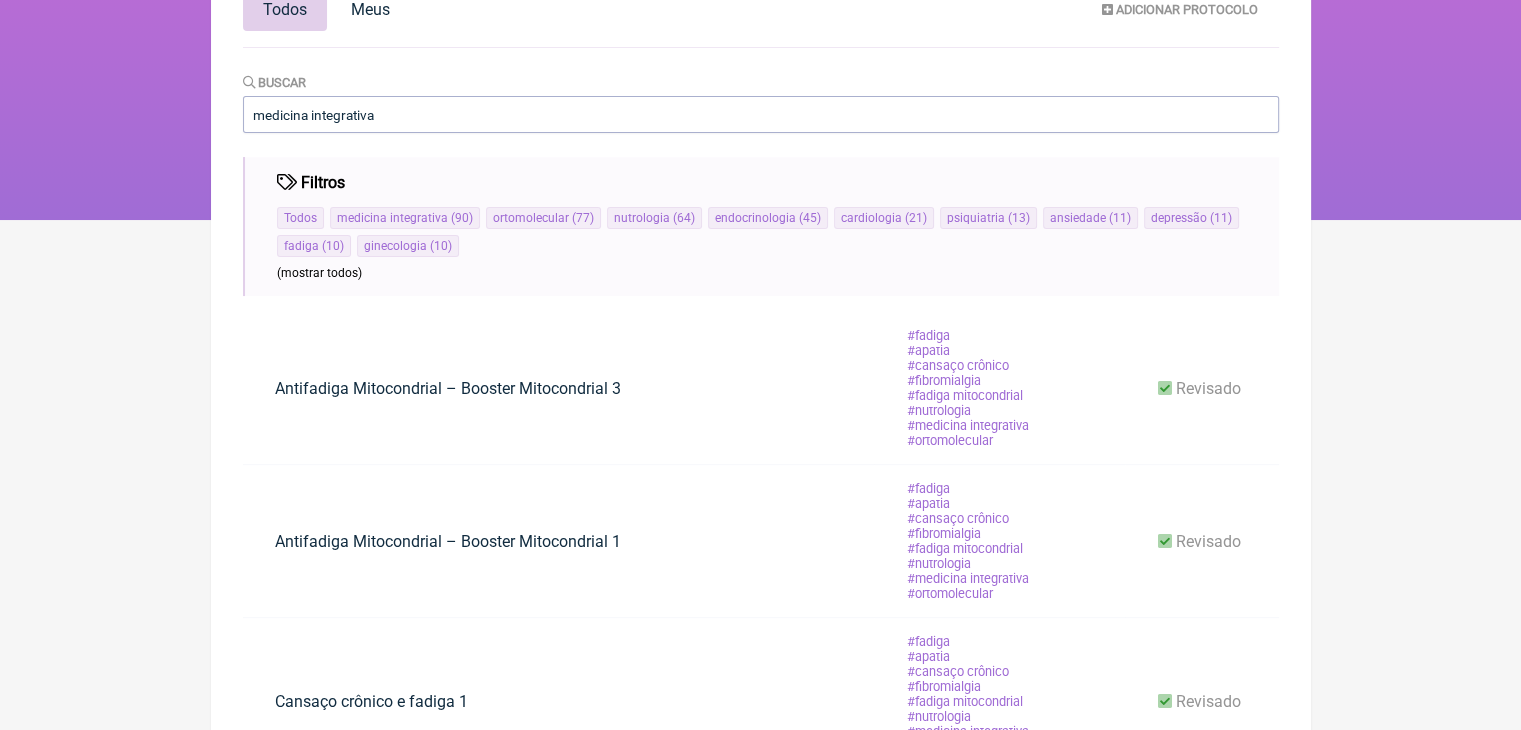 scroll, scrollTop: 200, scrollLeft: 0, axis: vertical 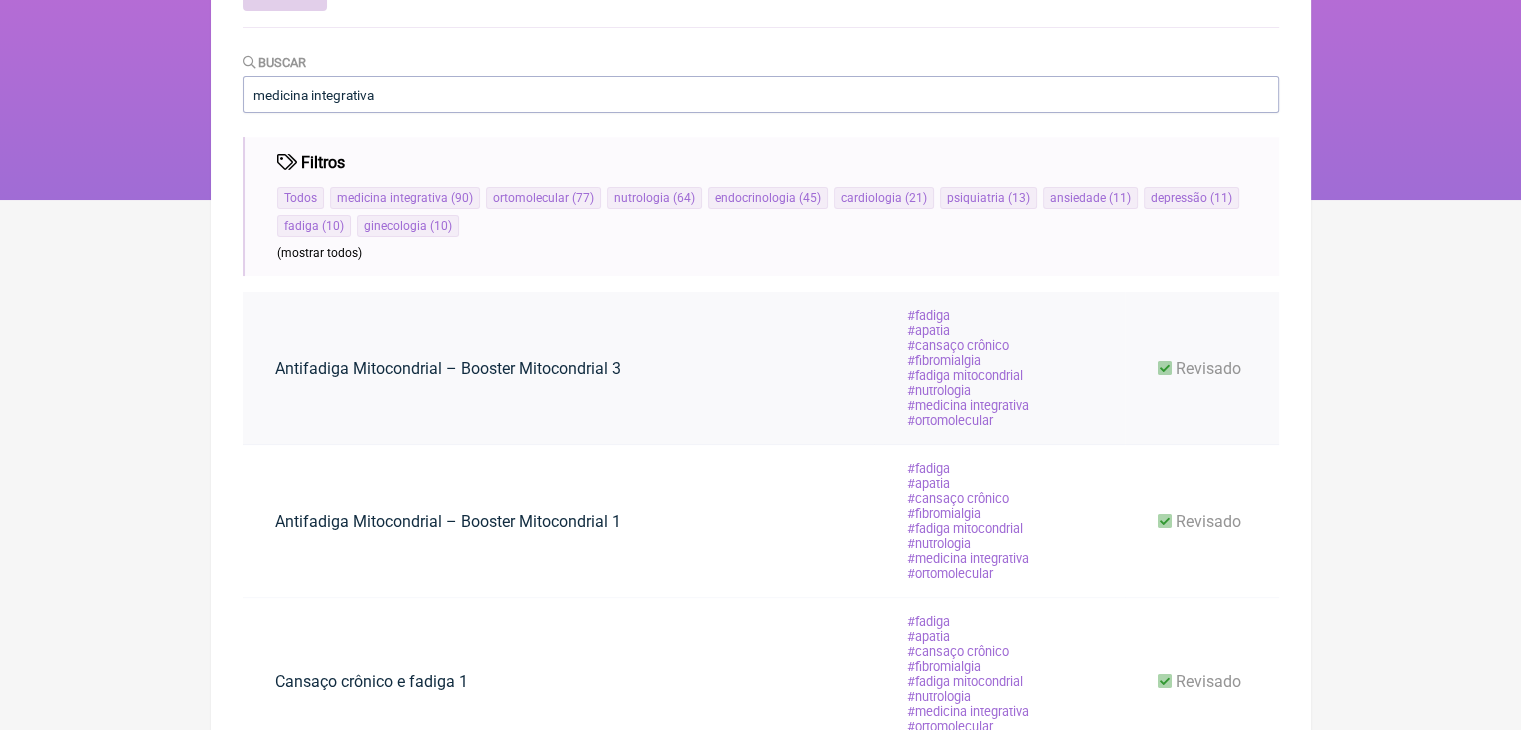 click on "Antifadiga Mitocondrial – Booster Mitocondrial 3" at bounding box center (448, 368) 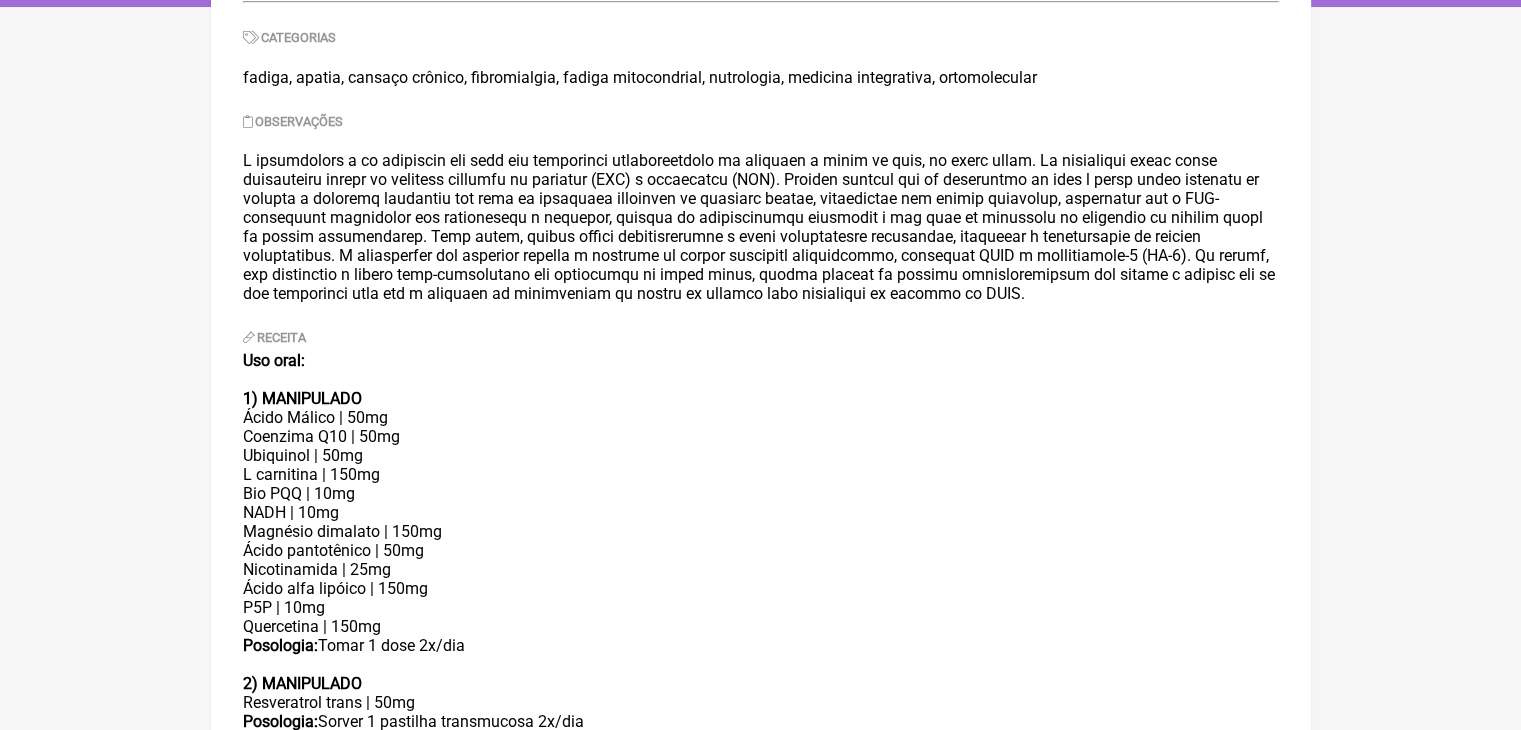 scroll, scrollTop: 400, scrollLeft: 0, axis: vertical 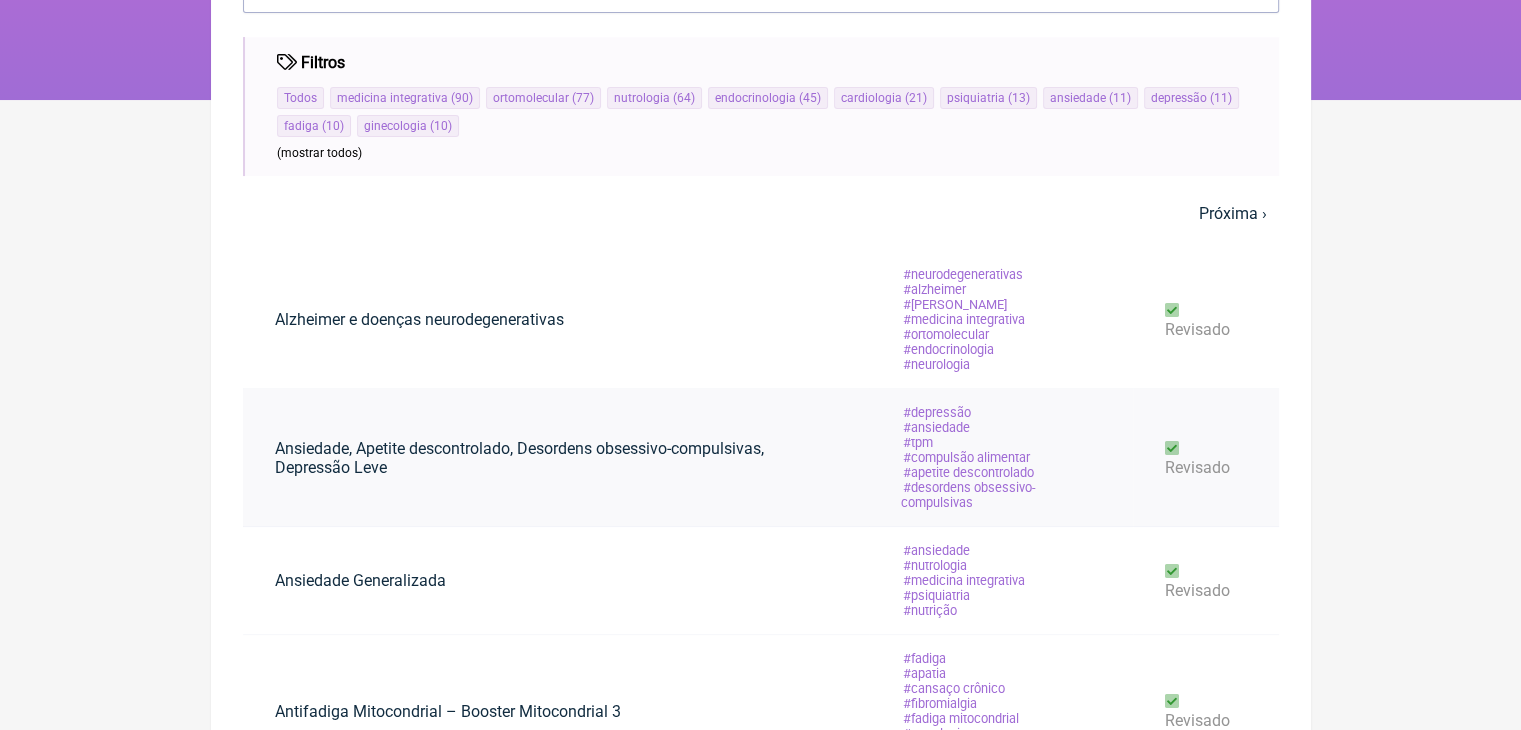 click on "Ansiedade, Apetite descontrolado, Desordens obsessivo-compulsivas, Depressão Leve" at bounding box center (556, 458) 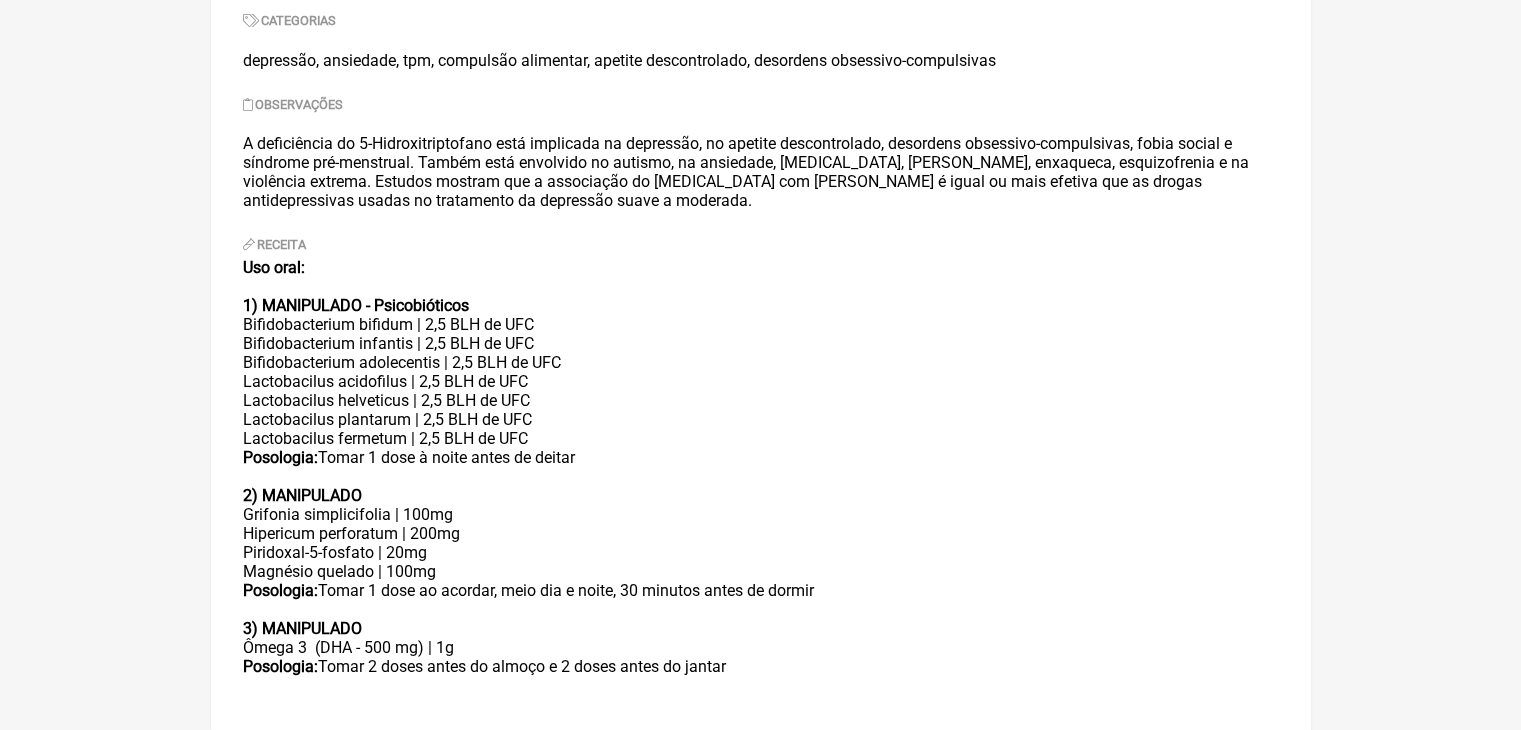 scroll, scrollTop: 420, scrollLeft: 0, axis: vertical 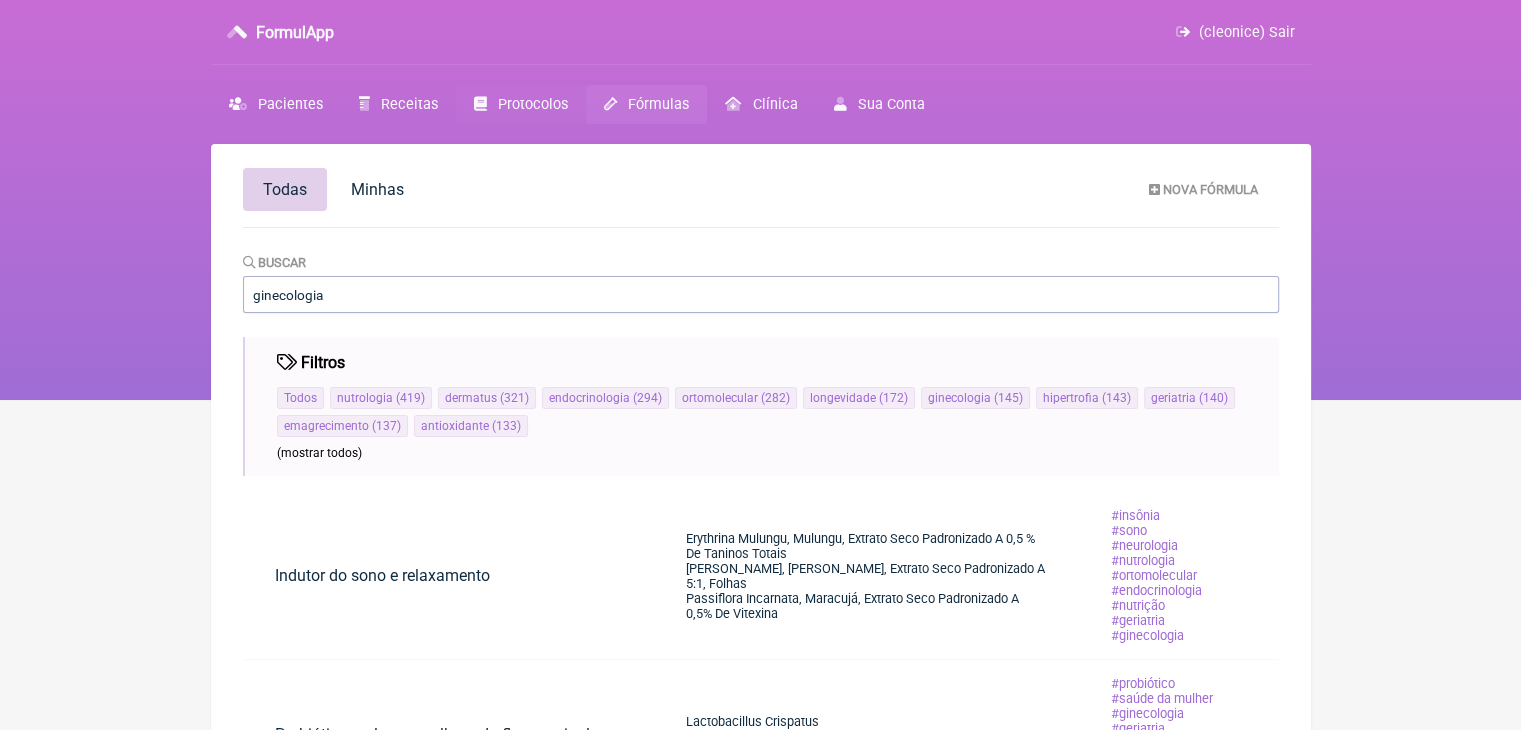 click on "Protocolos" at bounding box center [521, 104] 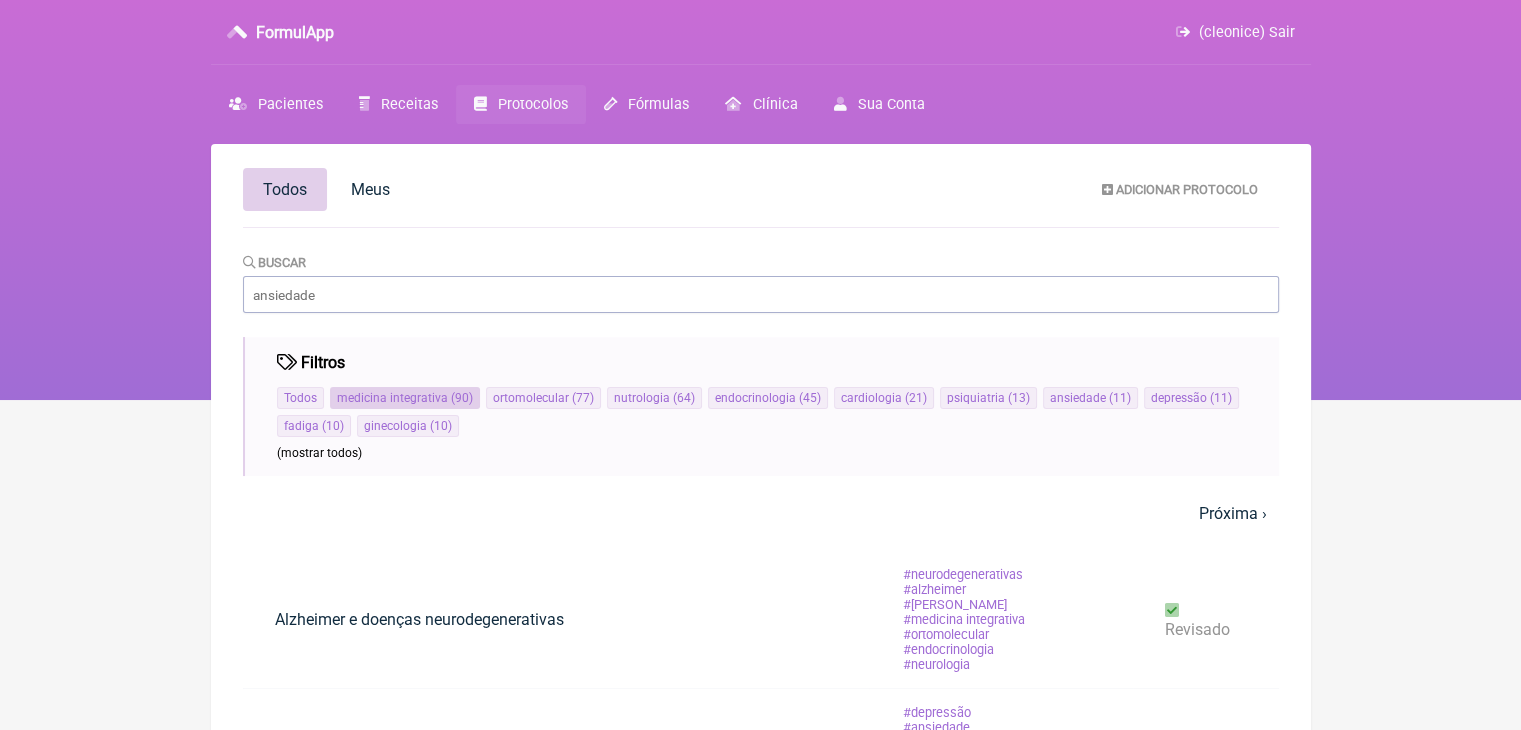 click on "medicina integrativa ( 90 )" at bounding box center (405, 398) 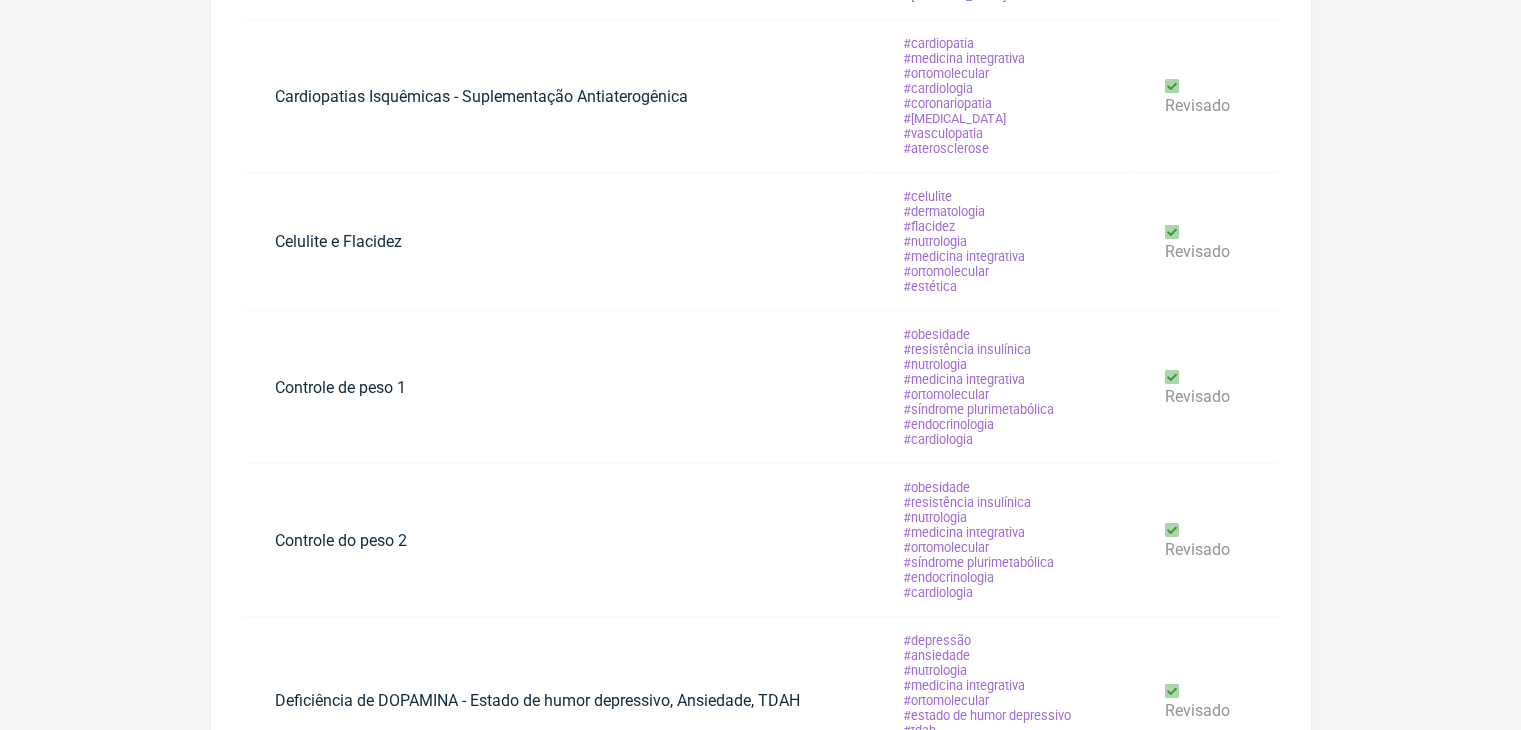 scroll, scrollTop: 1500, scrollLeft: 0, axis: vertical 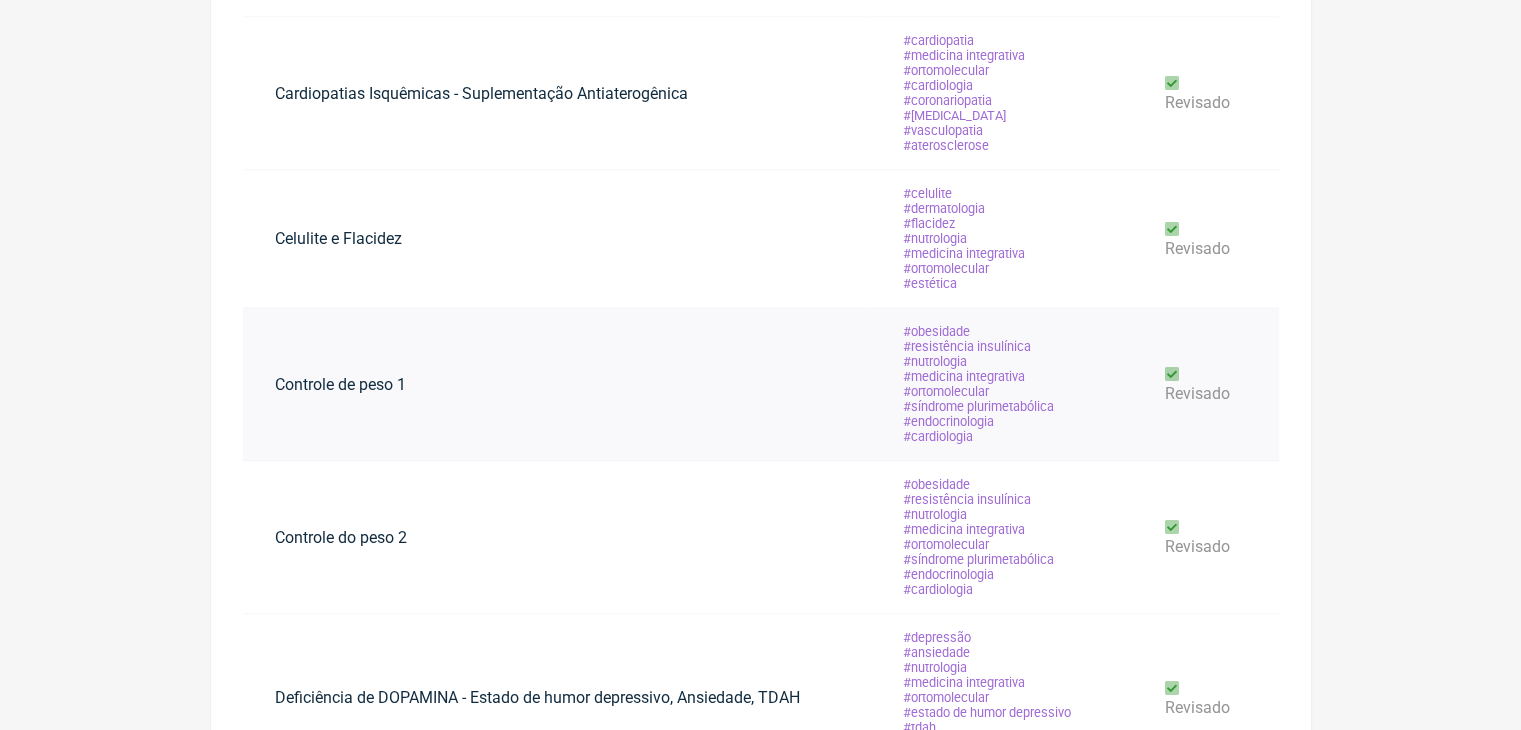 click on "Controle de peso 1" at bounding box center (340, 384) 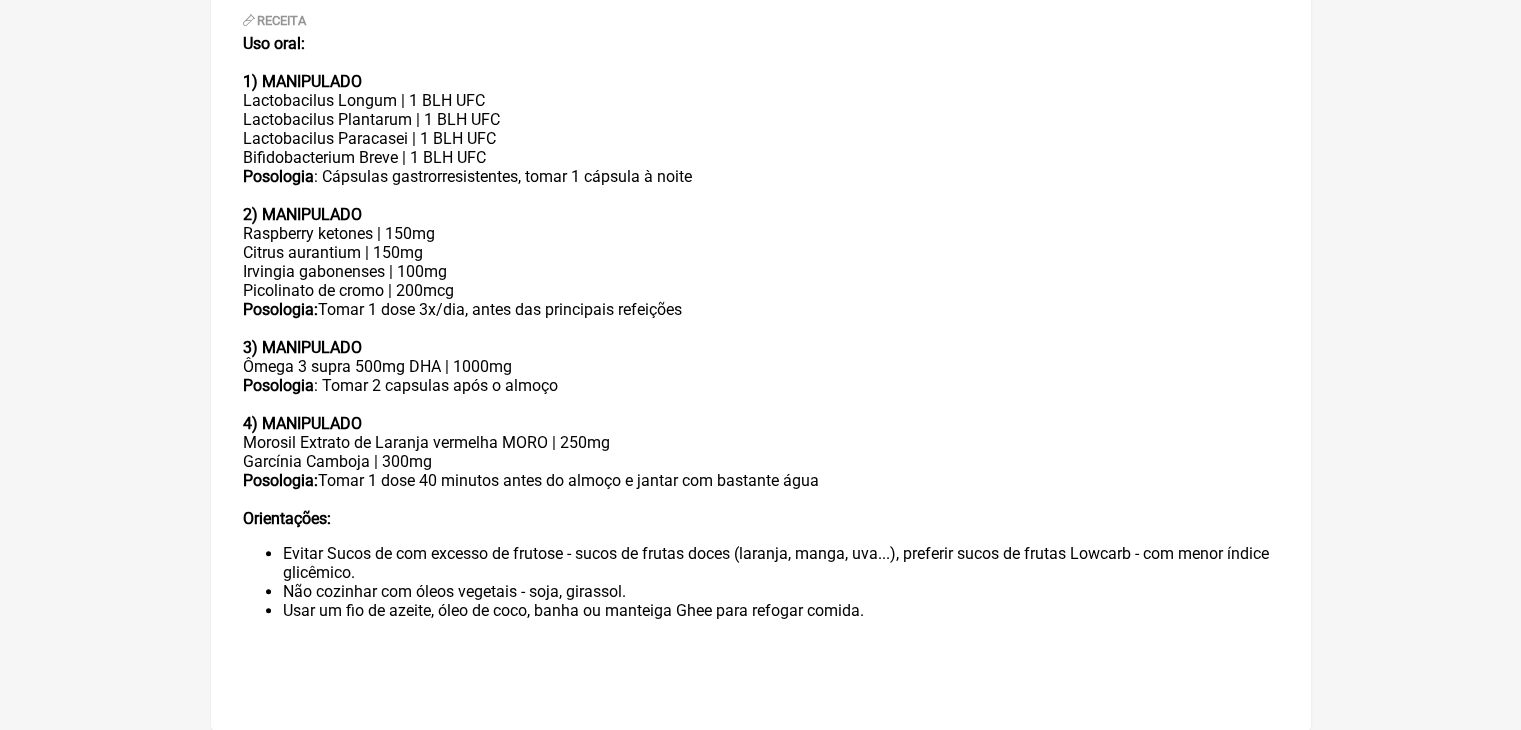 scroll, scrollTop: 664, scrollLeft: 0, axis: vertical 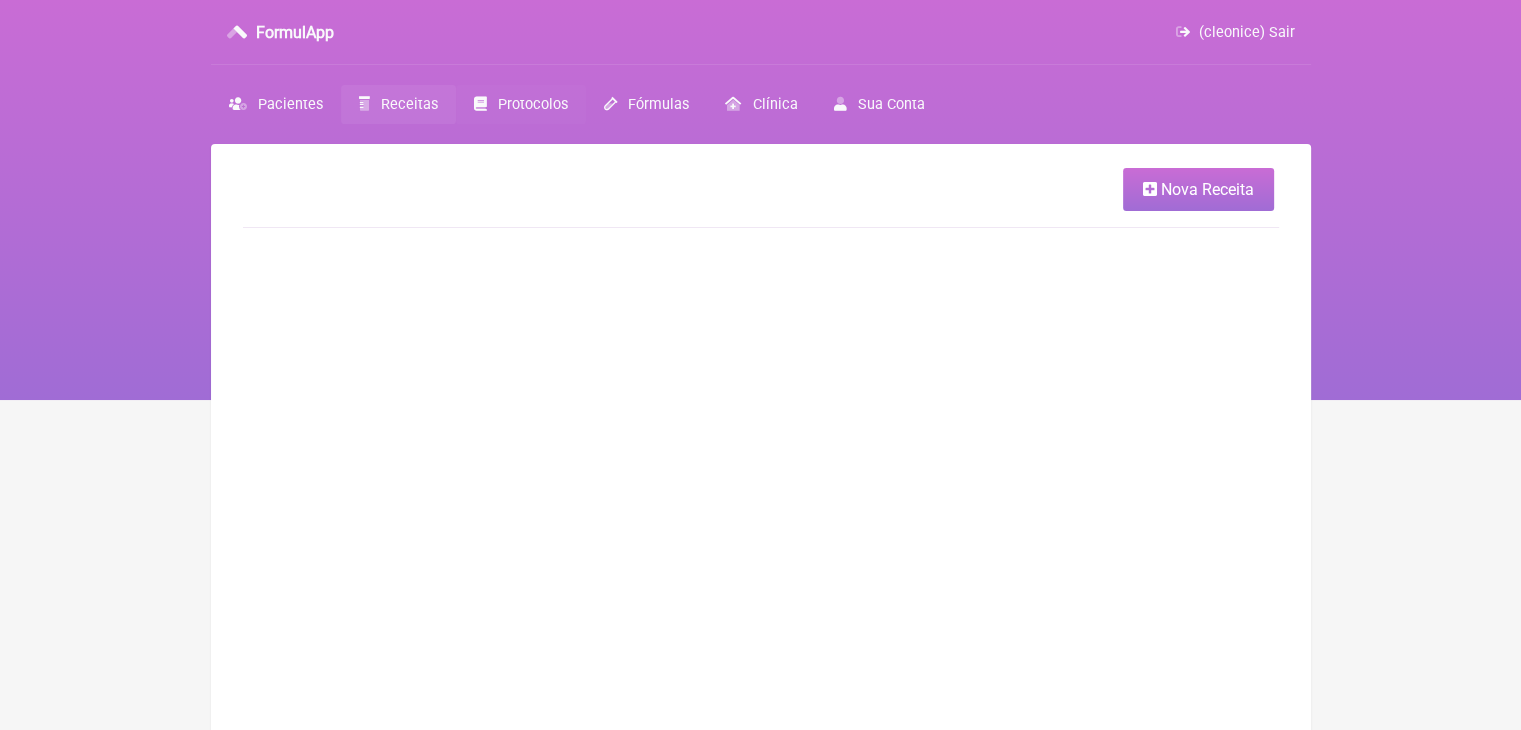 click on "Protocolos" at bounding box center [533, 104] 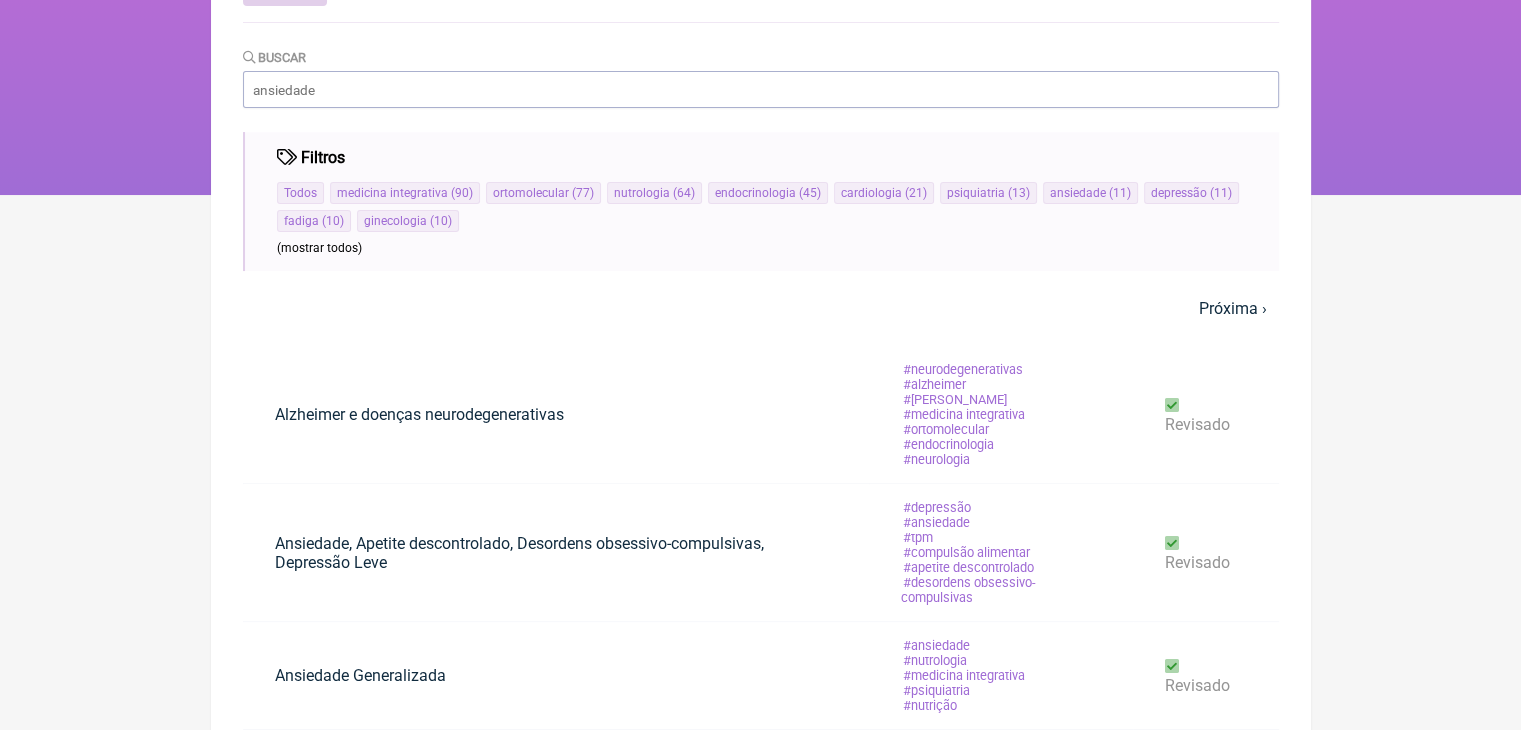 scroll, scrollTop: 100, scrollLeft: 0, axis: vertical 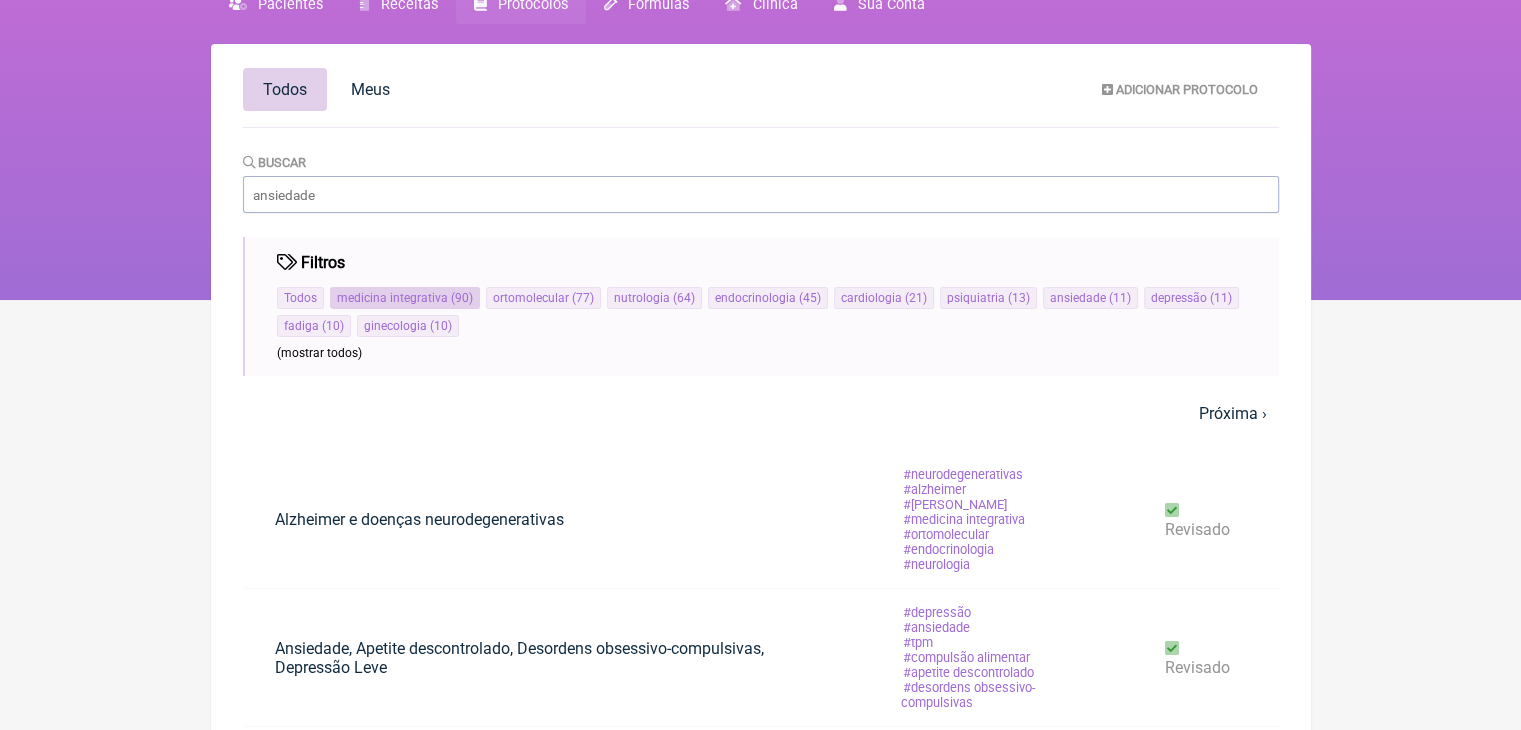 click on "medicina integrativa" at bounding box center (392, 298) 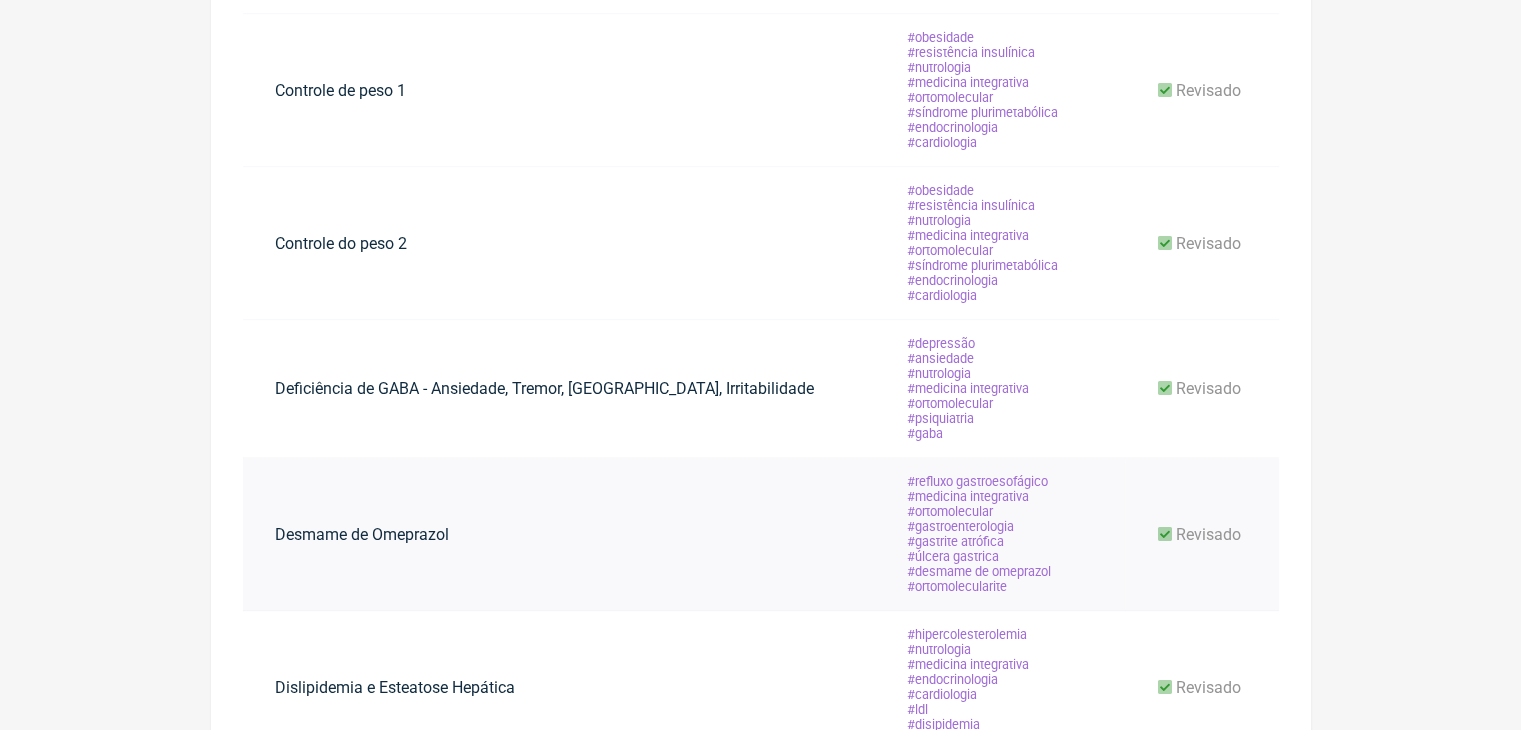 scroll, scrollTop: 1000, scrollLeft: 0, axis: vertical 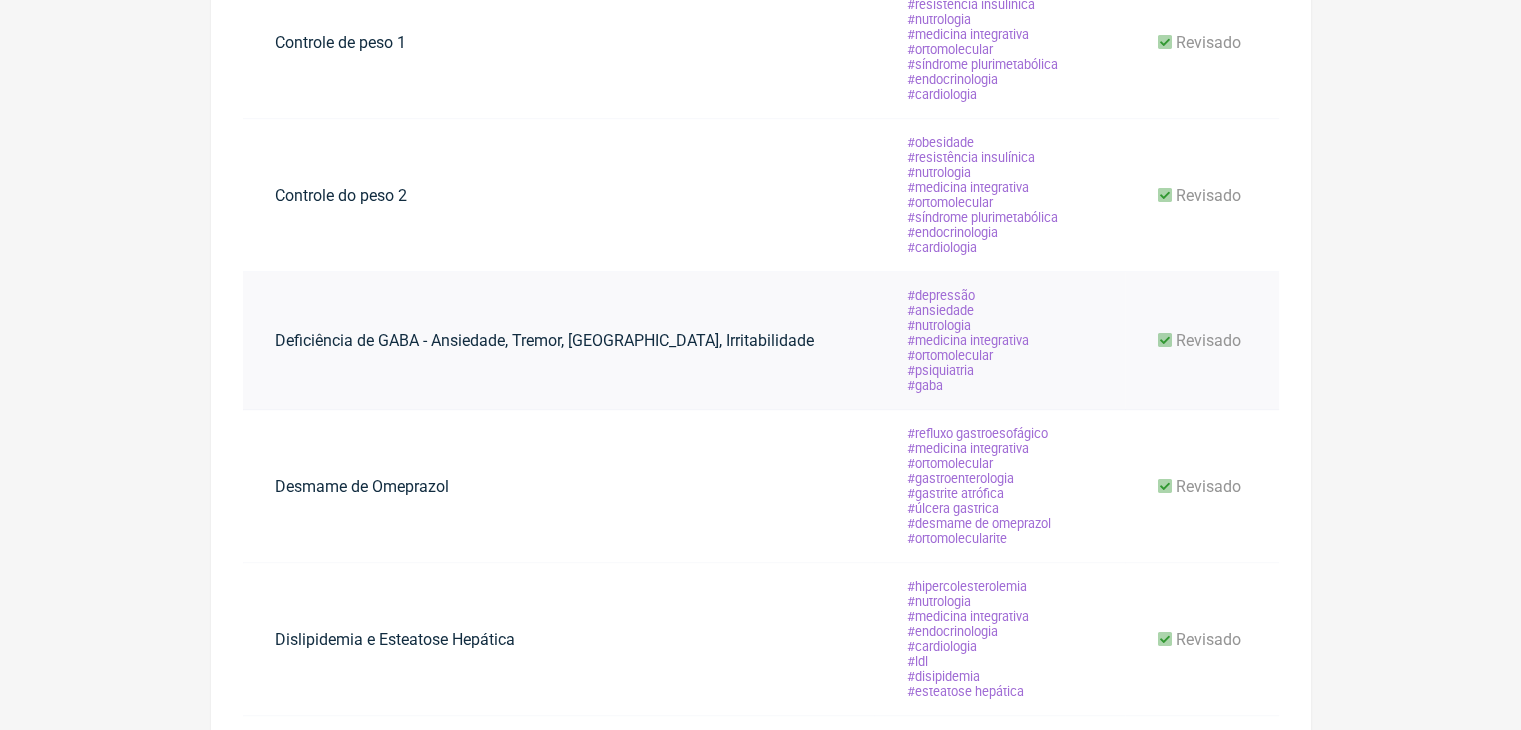 click on "Deficiência de GABA - Ansiedade, Tremor, [GEOGRAPHIC_DATA], Irritabilidade" at bounding box center [544, 340] 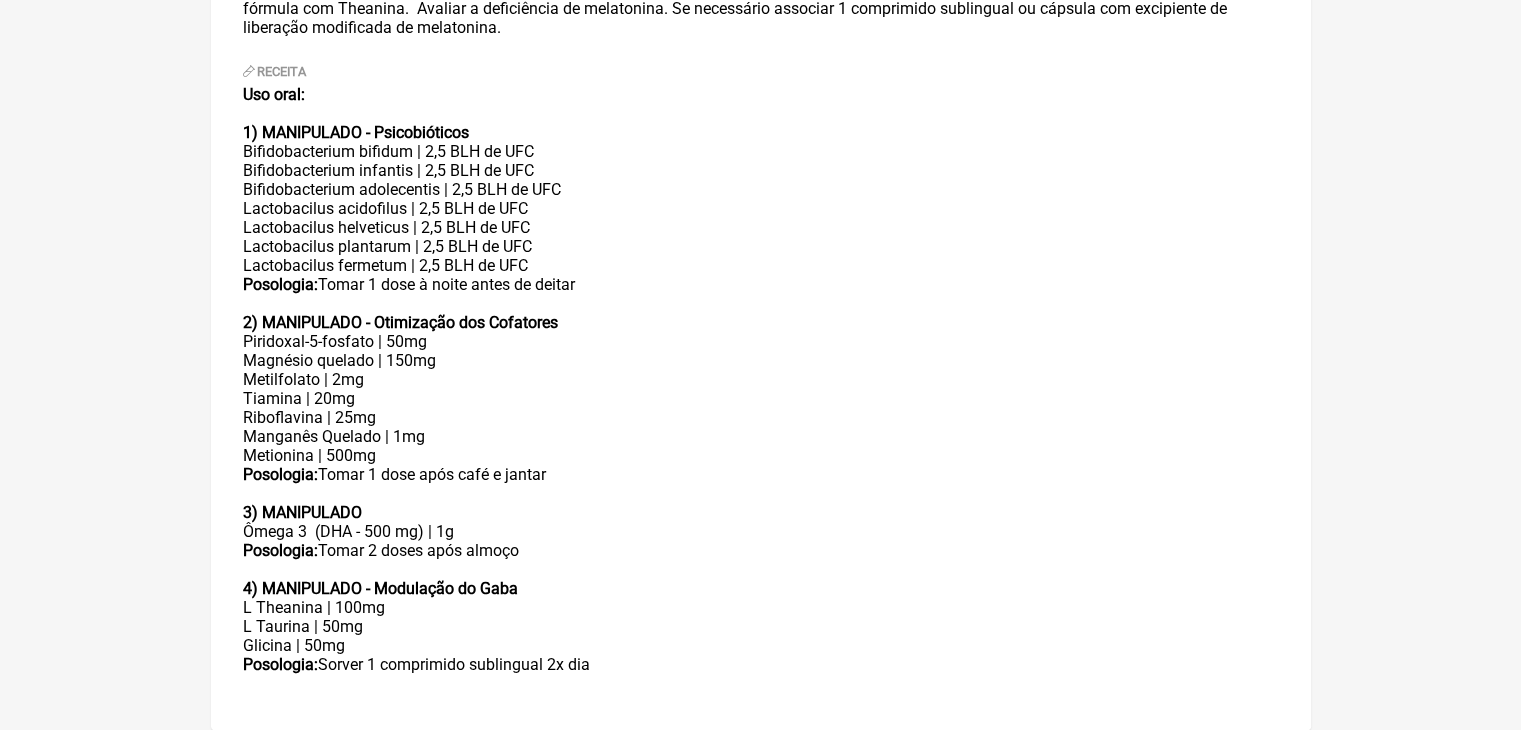 scroll, scrollTop: 593, scrollLeft: 0, axis: vertical 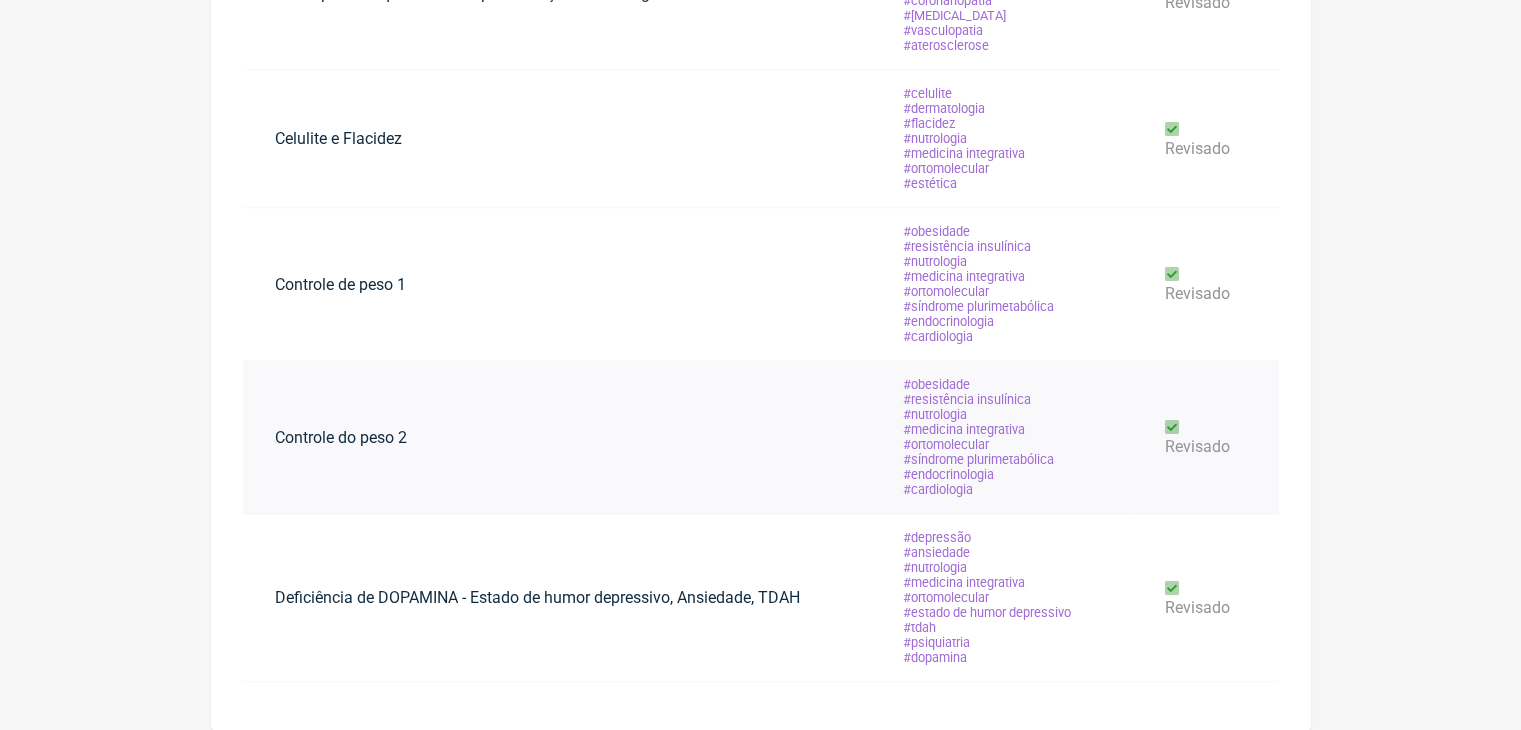click on "Controle do peso 2" at bounding box center (341, 437) 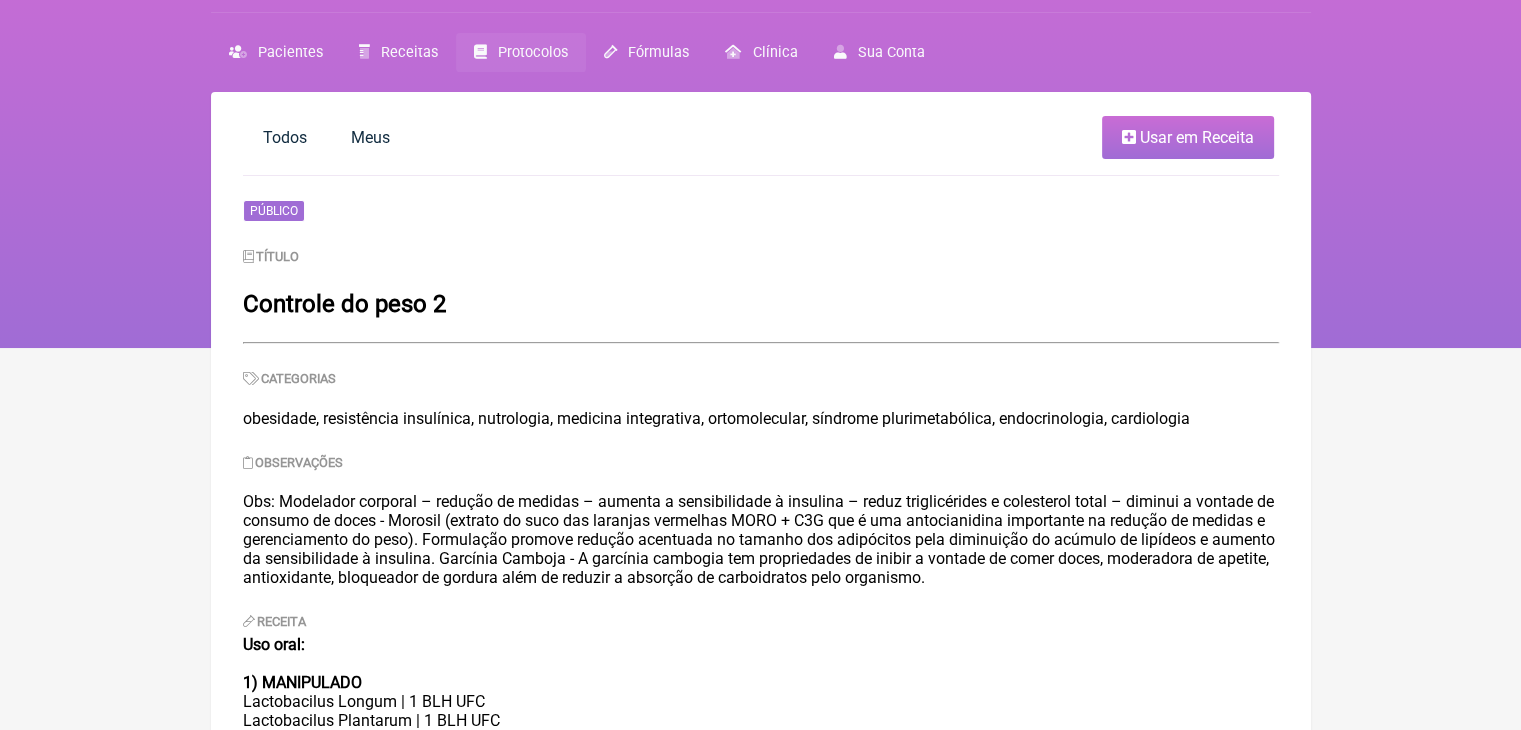 scroll, scrollTop: 0, scrollLeft: 0, axis: both 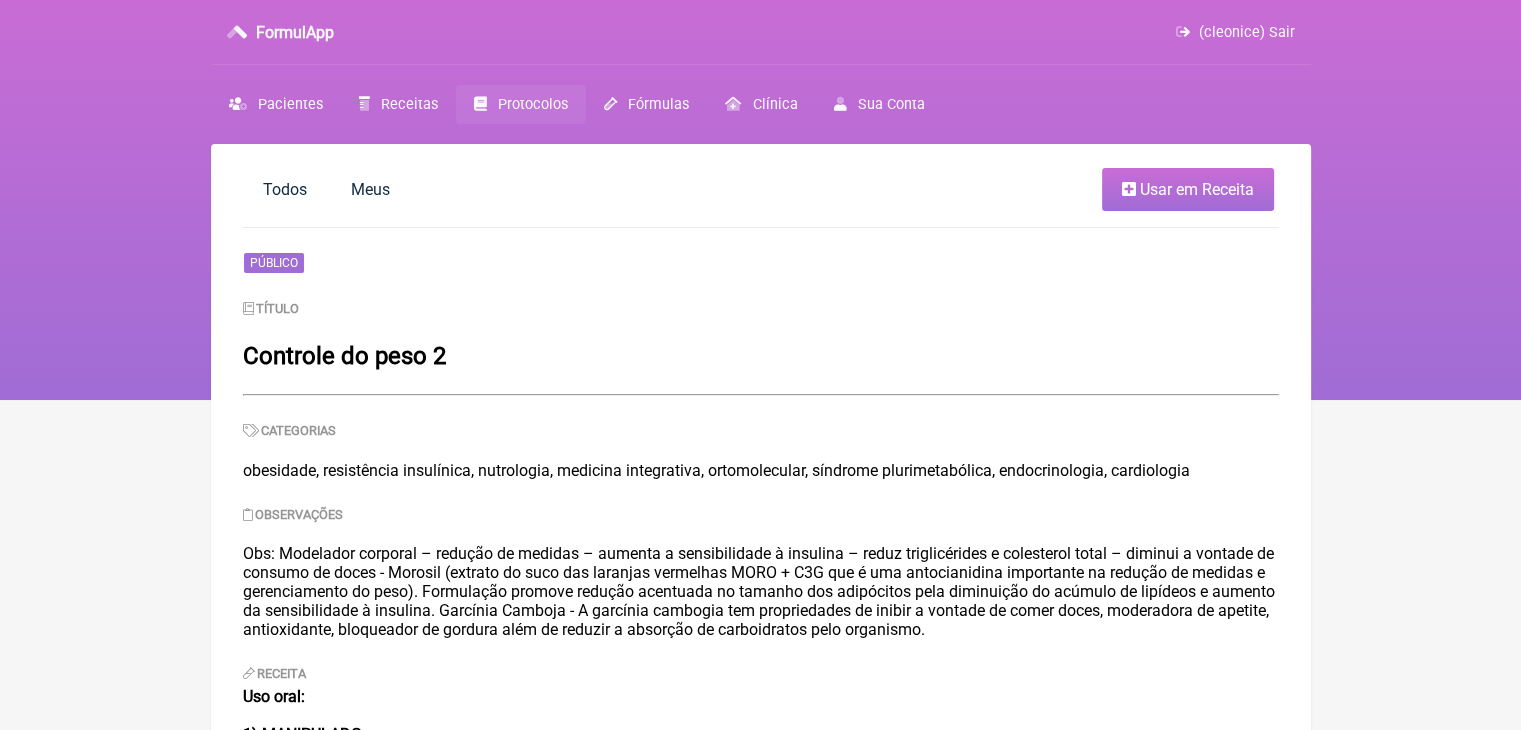 click on "Protocolos" at bounding box center [533, 104] 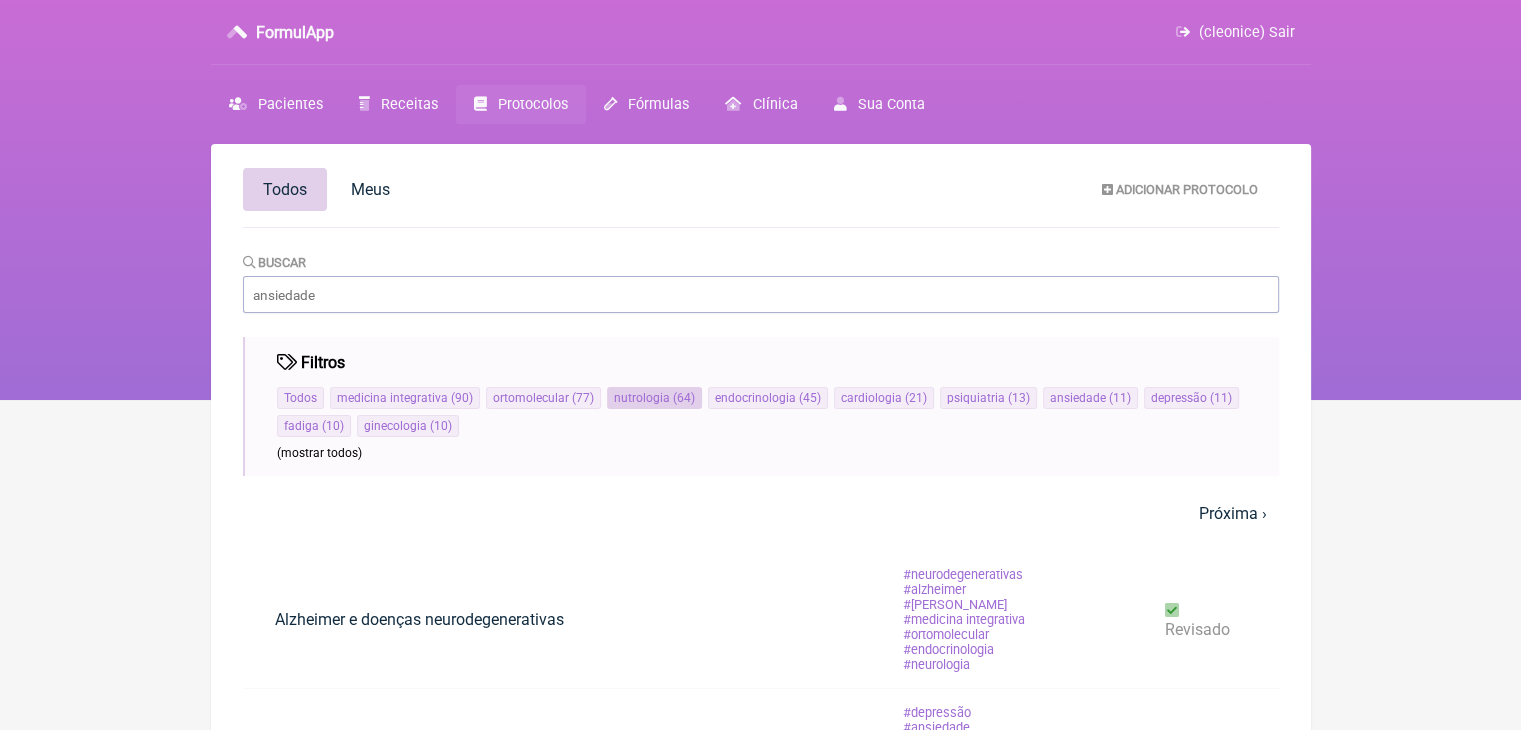 click on "nutrologia" at bounding box center (642, 398) 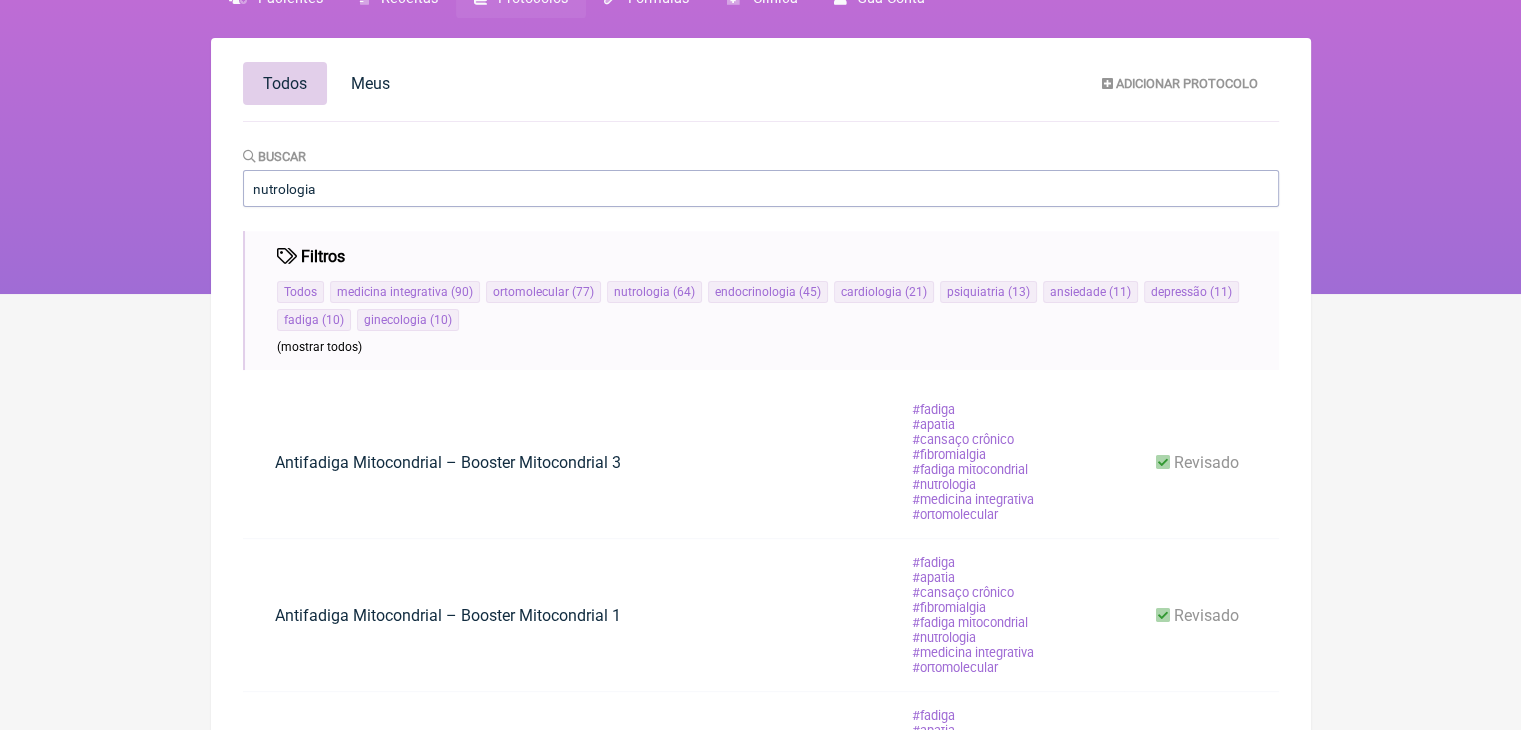 scroll, scrollTop: 88, scrollLeft: 0, axis: vertical 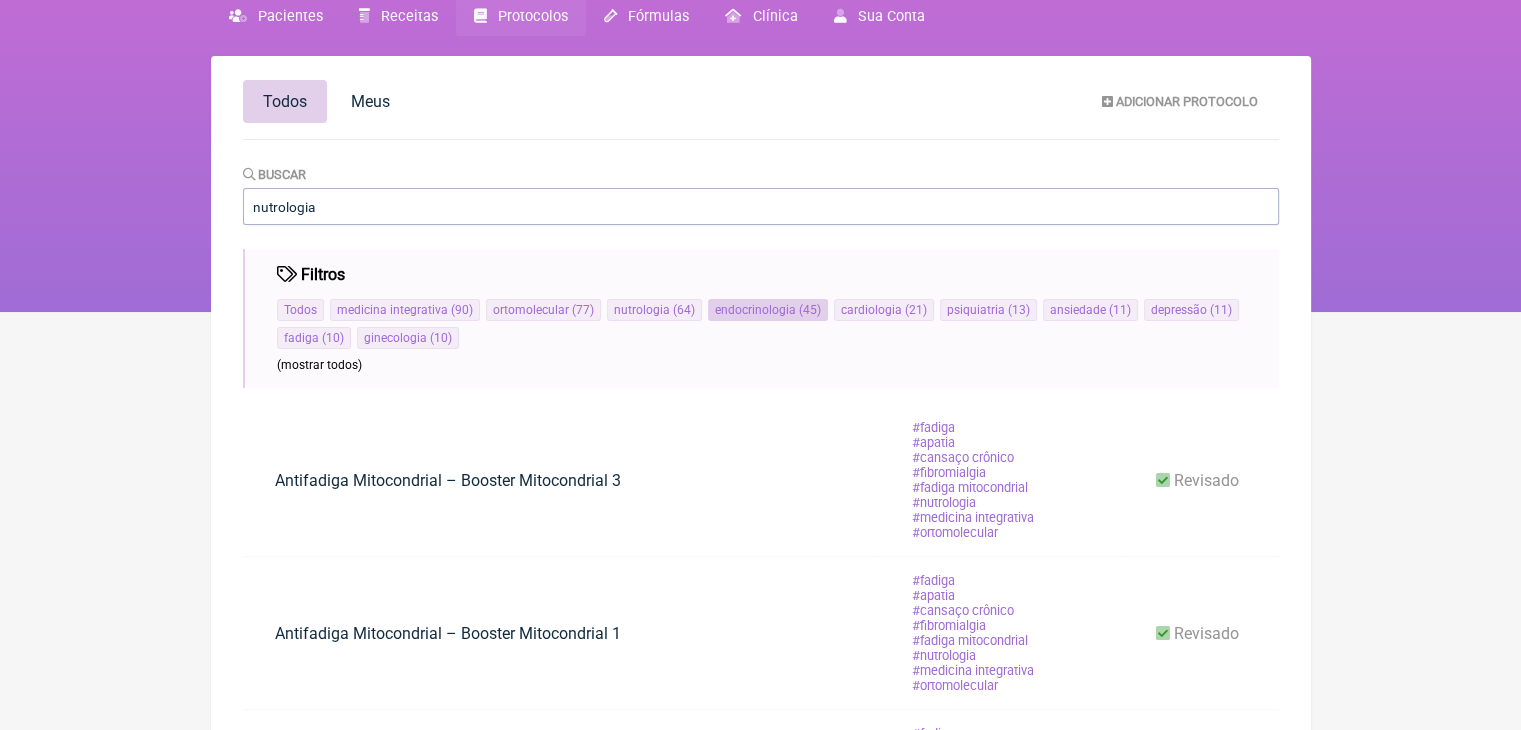 click on "endocrinologia" at bounding box center (755, 310) 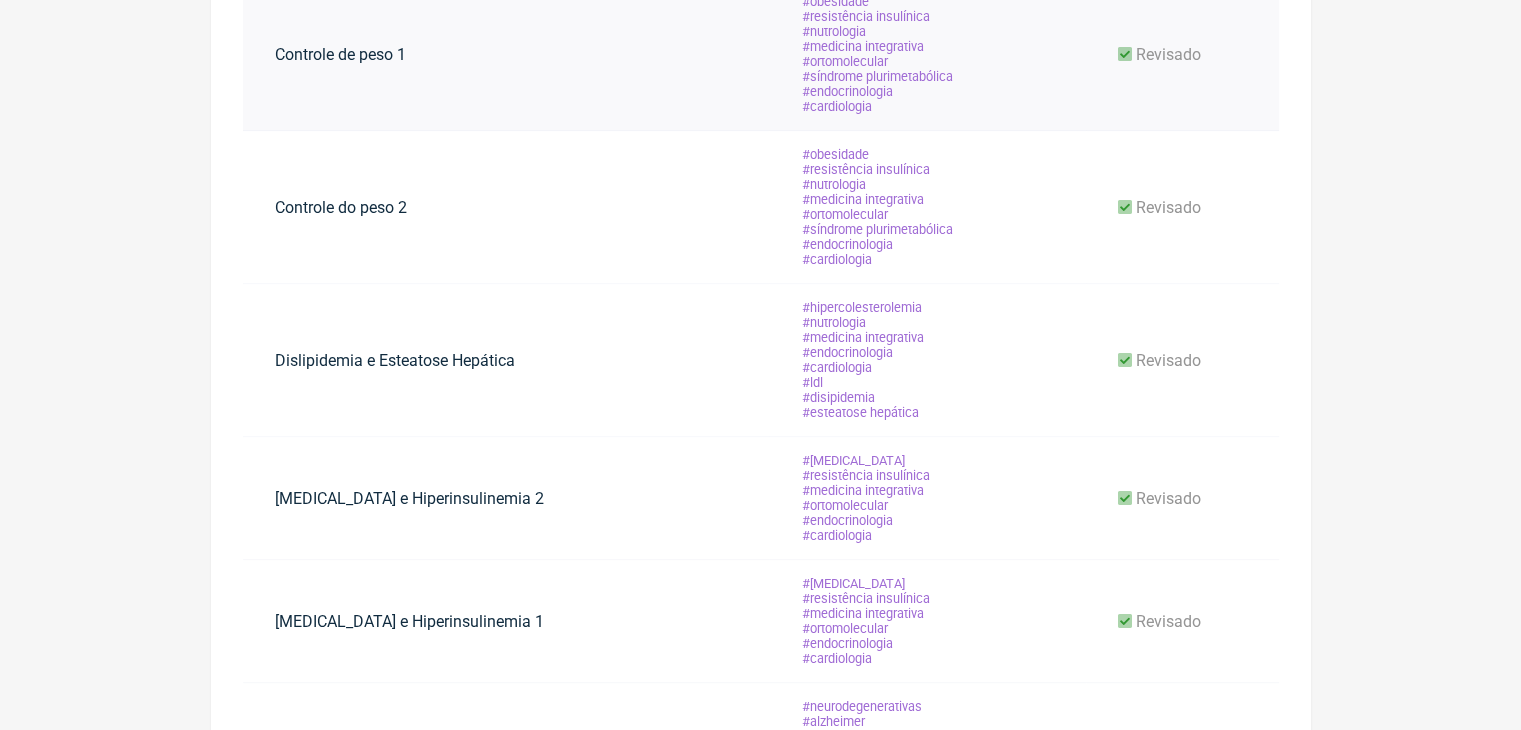 scroll, scrollTop: 600, scrollLeft: 0, axis: vertical 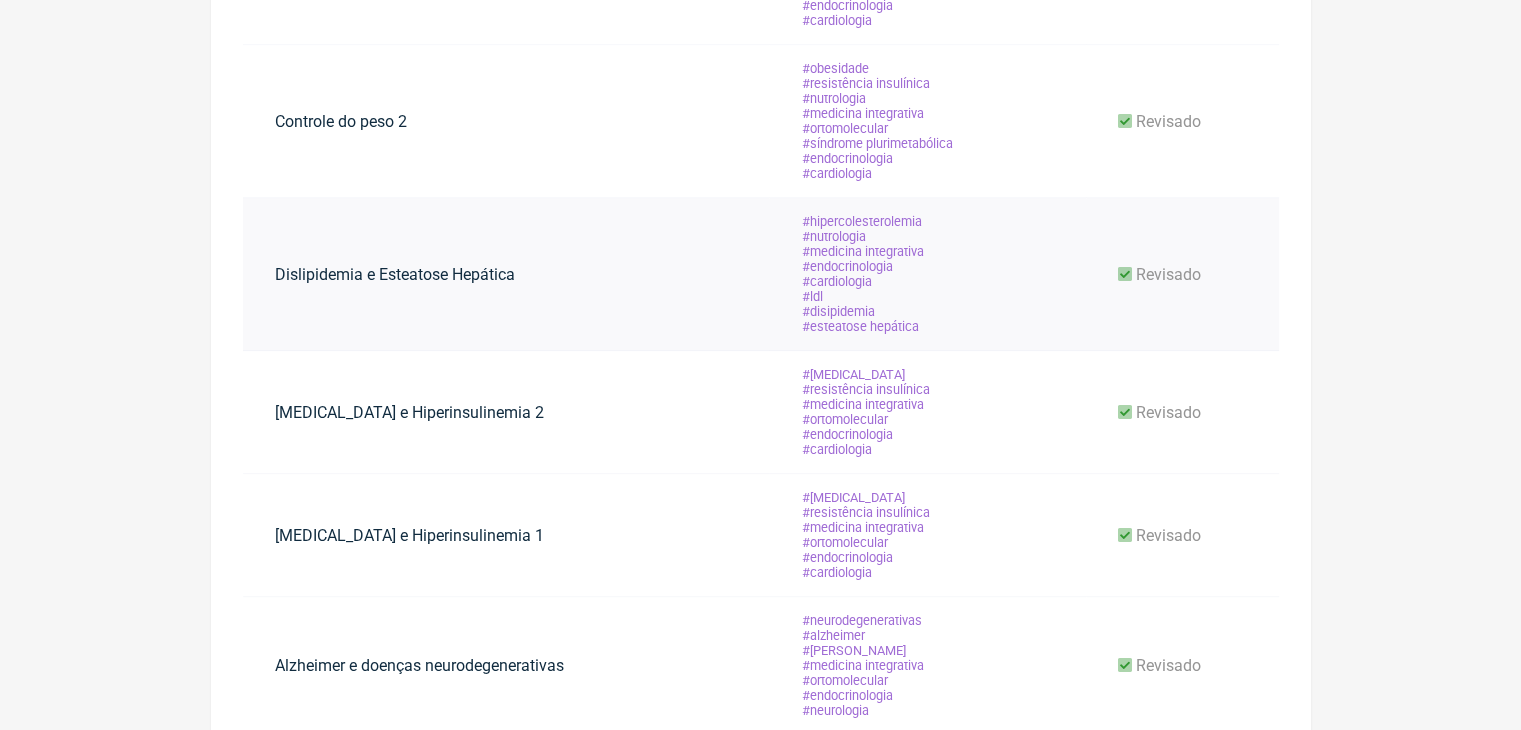 click on "Dislipidemia e Esteatose Hepática" at bounding box center (395, 274) 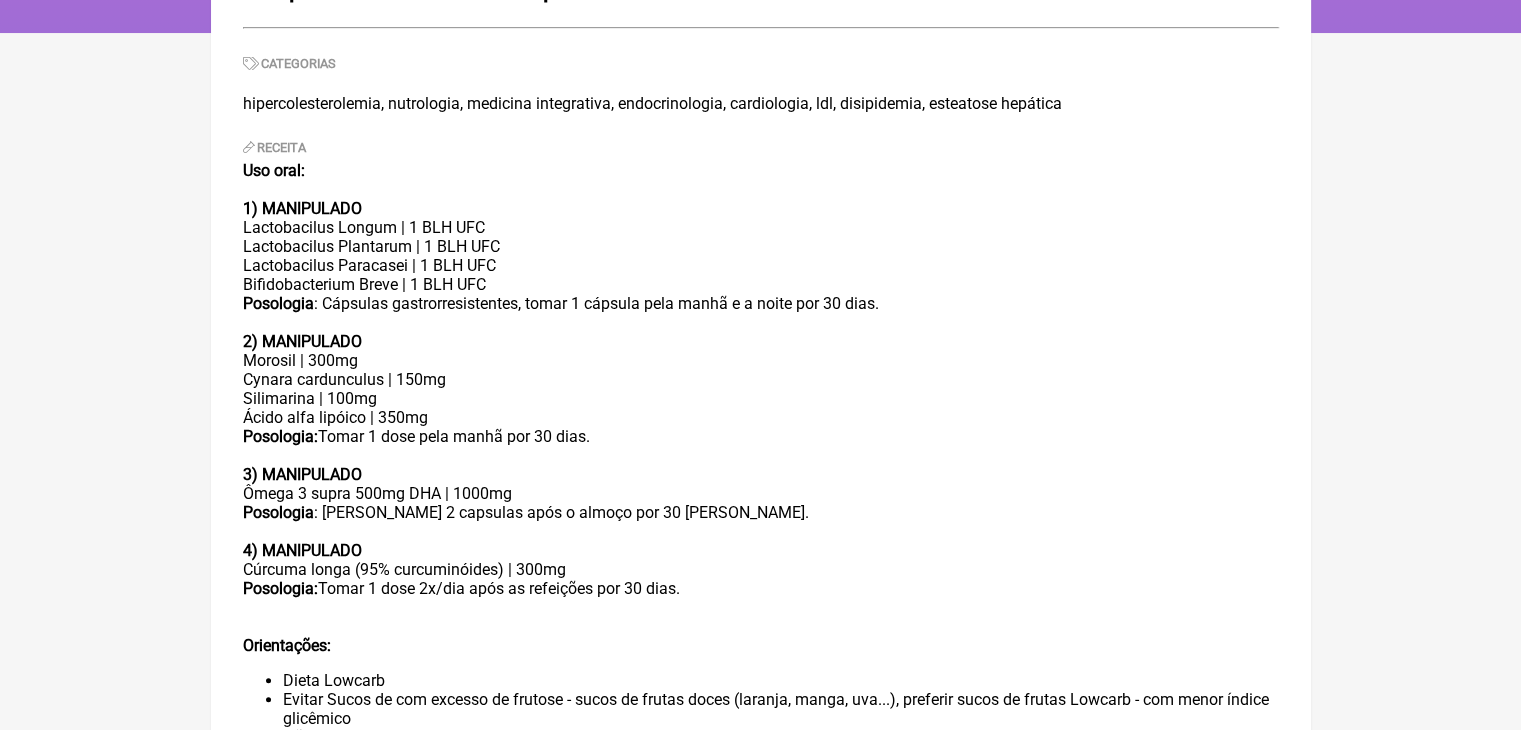 scroll, scrollTop: 400, scrollLeft: 0, axis: vertical 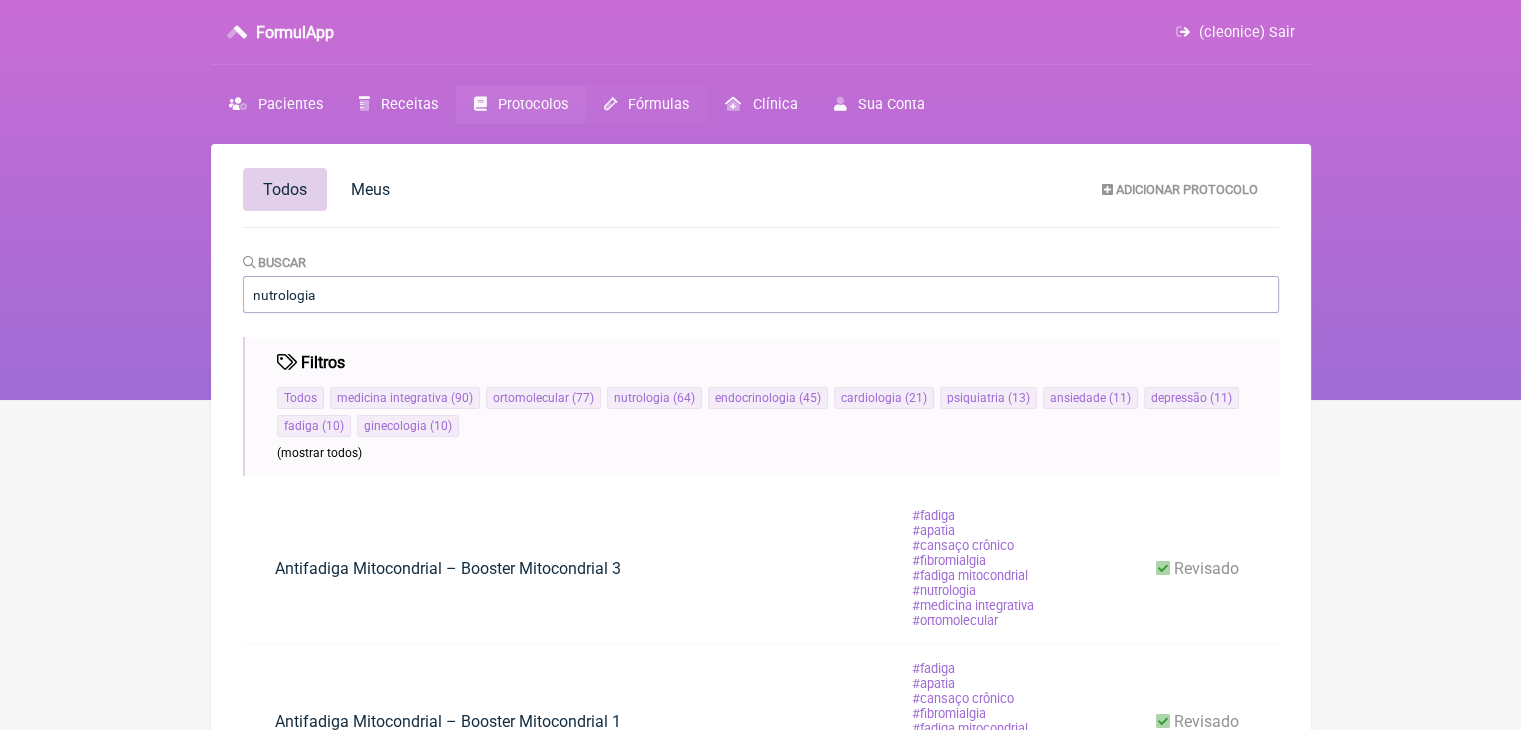 click on "Fórmulas" at bounding box center [658, 104] 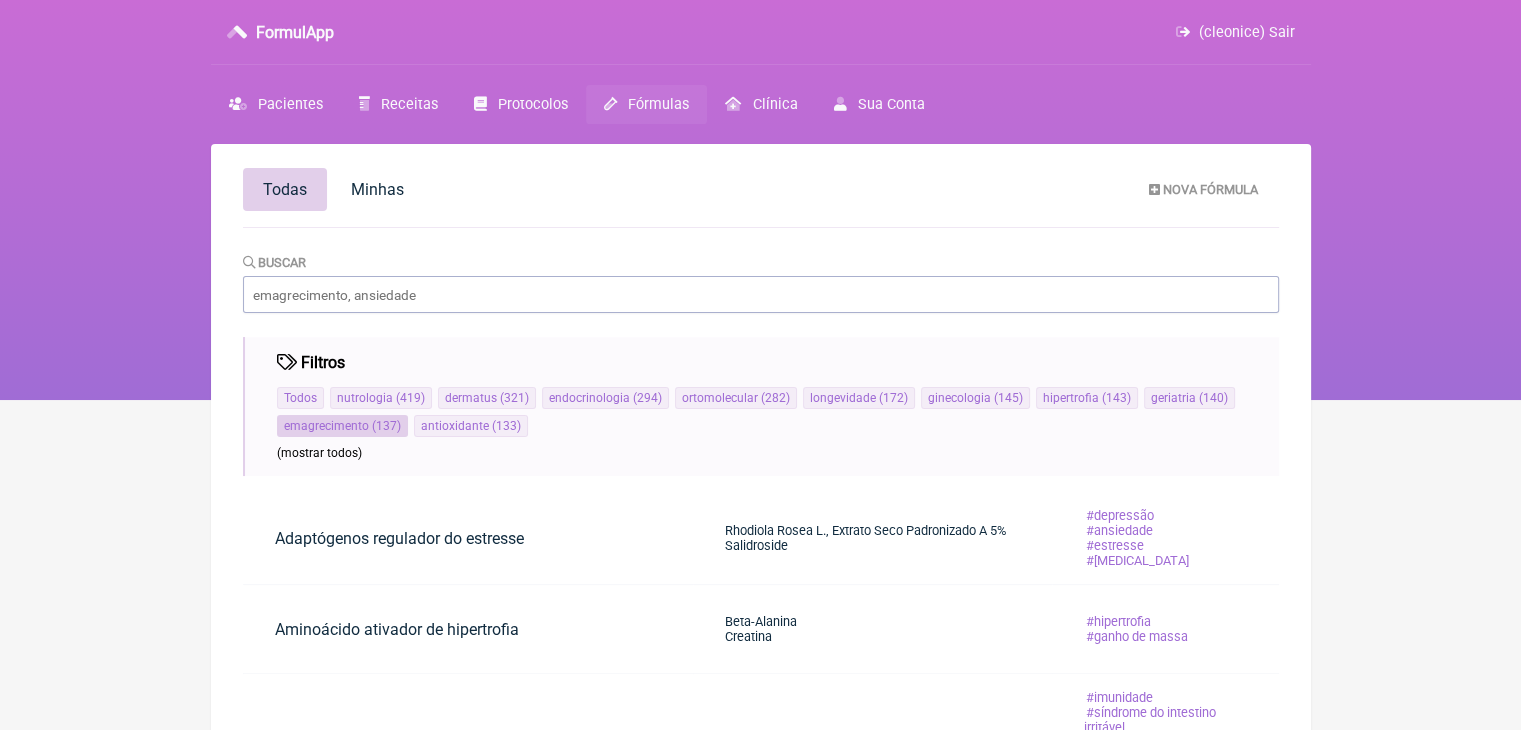 click on "( 137 )" at bounding box center [385, 426] 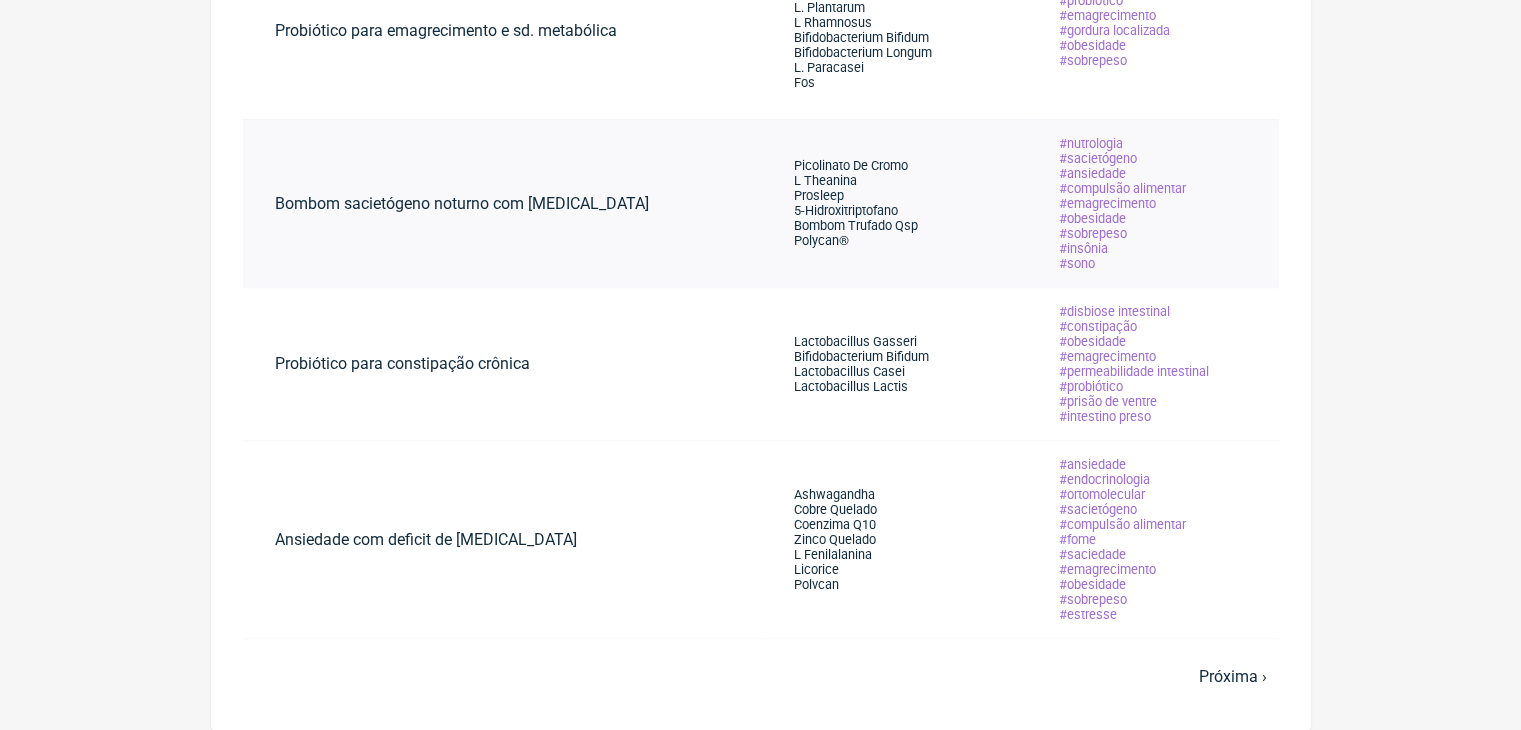 scroll, scrollTop: 1207, scrollLeft: 0, axis: vertical 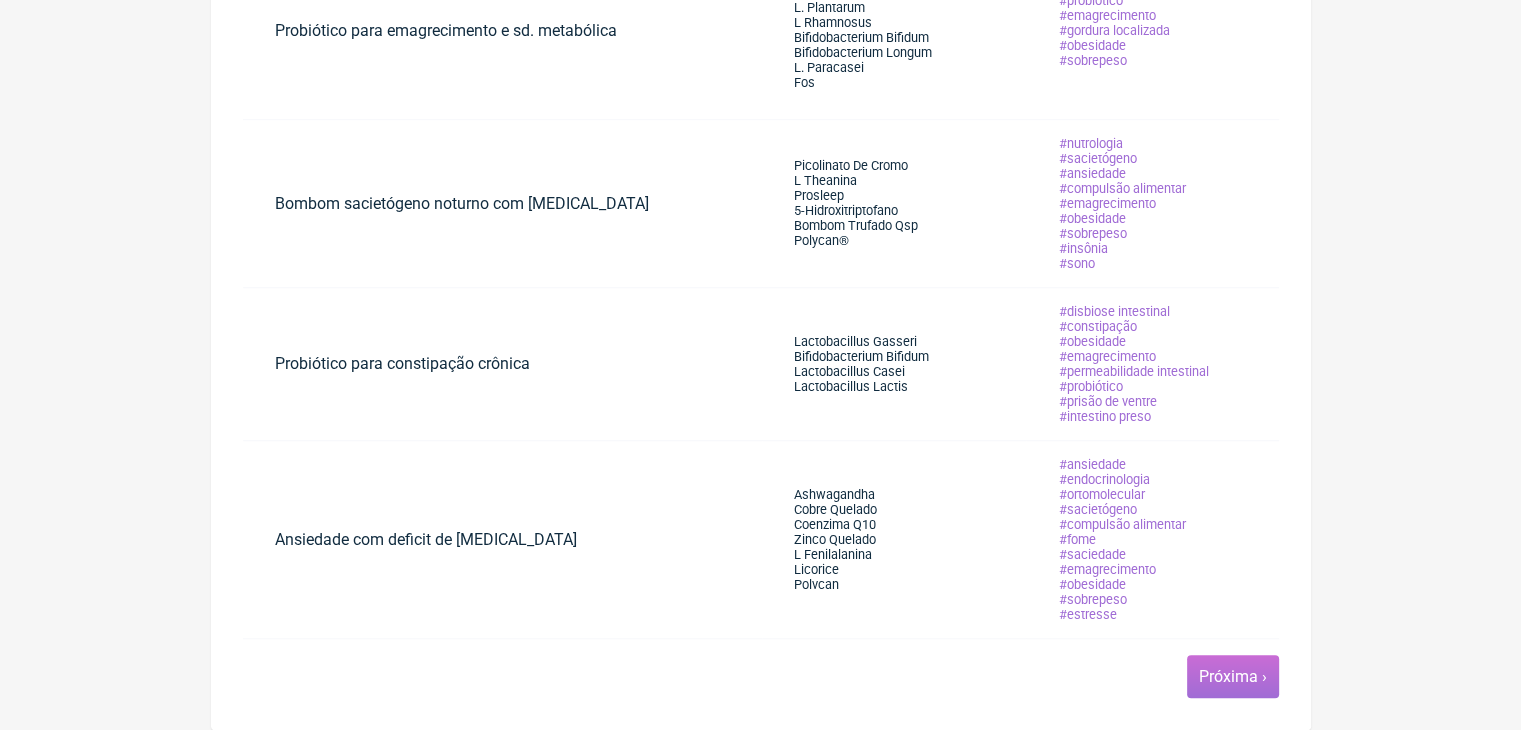 click on "Próxima ›" at bounding box center (1233, 676) 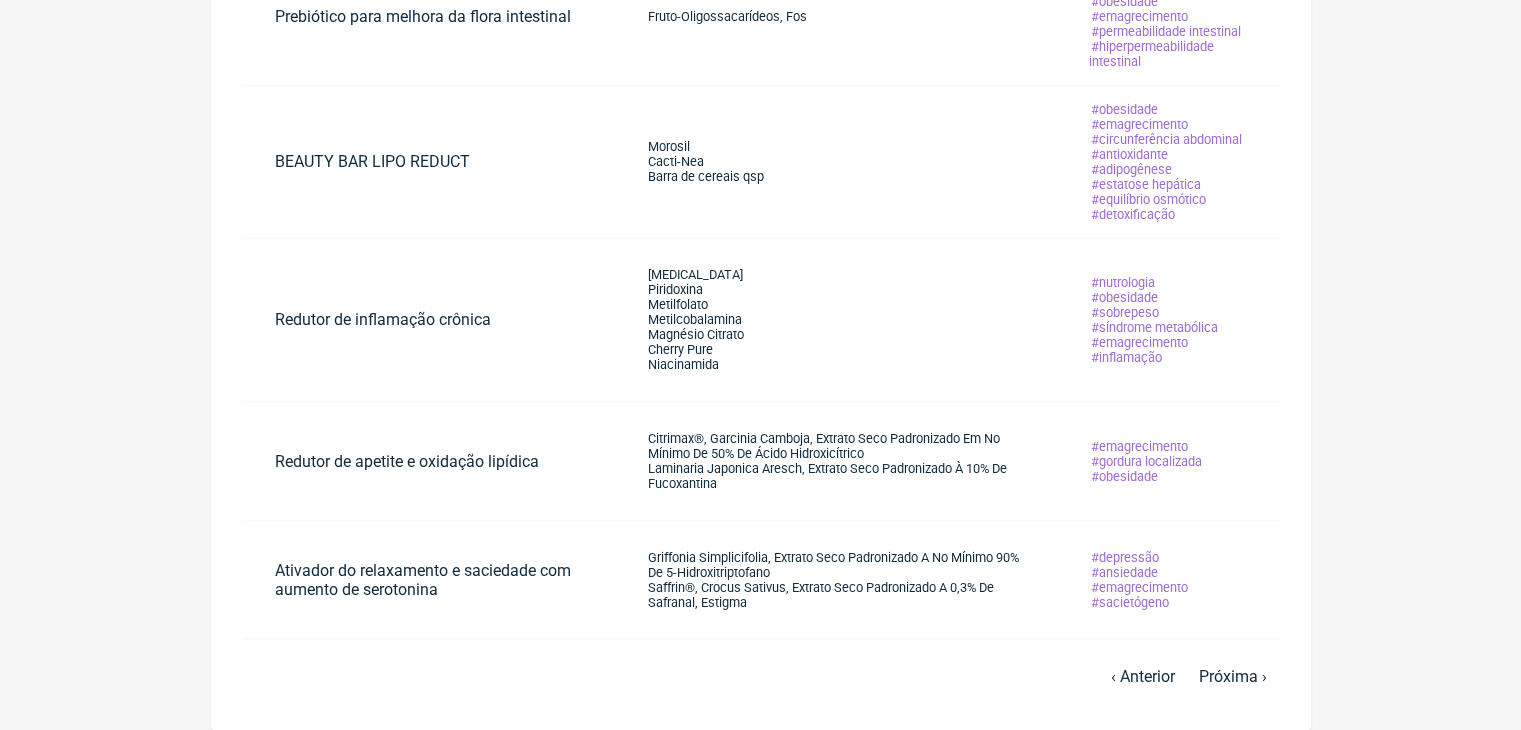 scroll, scrollTop: 1050, scrollLeft: 0, axis: vertical 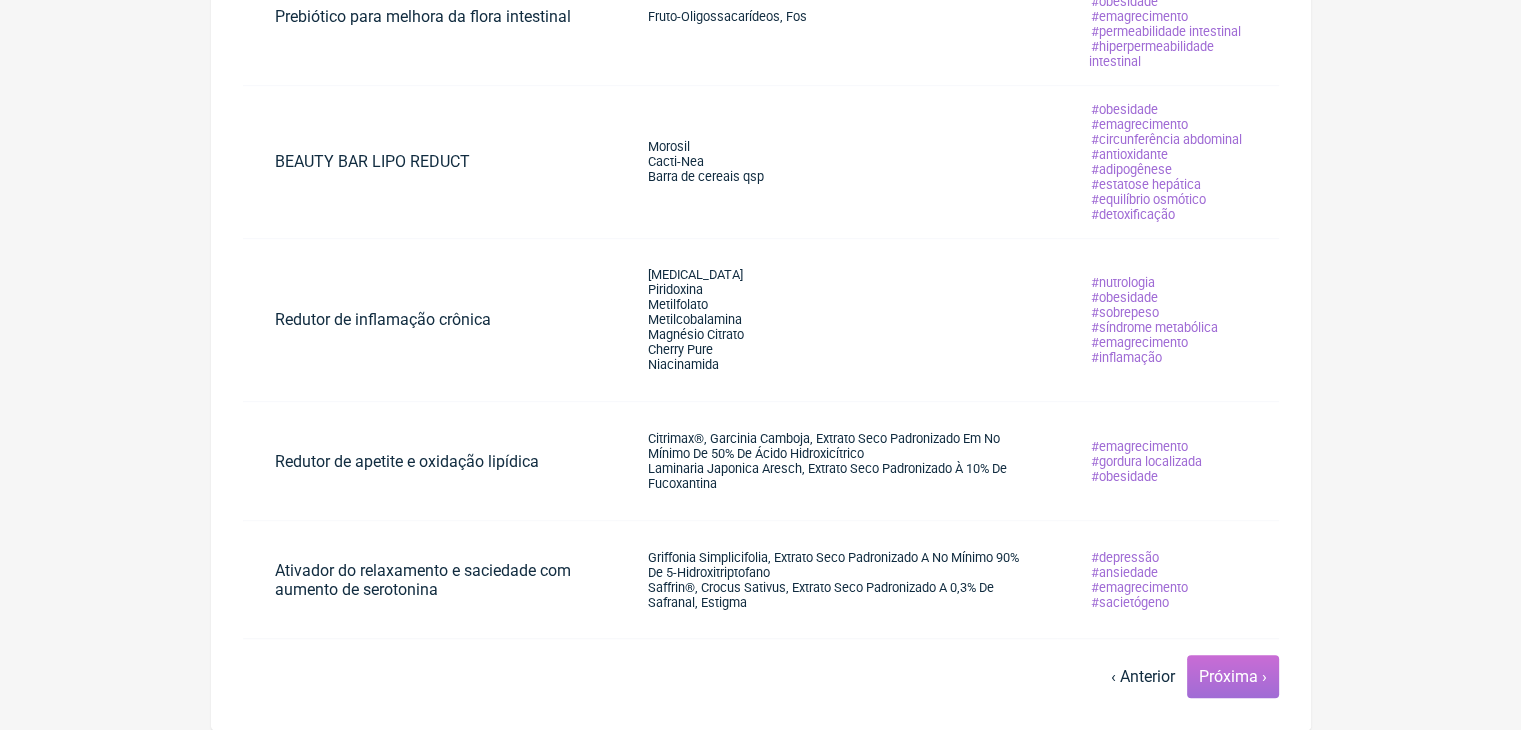 click on "Próxima ›" at bounding box center [1233, 676] 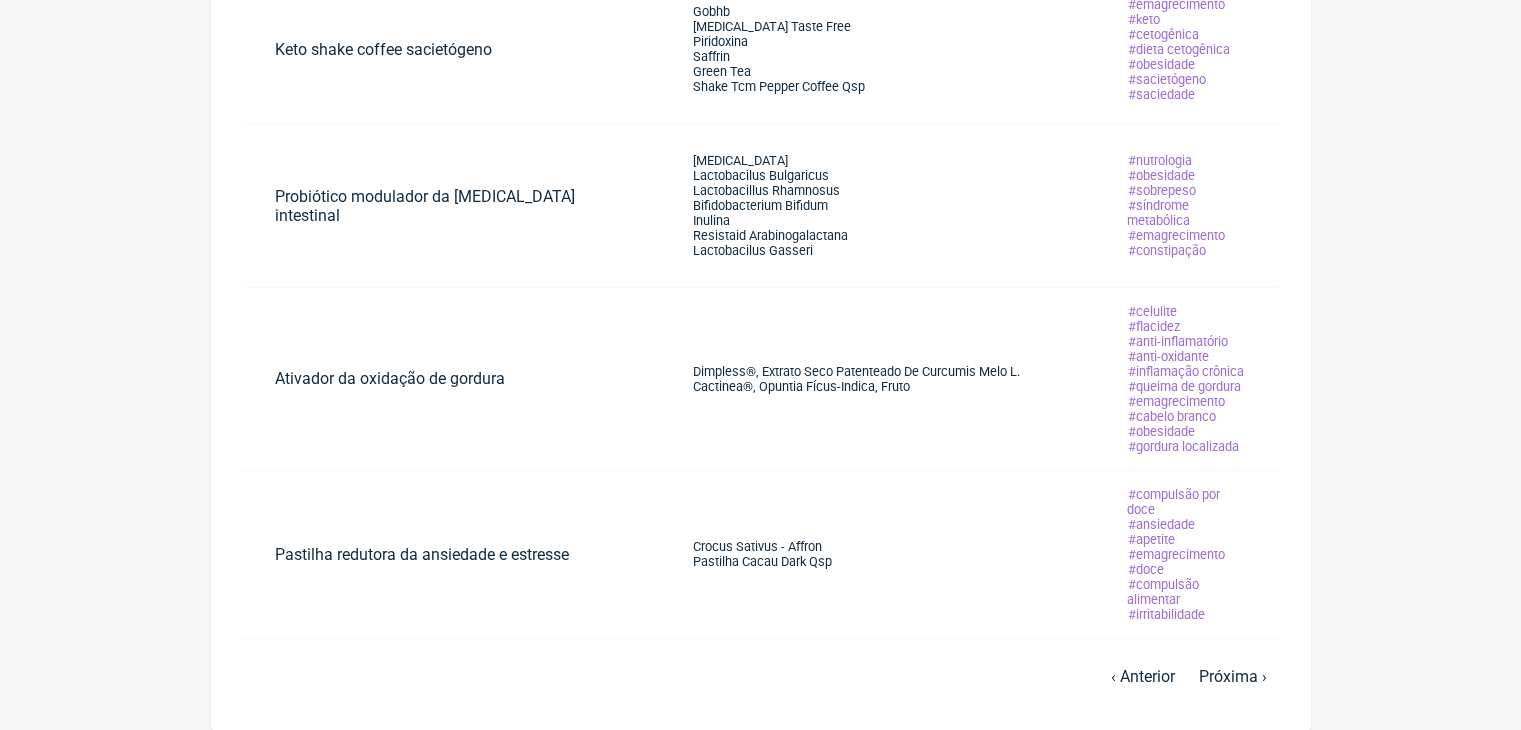 scroll, scrollTop: 1024, scrollLeft: 0, axis: vertical 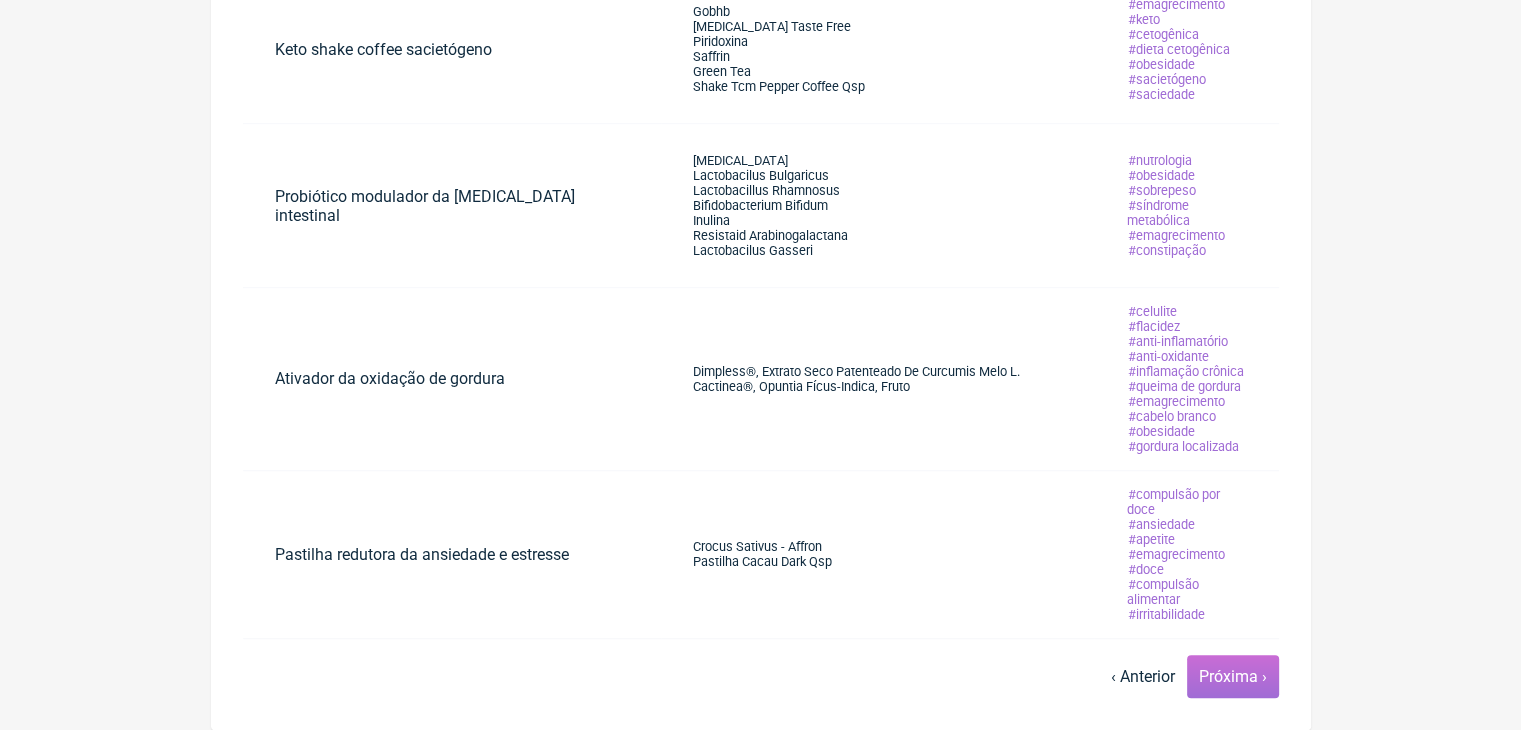 click on "Próxima ›" at bounding box center (1233, 676) 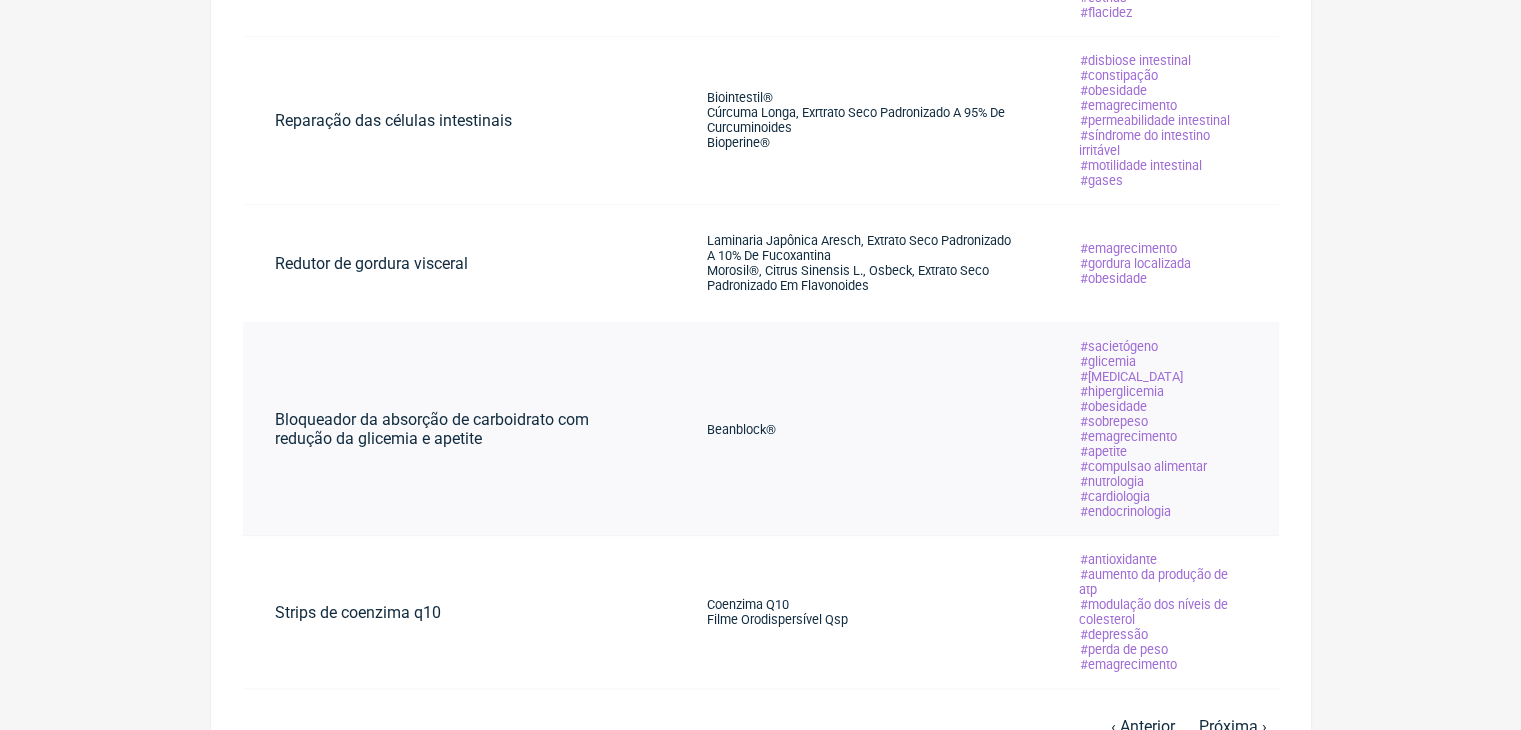 scroll, scrollTop: 1075, scrollLeft: 0, axis: vertical 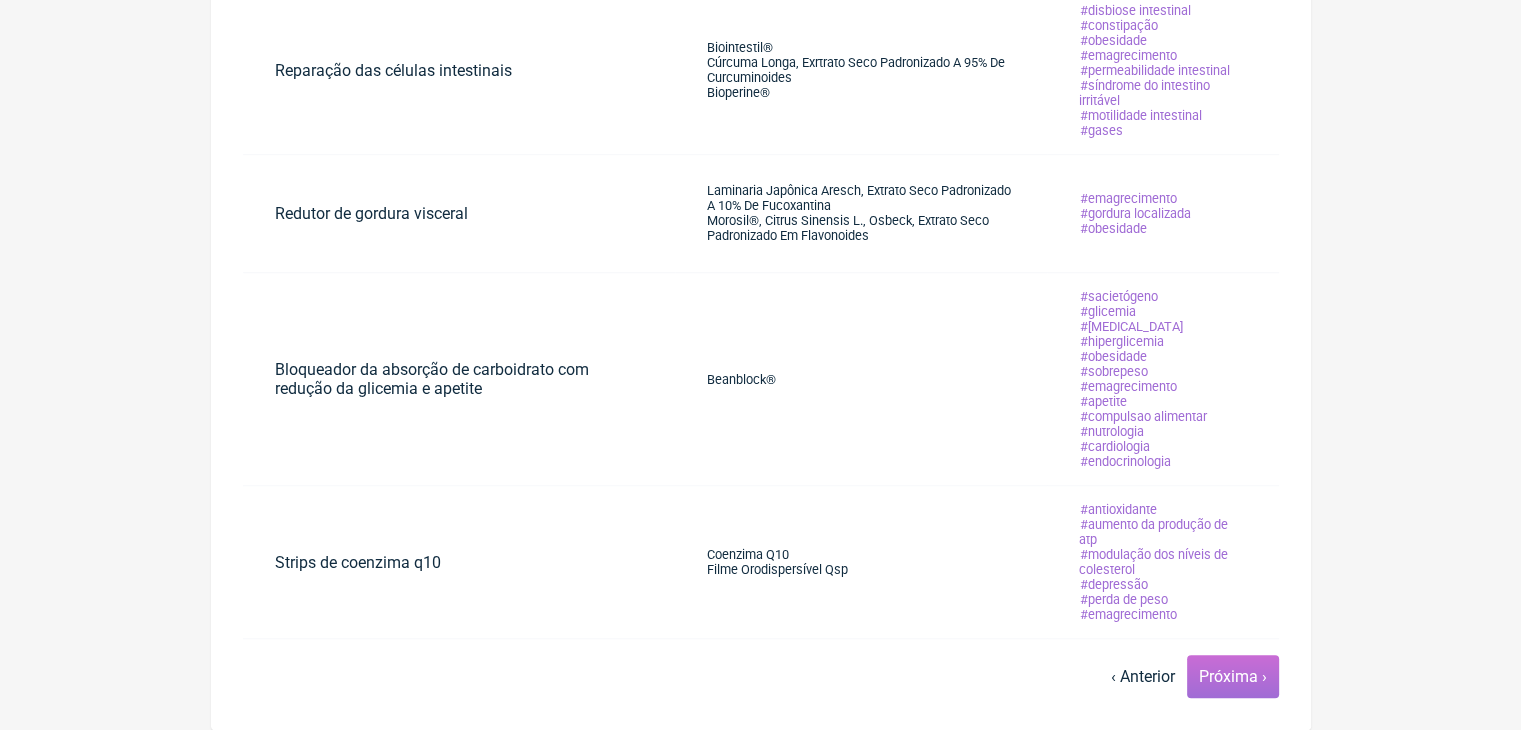click on "Próxima ›" at bounding box center [1233, 676] 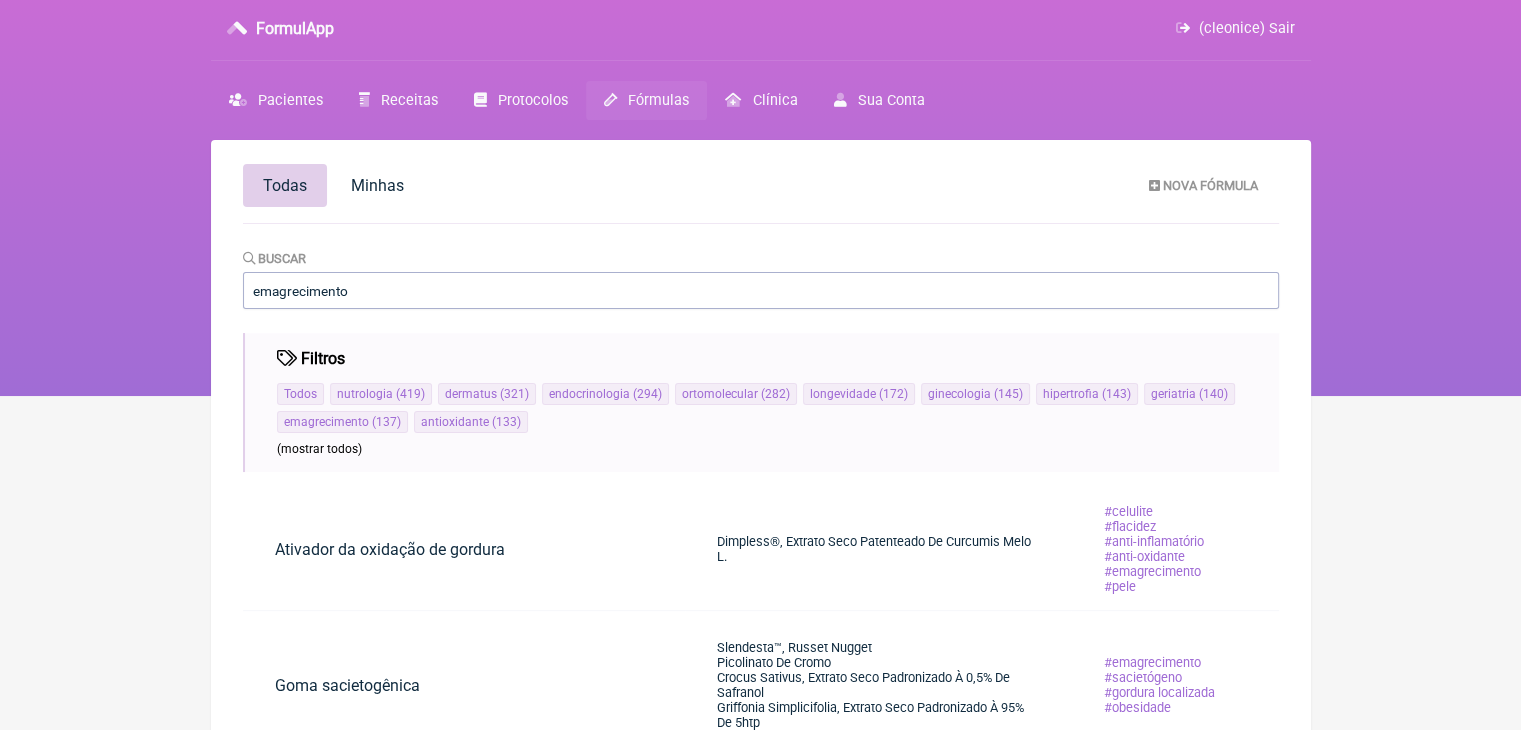 scroll, scrollTop: 0, scrollLeft: 0, axis: both 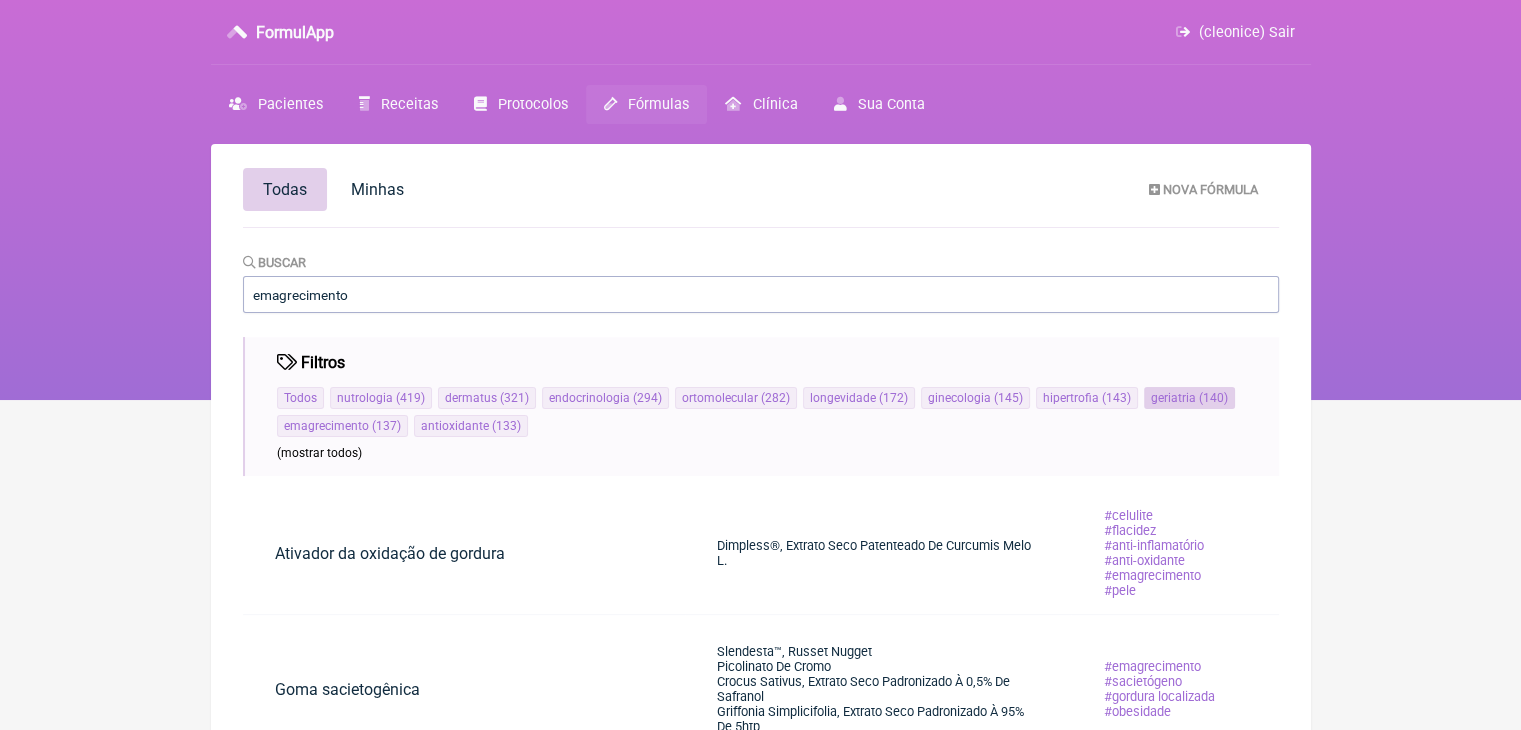 click on "geriatria" at bounding box center [1173, 398] 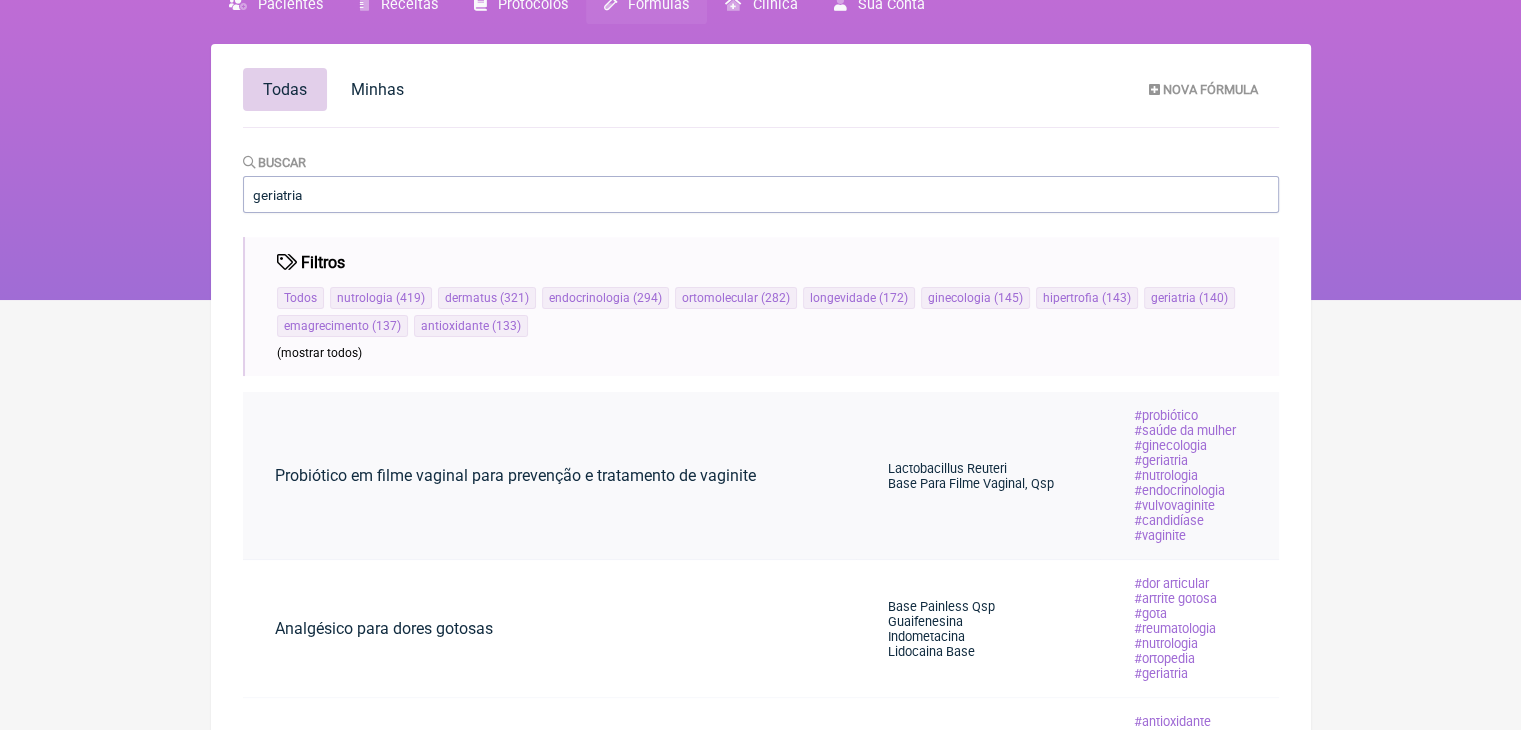 scroll, scrollTop: 0, scrollLeft: 0, axis: both 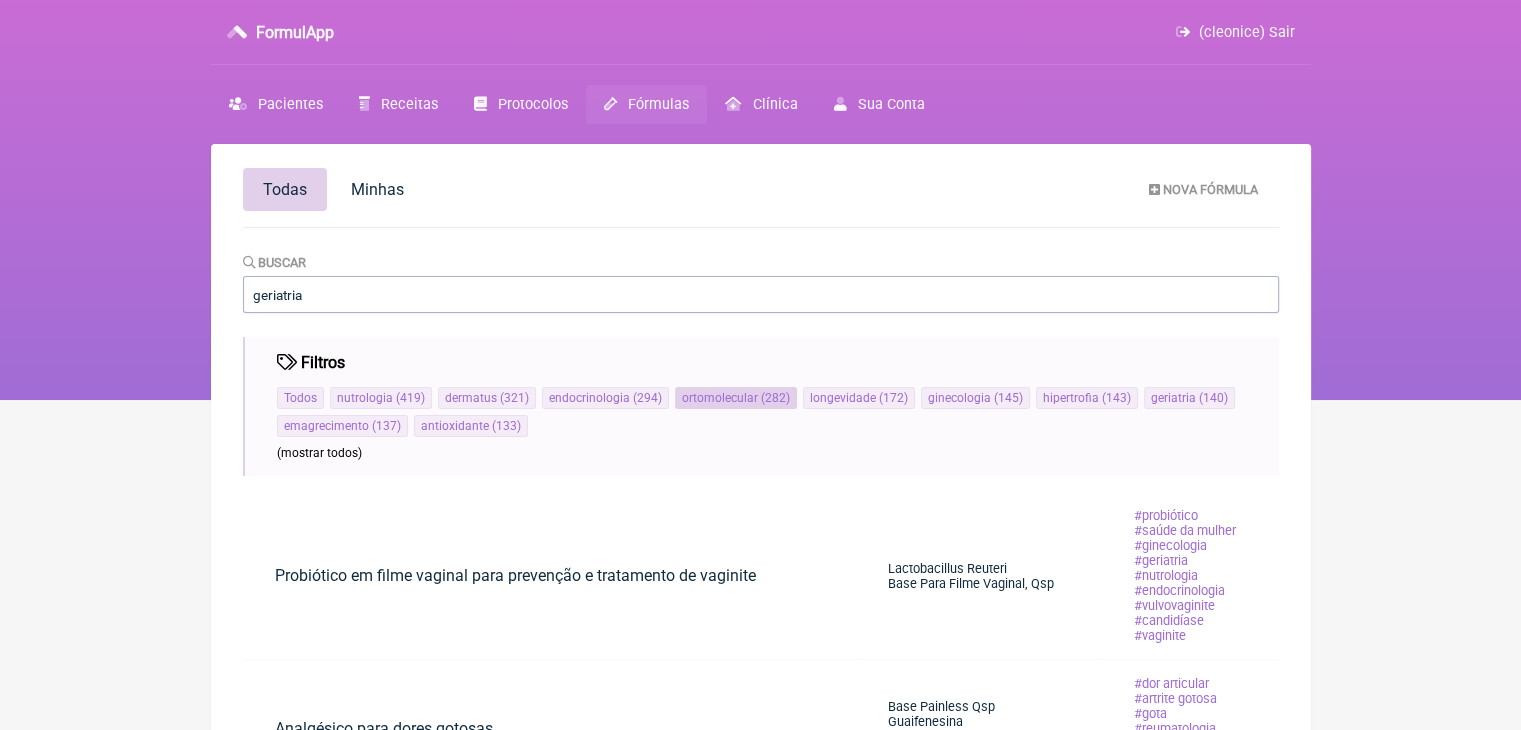 click on "ortomolecular" at bounding box center (720, 398) 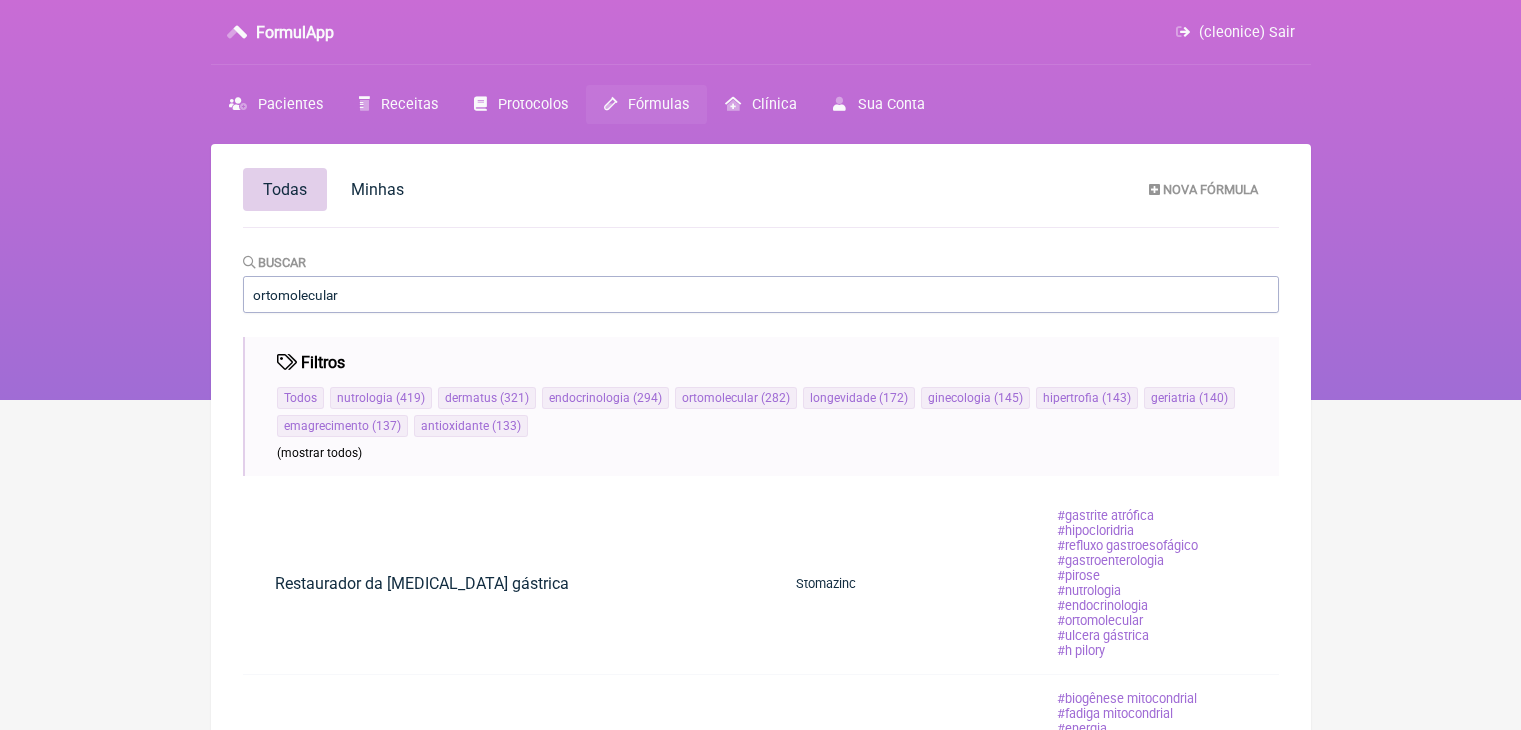 scroll, scrollTop: 0, scrollLeft: 0, axis: both 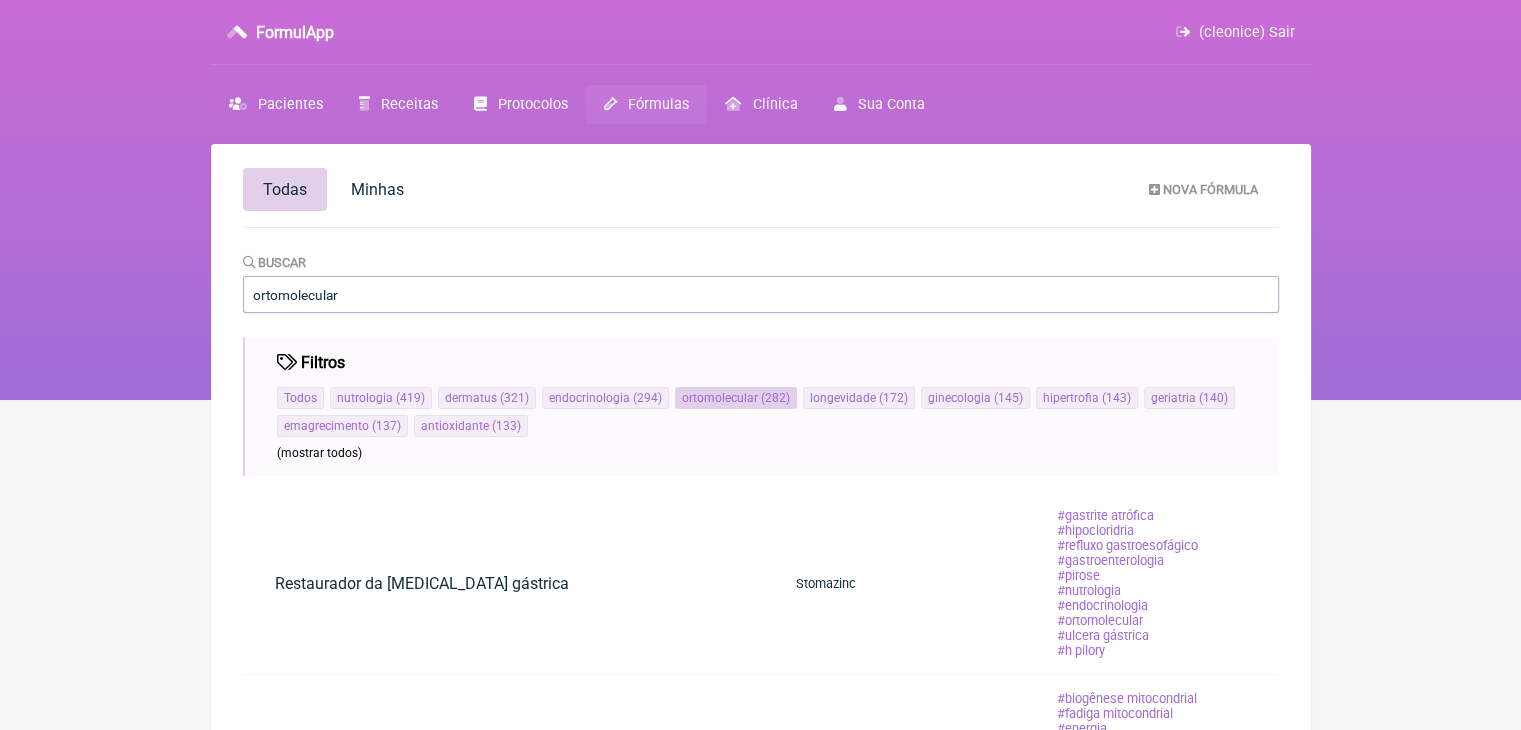 click on "ortomolecular" at bounding box center [720, 398] 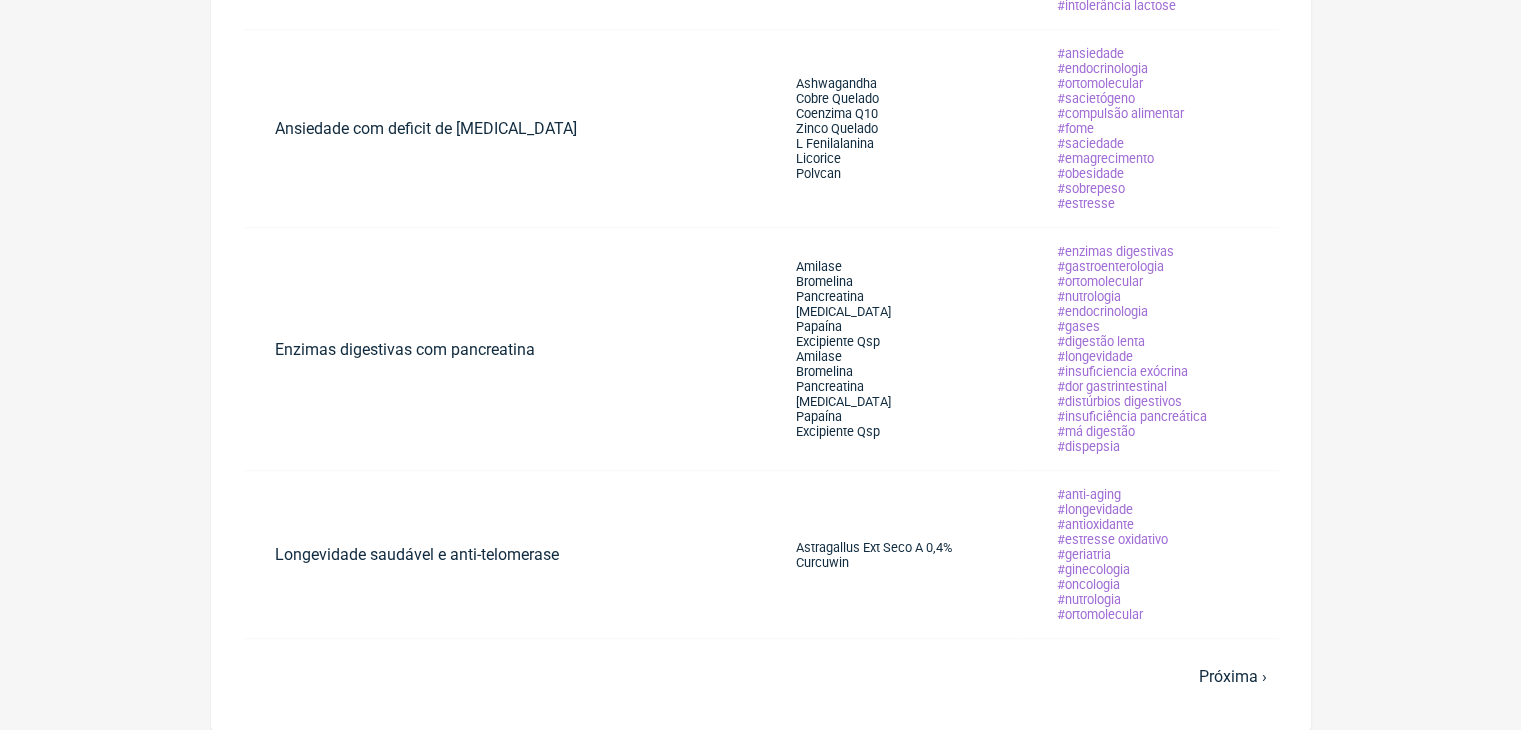 scroll, scrollTop: 1677, scrollLeft: 0, axis: vertical 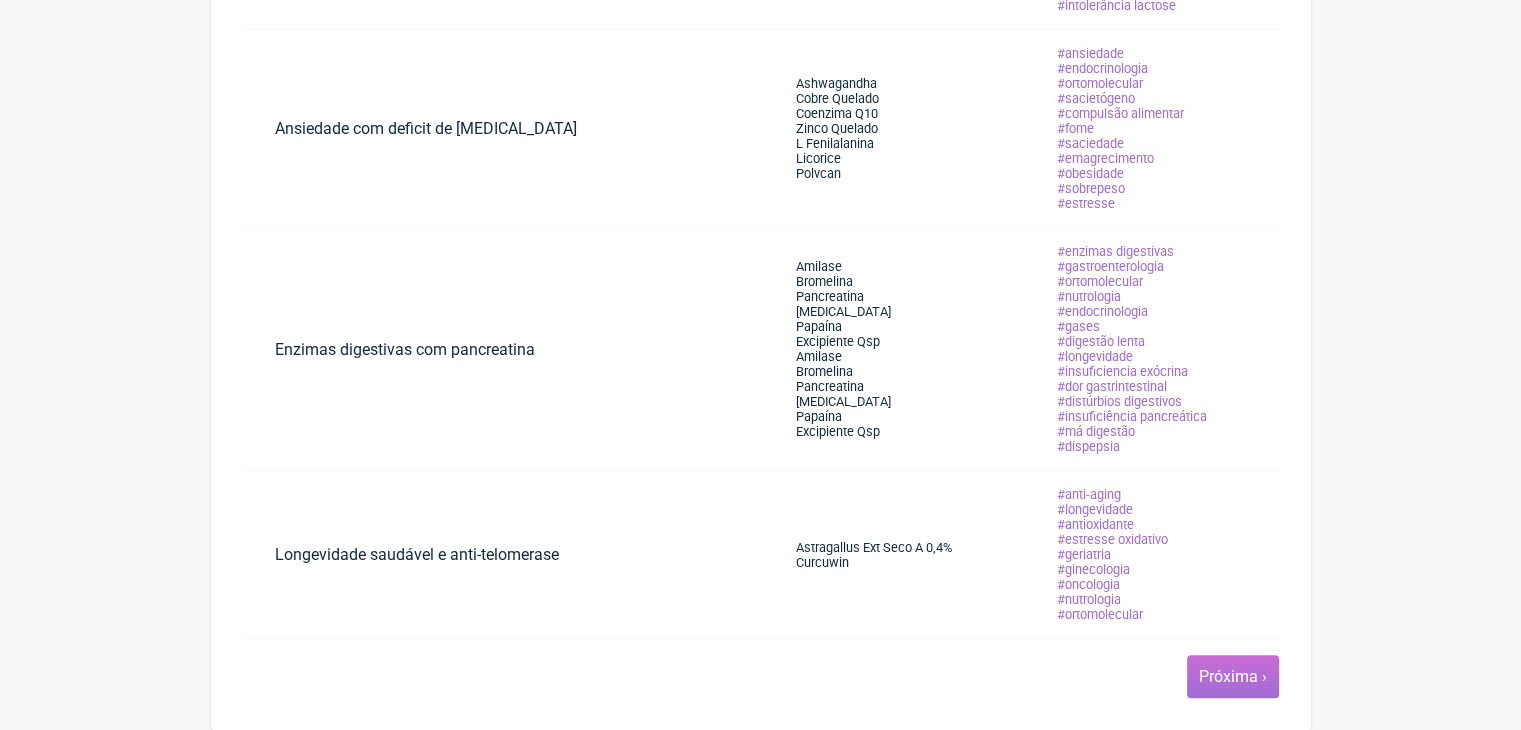 click on "Próxima ›" at bounding box center (1233, 676) 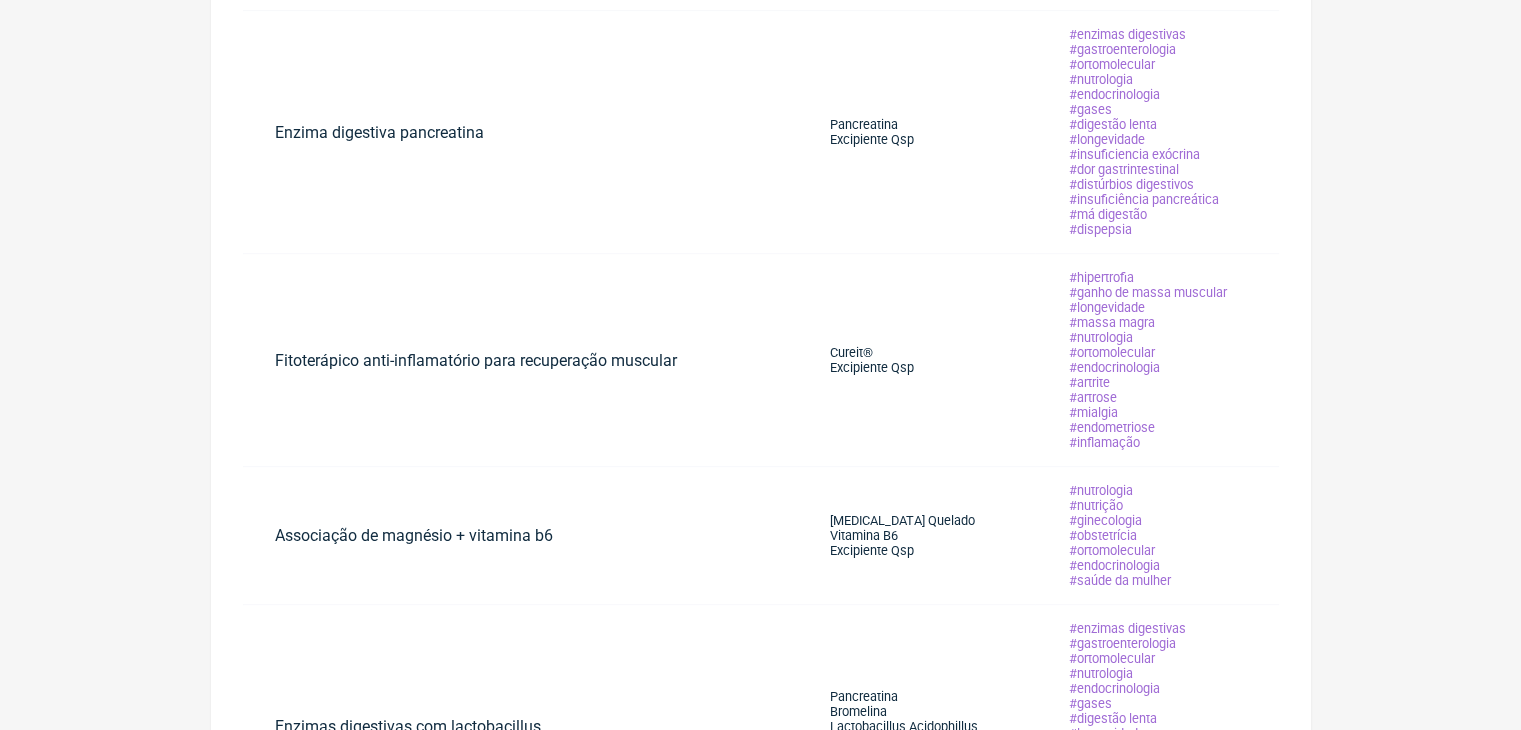 scroll, scrollTop: 1100, scrollLeft: 0, axis: vertical 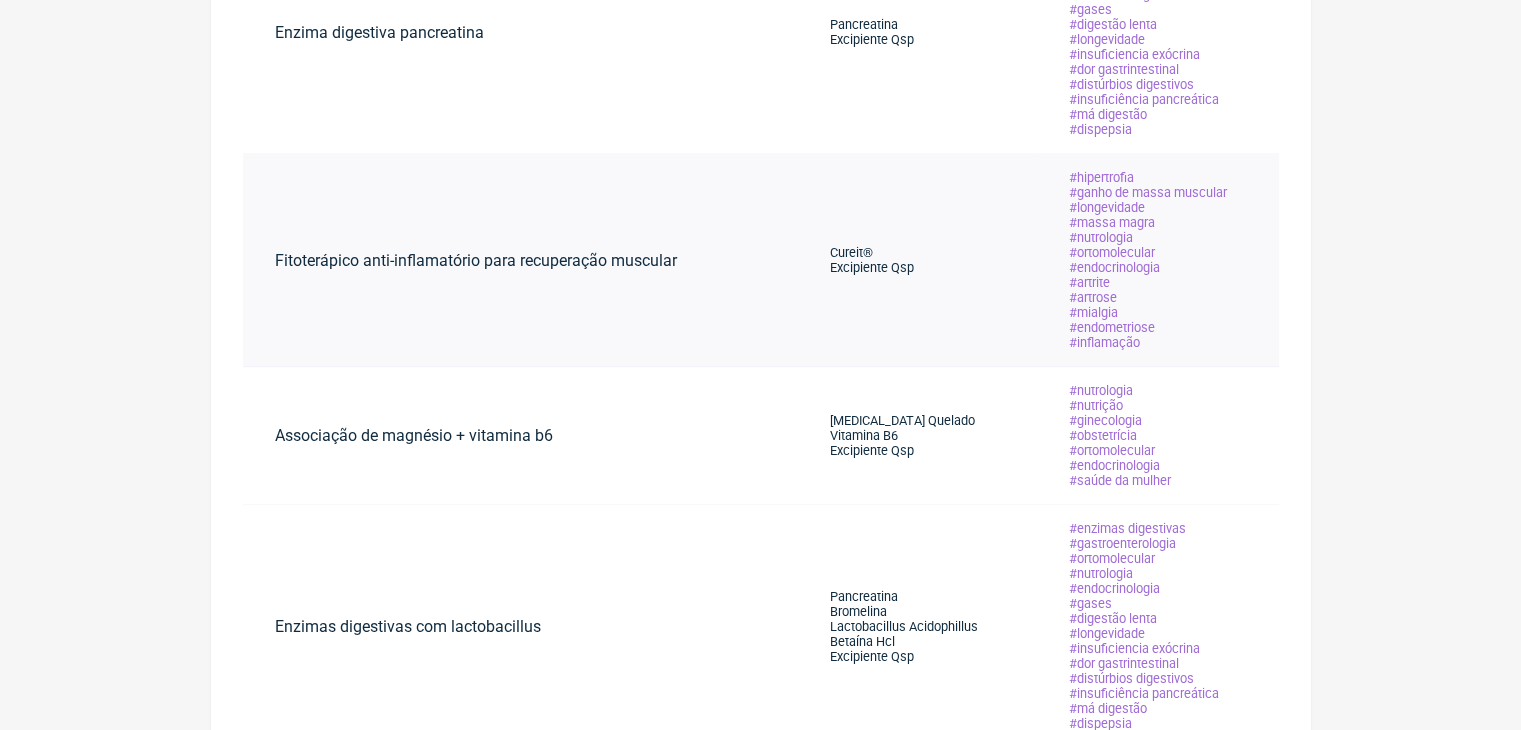 click on "Fitoterápico anti-inflamatório para recuperação muscular" at bounding box center (476, 260) 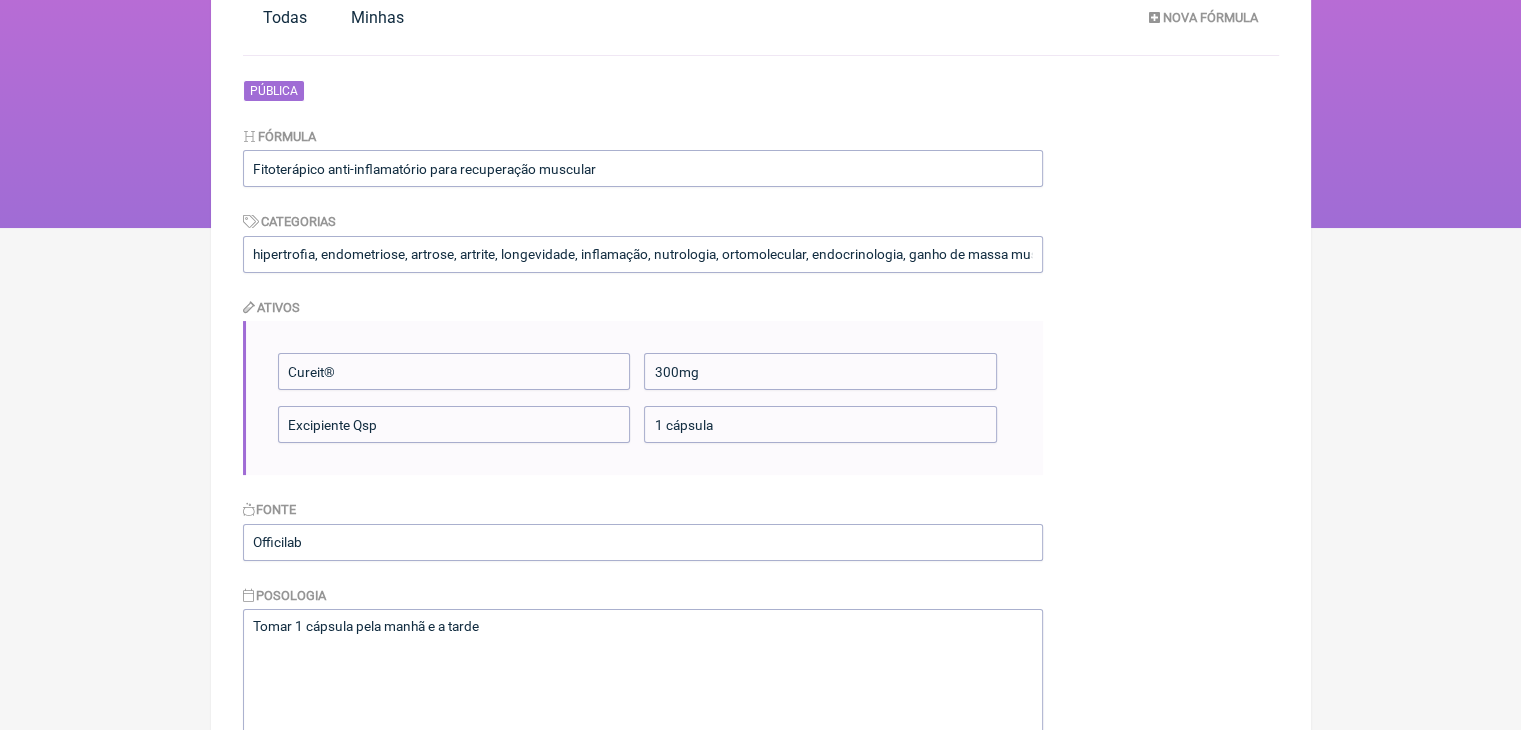 scroll, scrollTop: 233, scrollLeft: 0, axis: vertical 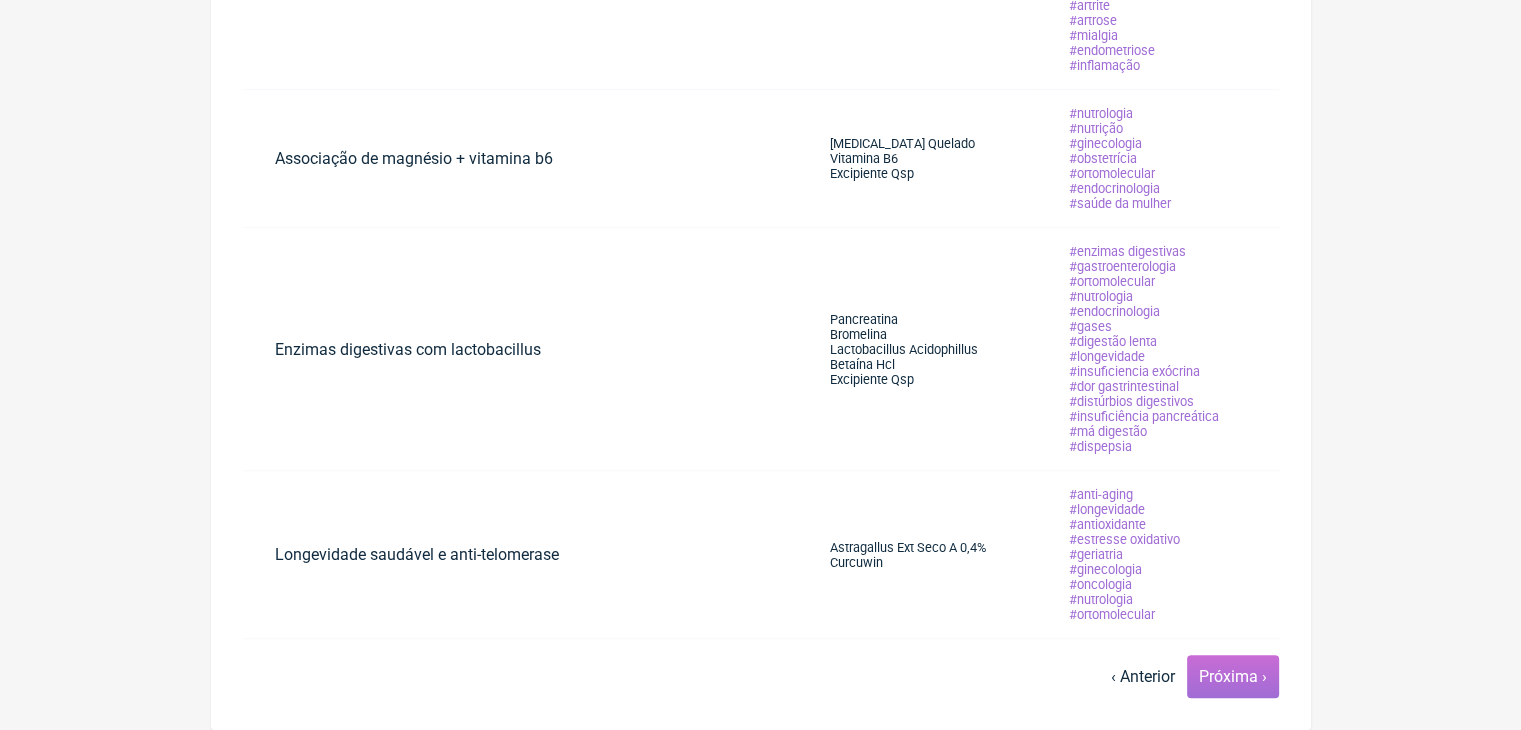 click on "Próxima ›" at bounding box center (1233, 676) 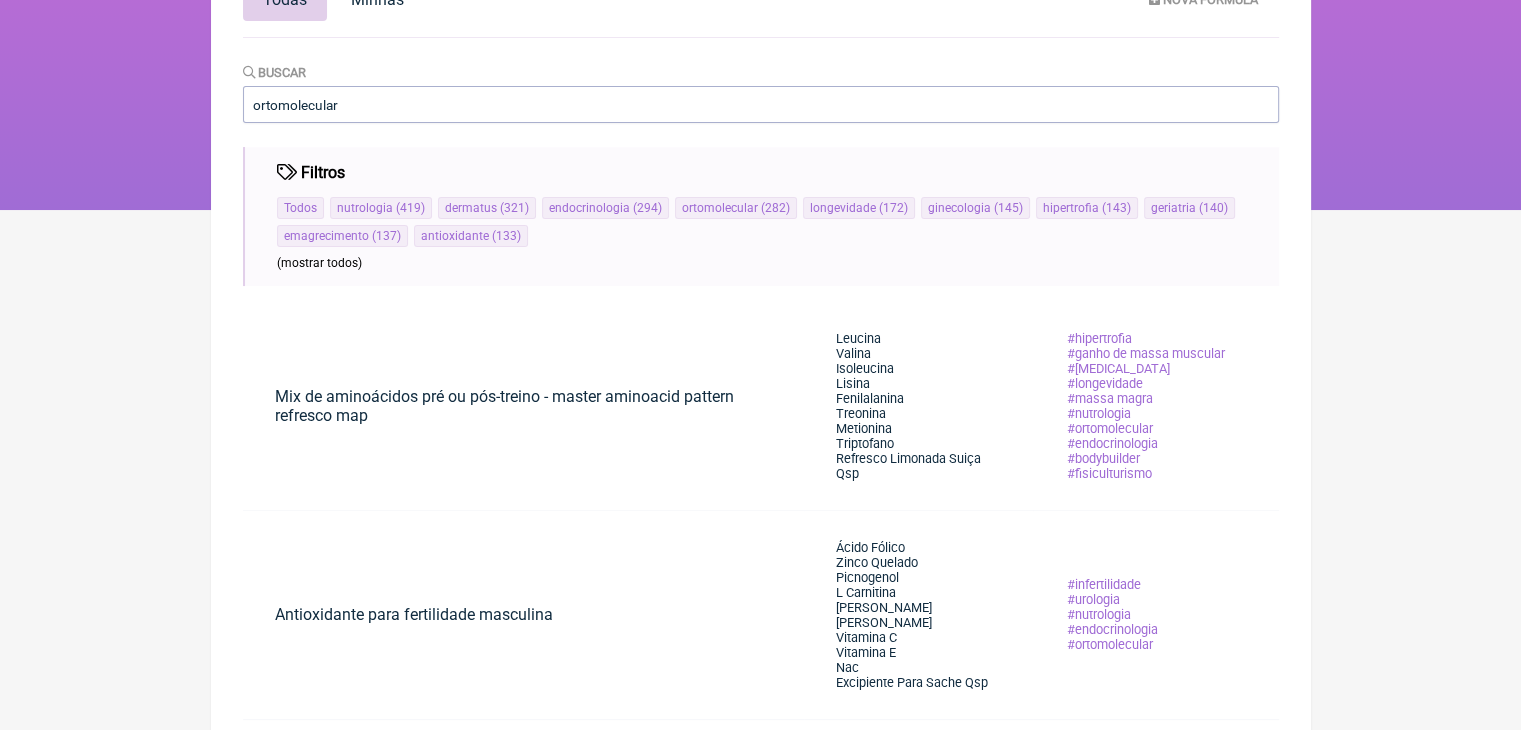 scroll, scrollTop: 200, scrollLeft: 0, axis: vertical 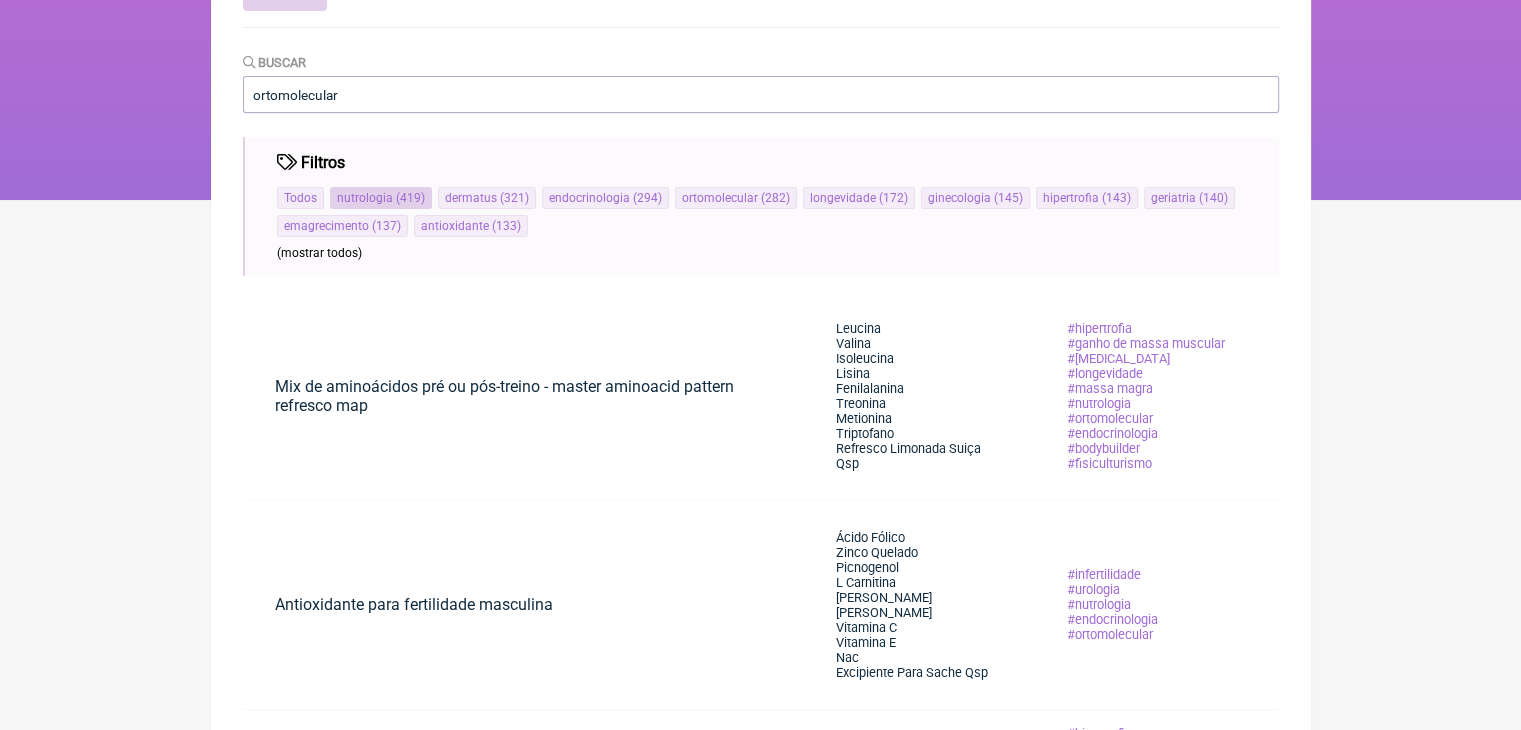 click on "nutrologia" at bounding box center (365, 198) 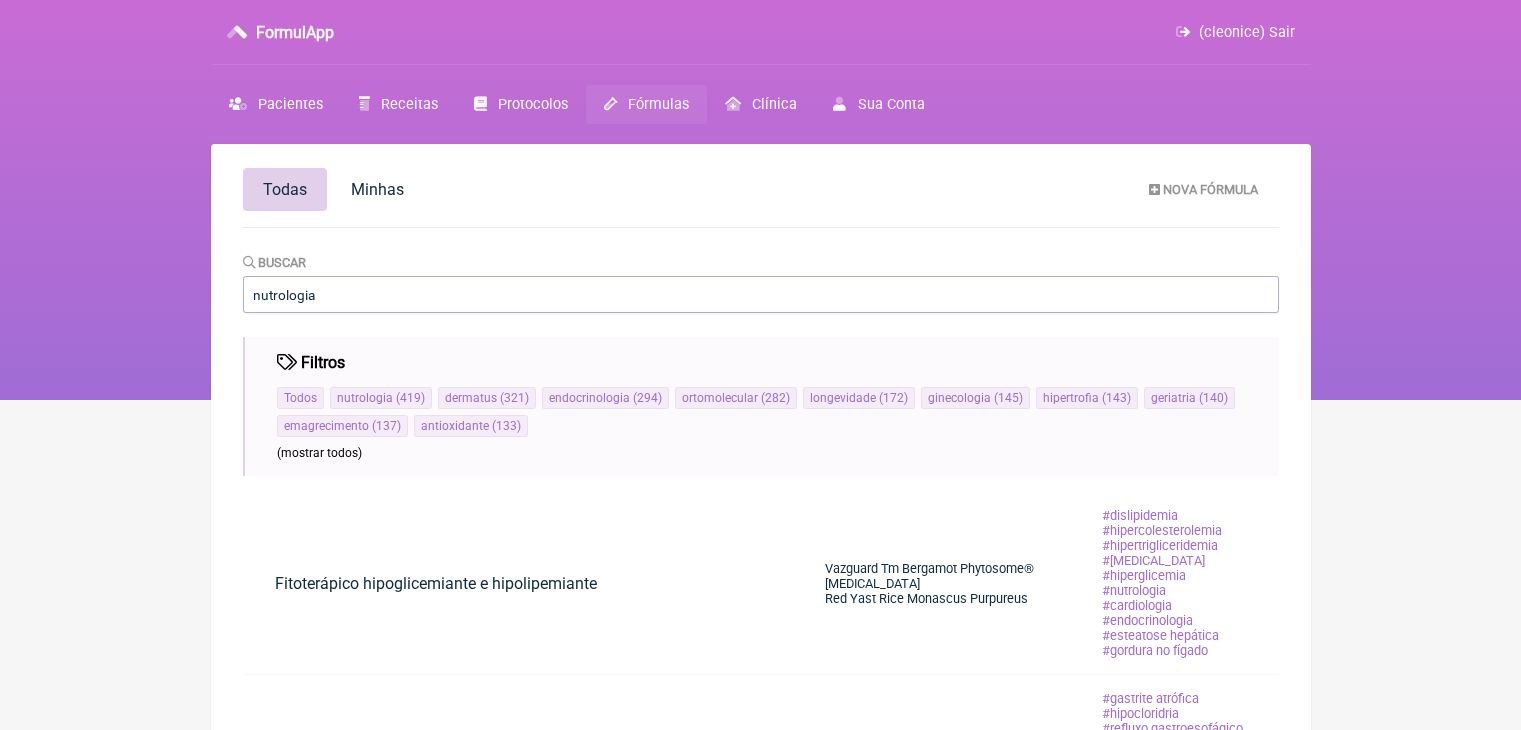 scroll, scrollTop: 0, scrollLeft: 0, axis: both 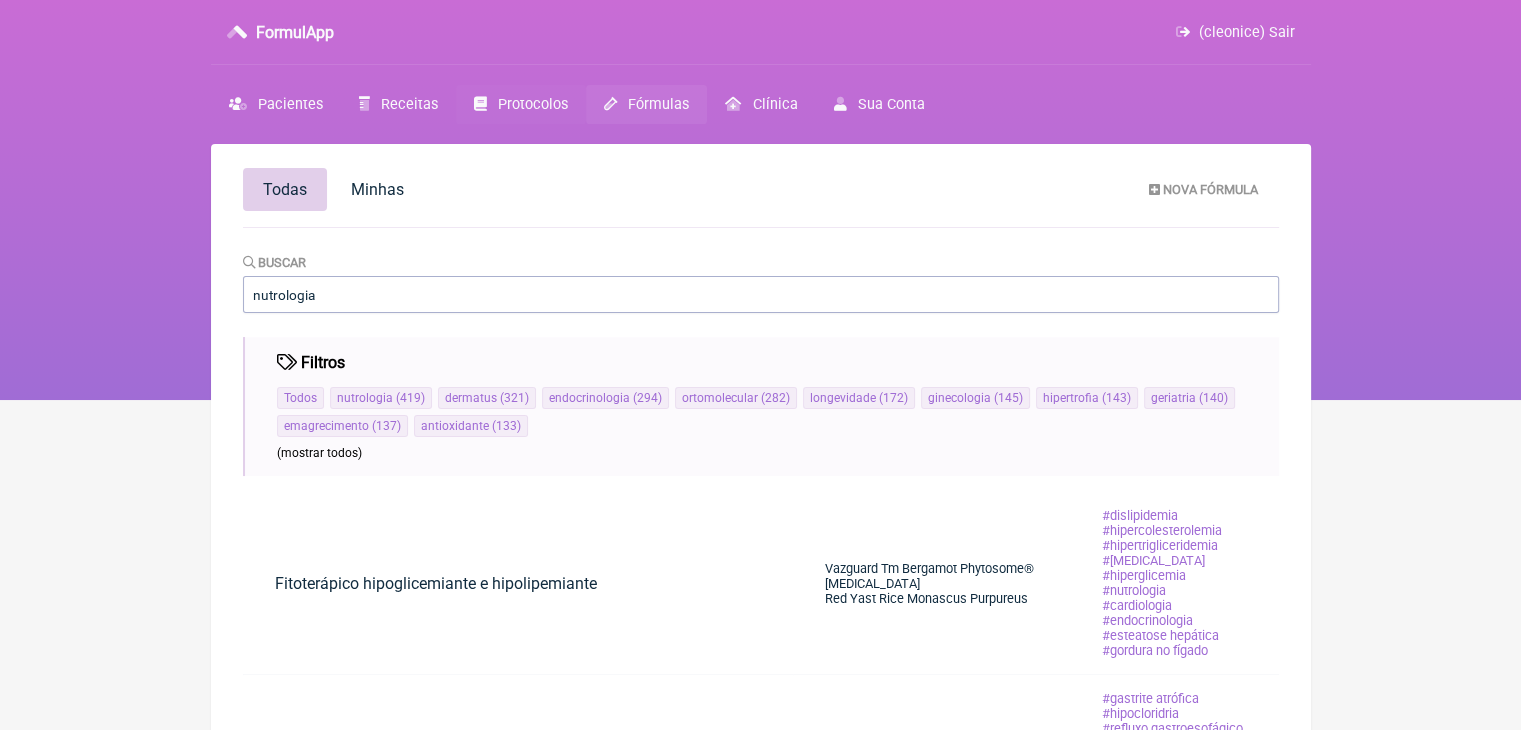 click on "Protocolos" at bounding box center [533, 104] 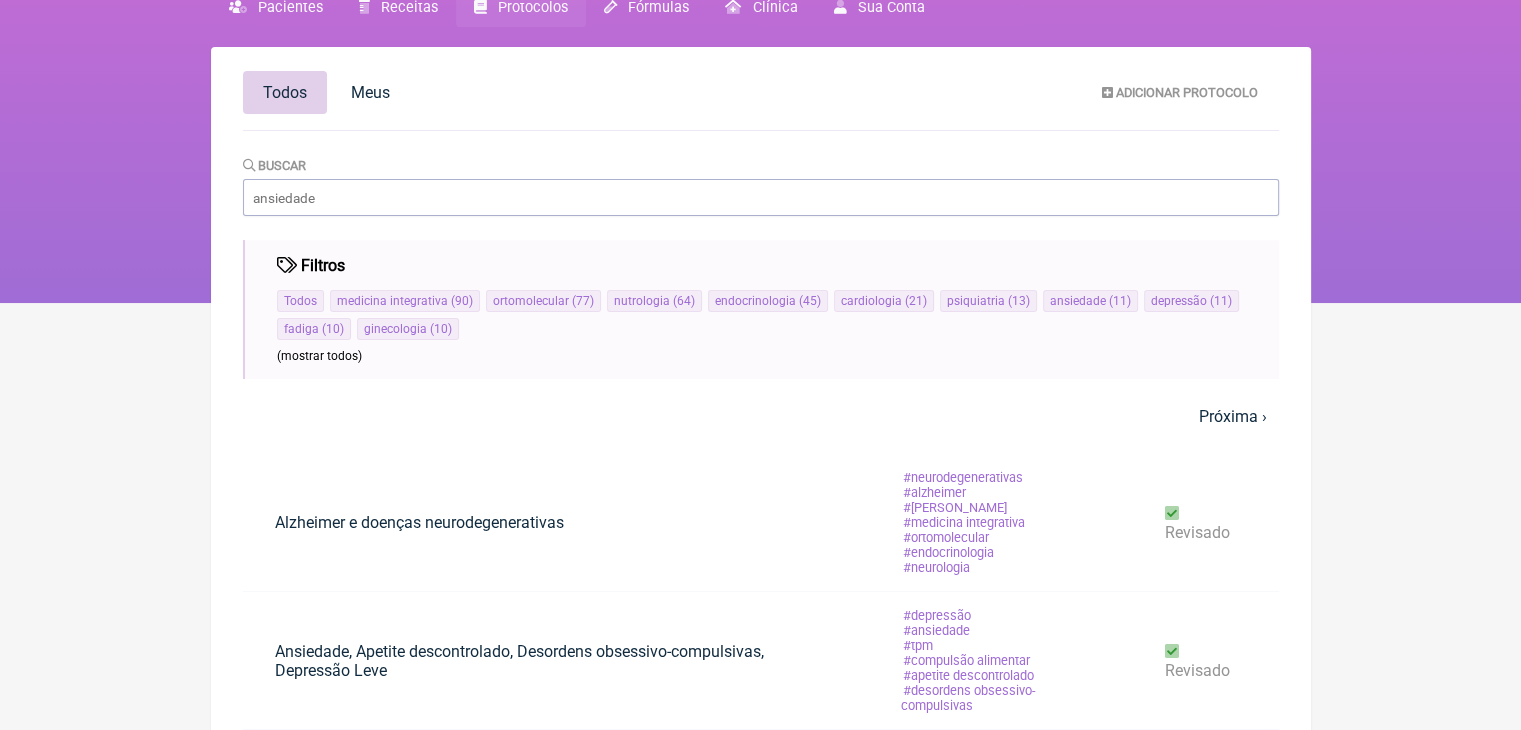 scroll, scrollTop: 100, scrollLeft: 0, axis: vertical 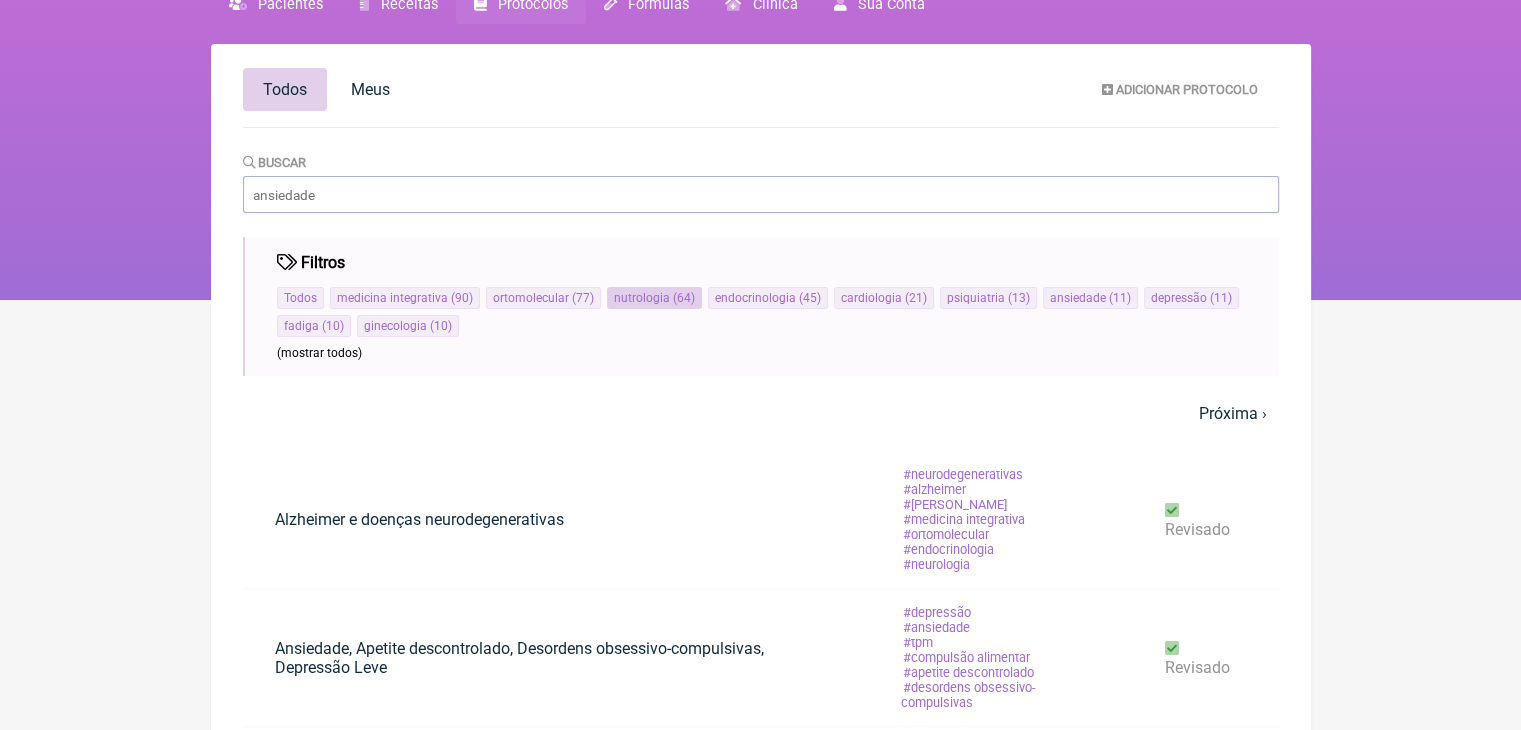 click on "nutrologia" at bounding box center [642, 298] 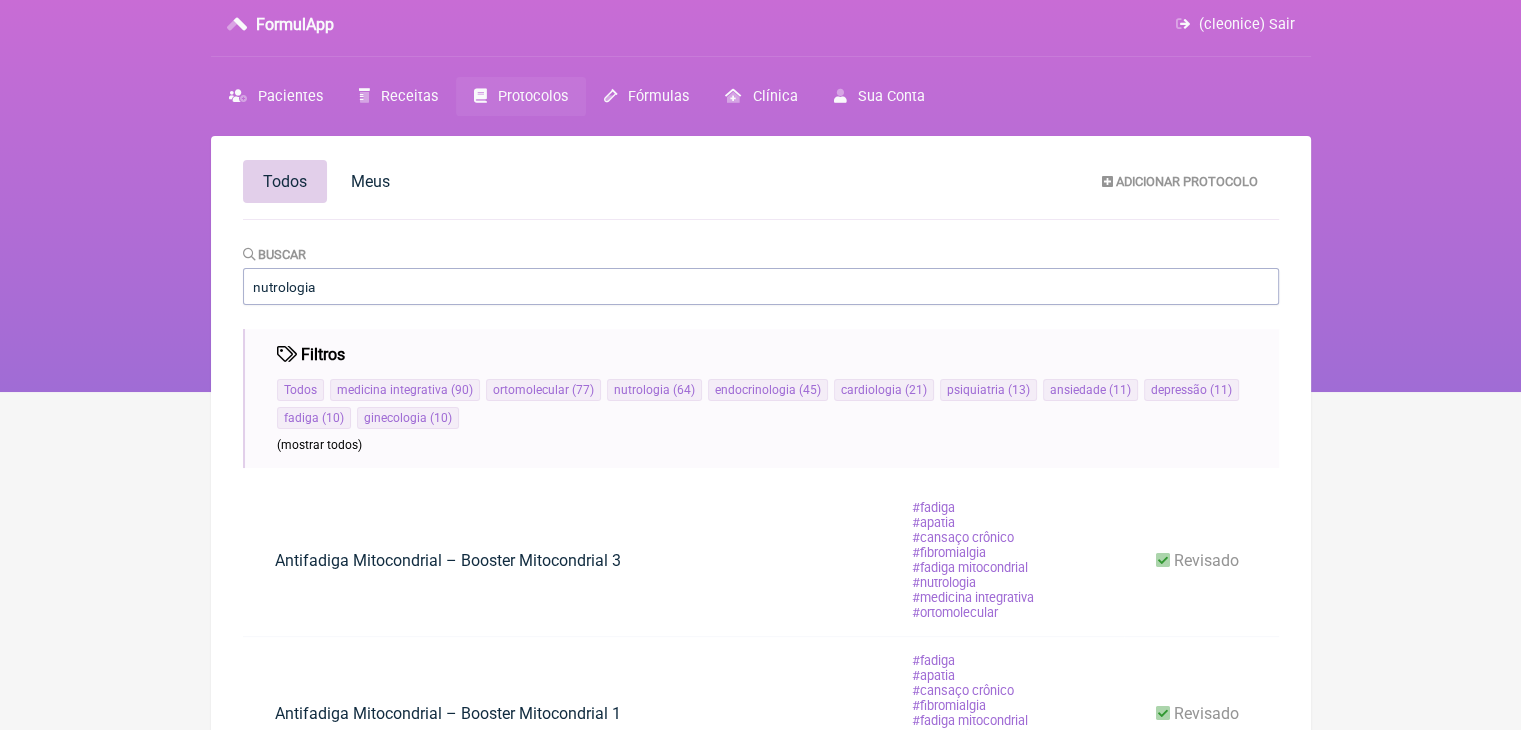 scroll, scrollTop: 0, scrollLeft: 0, axis: both 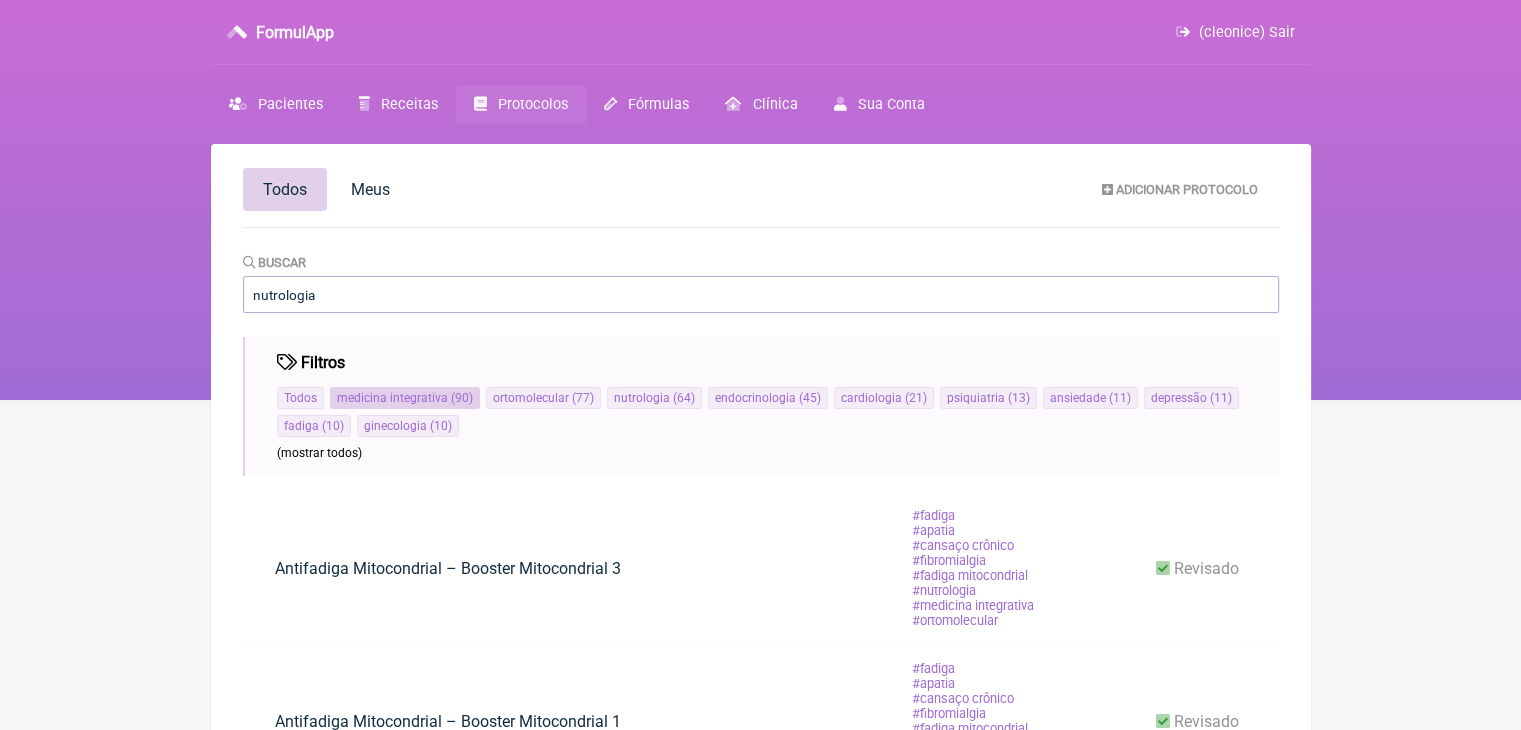 click on "medicina integrativa" at bounding box center (392, 398) 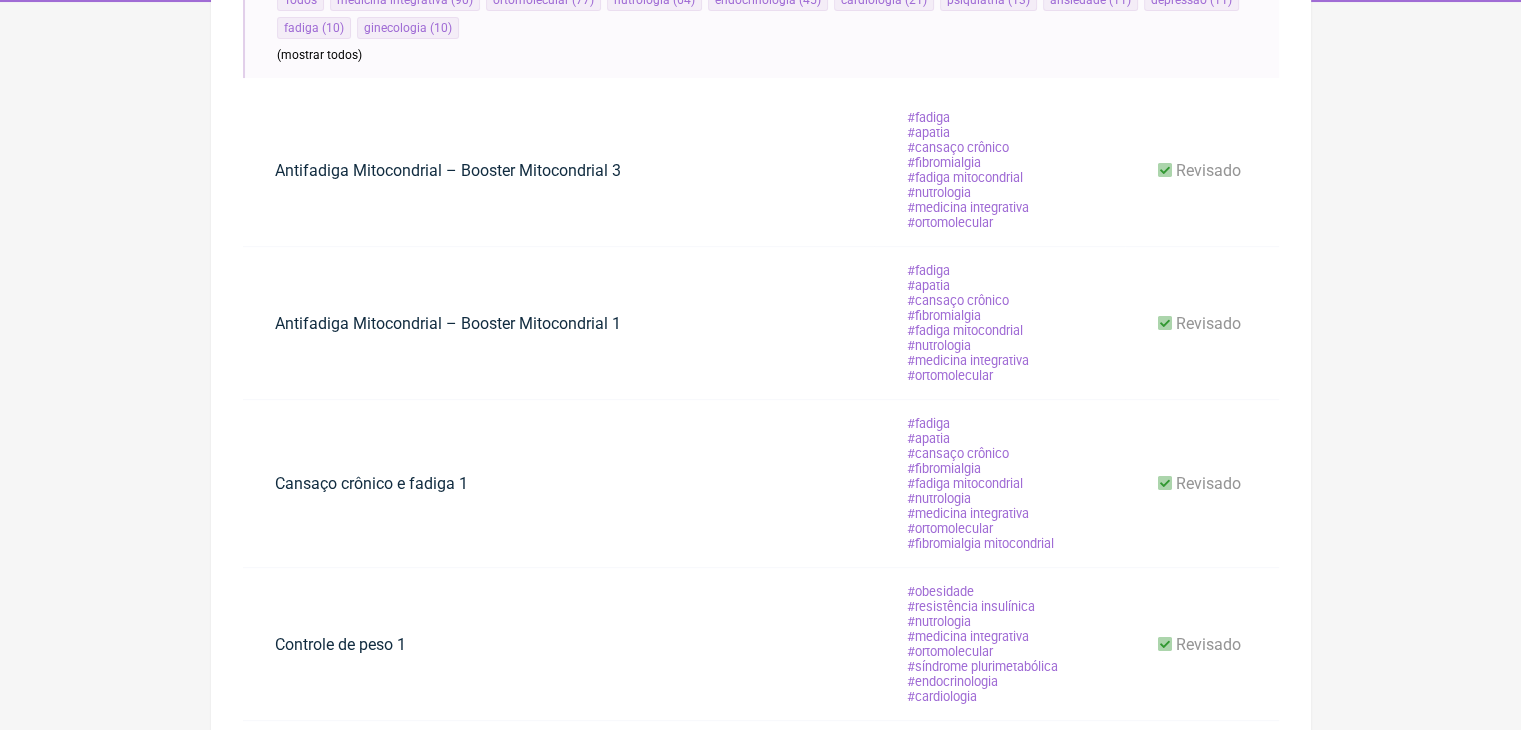 scroll, scrollTop: 400, scrollLeft: 0, axis: vertical 